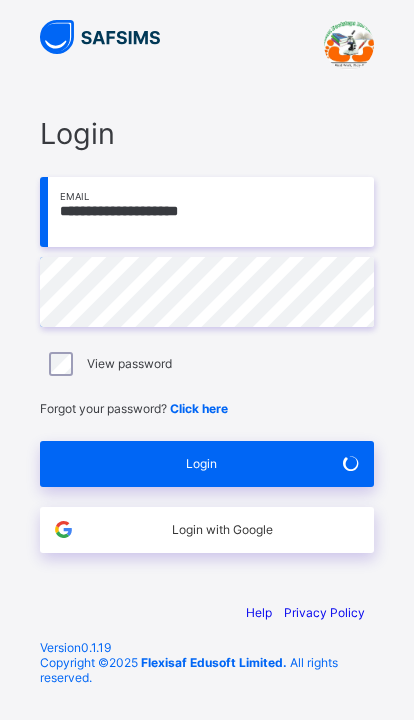 scroll, scrollTop: 10, scrollLeft: 0, axis: vertical 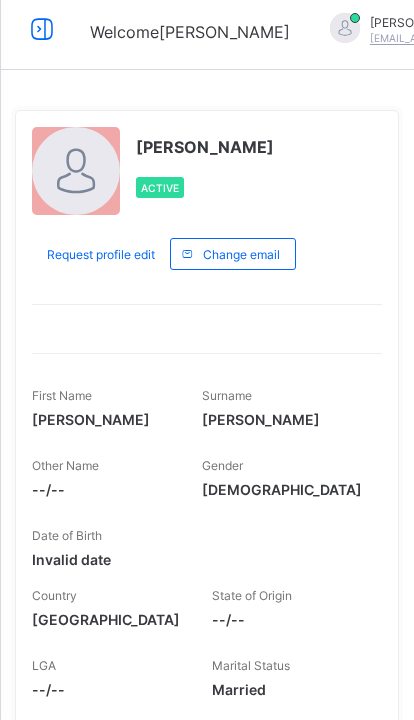 click at bounding box center (42, 29) 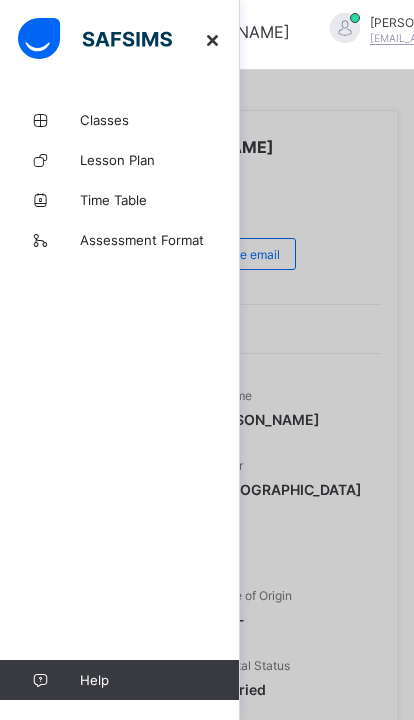 click on "Classes" at bounding box center [120, 120] 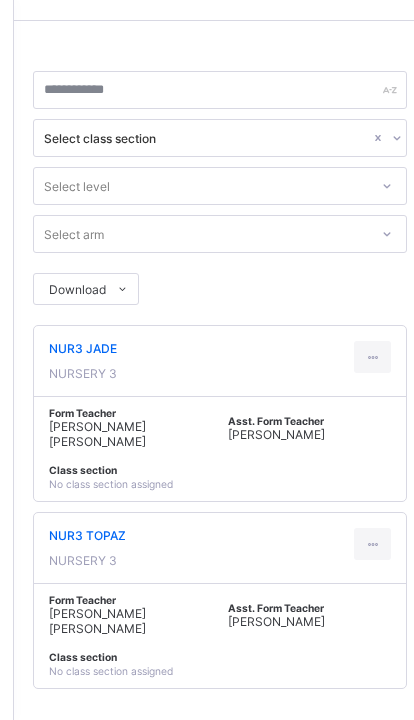 scroll, scrollTop: 92, scrollLeft: 0, axis: vertical 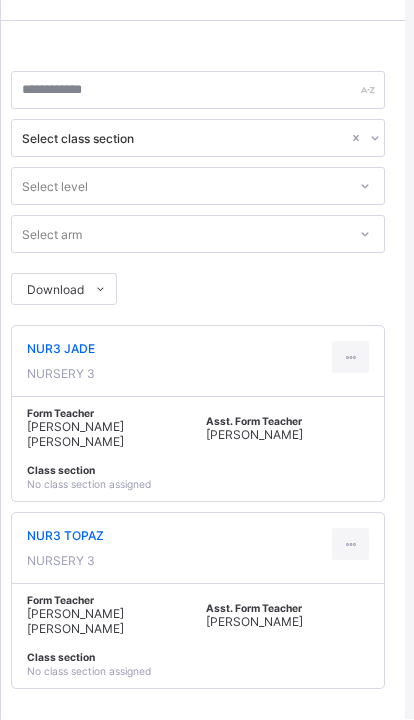 click at bounding box center (350, 545) 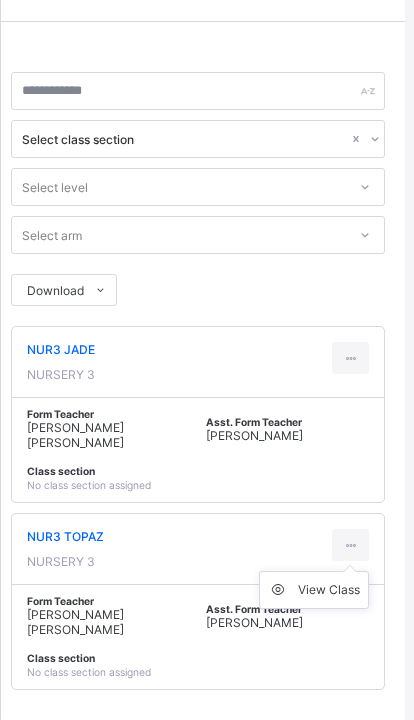 click on "View Class" at bounding box center (329, 590) 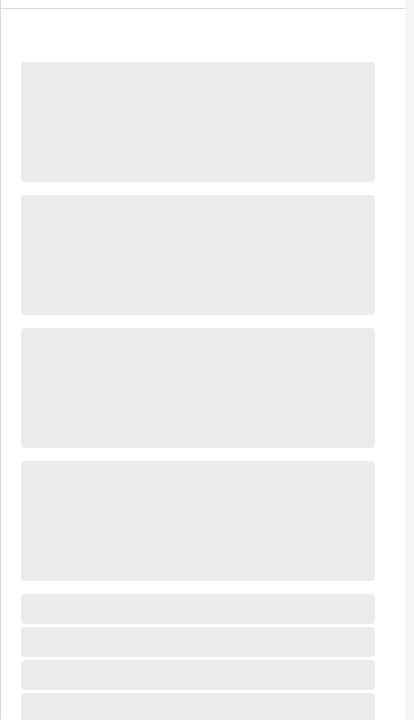 scroll, scrollTop: 71, scrollLeft: 1, axis: both 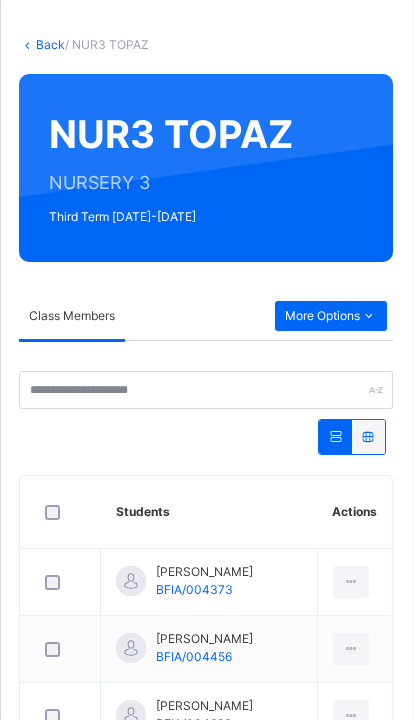 click on "More Options" at bounding box center [331, 317] 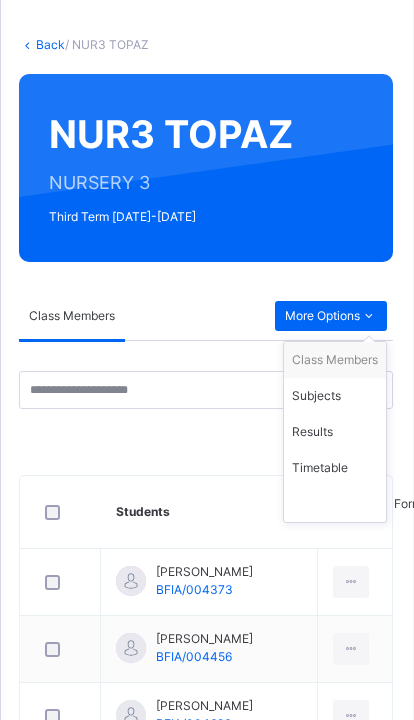 click on "Subjects" at bounding box center [335, 396] 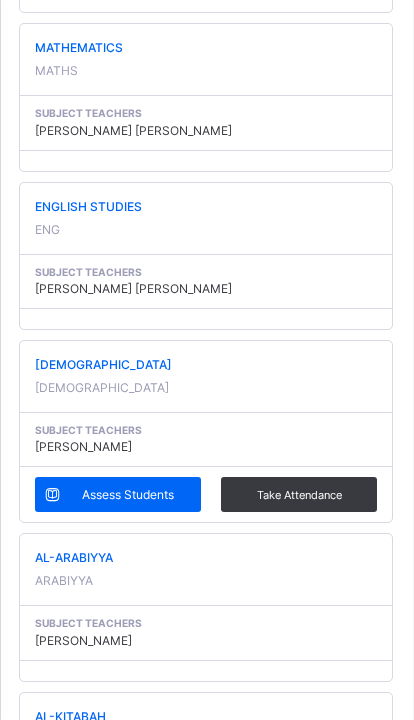 scroll, scrollTop: 662, scrollLeft: 1, axis: both 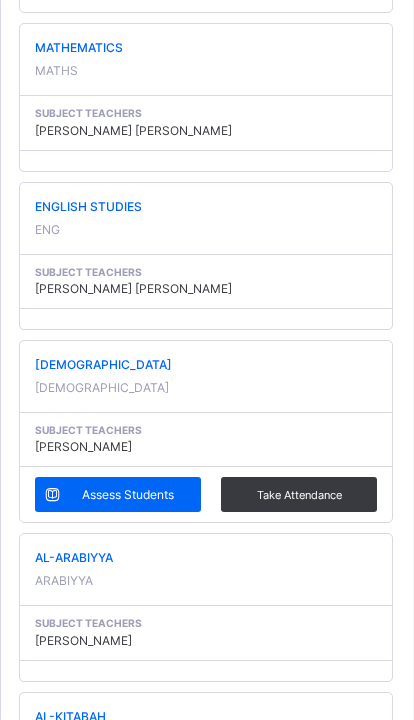 click on "Assess Students" at bounding box center (118, 494) 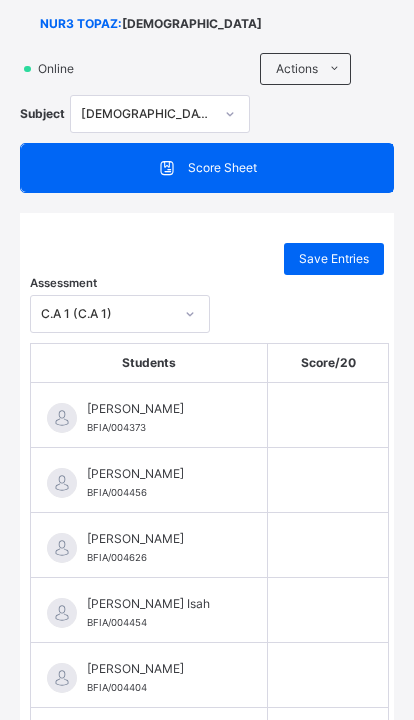 scroll, scrollTop: 153, scrollLeft: 0, axis: vertical 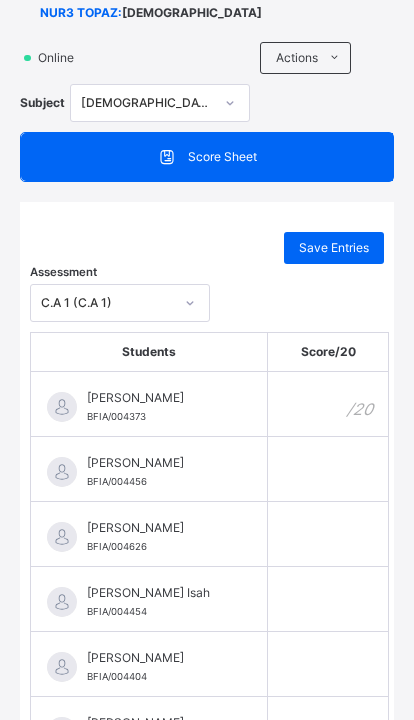 click at bounding box center (328, 404) 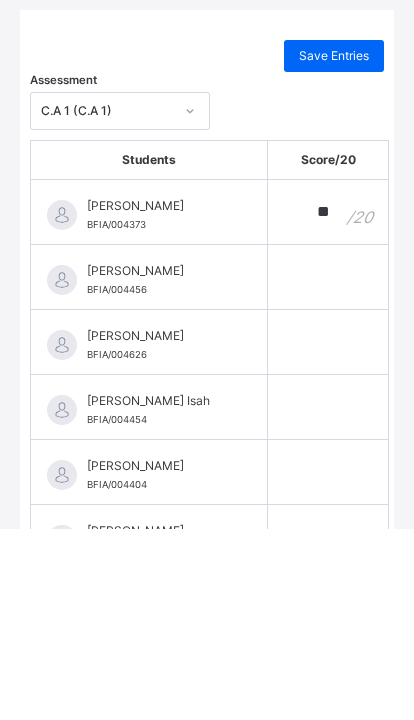 type on "**" 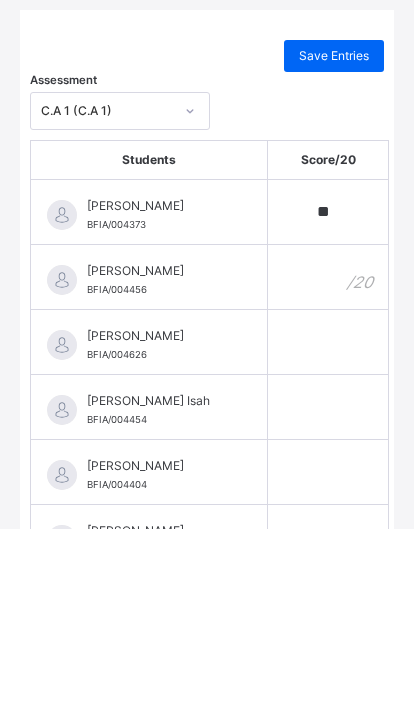 click at bounding box center [328, 469] 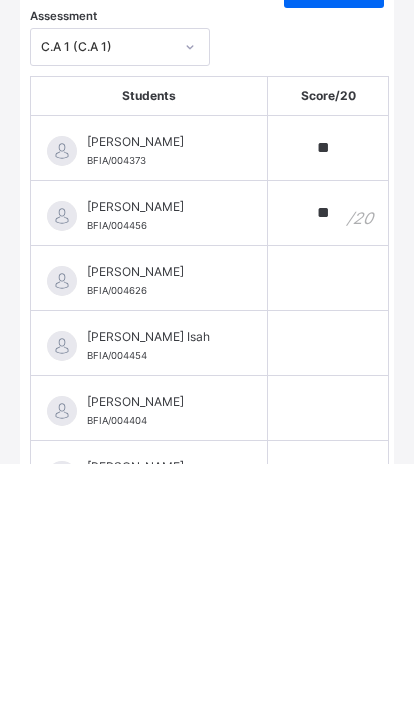 scroll, scrollTop: 173, scrollLeft: 0, axis: vertical 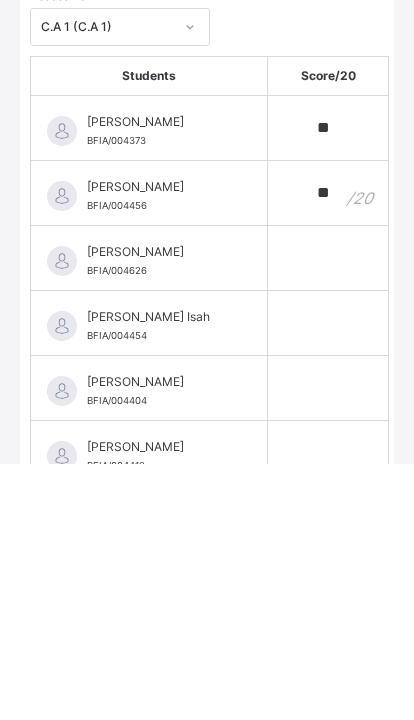 type on "**" 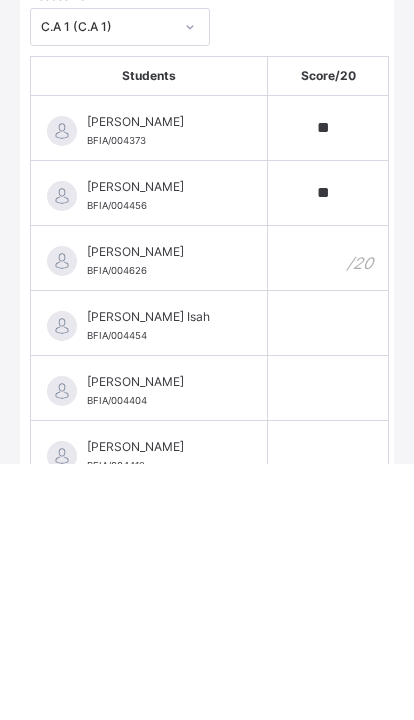 click at bounding box center (328, 514) 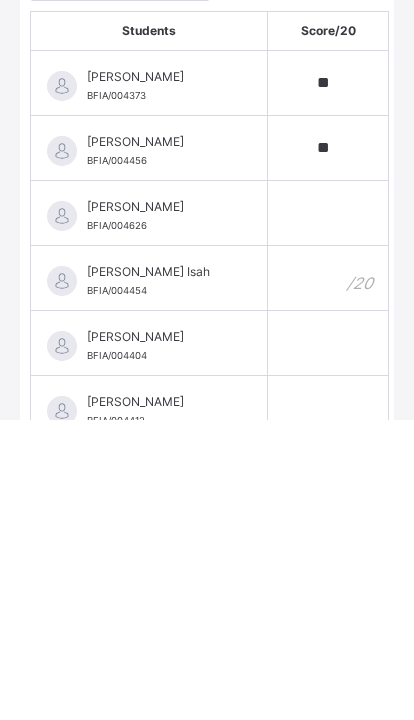 click at bounding box center [328, 579] 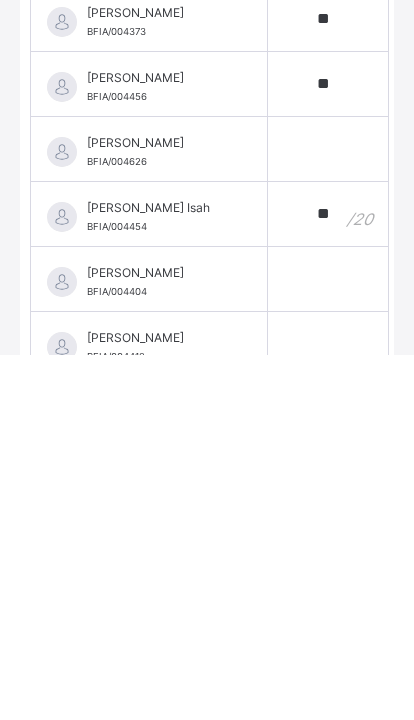 type on "**" 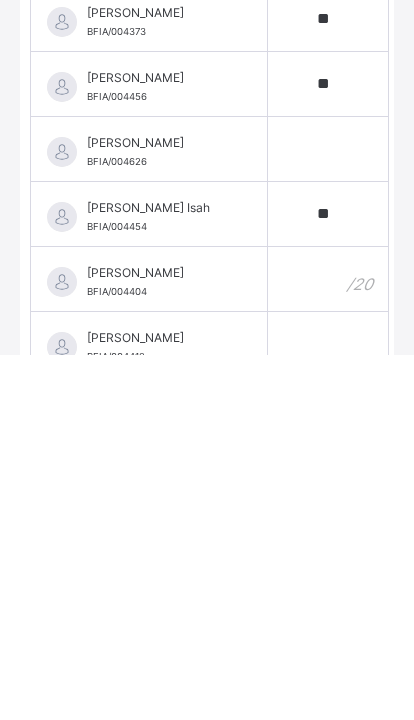 click at bounding box center [328, 644] 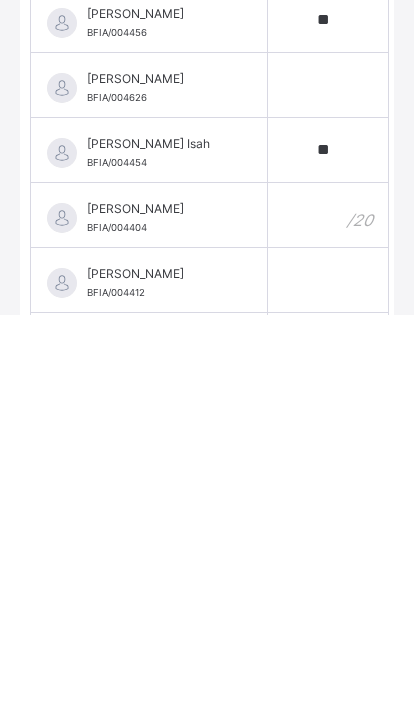 scroll, scrollTop: 195, scrollLeft: 0, axis: vertical 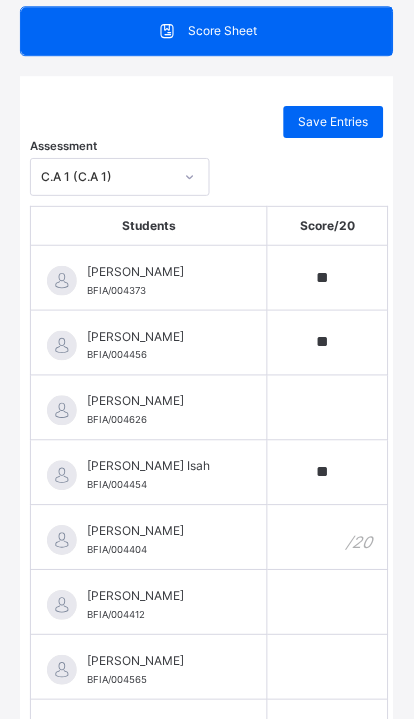 click at bounding box center (328, 538) 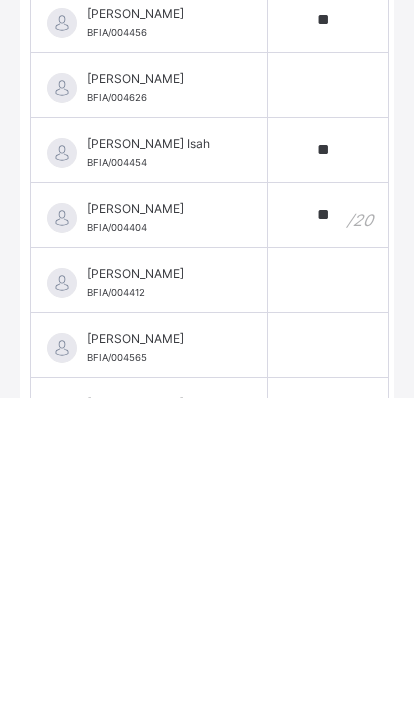 type on "**" 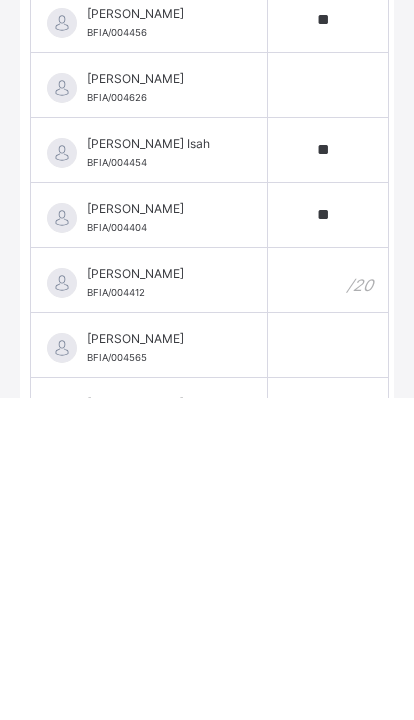 click at bounding box center [328, 603] 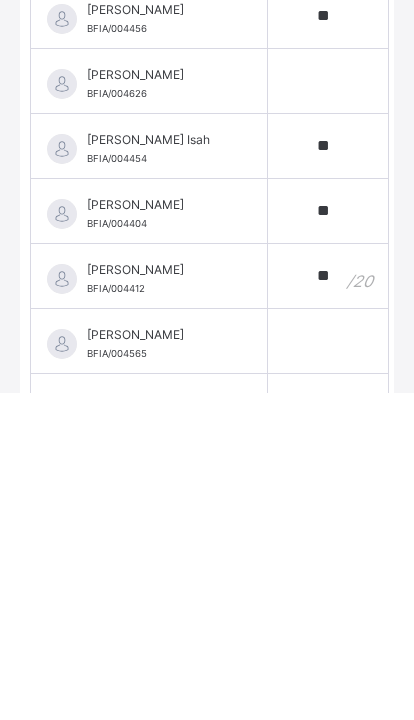 type on "**" 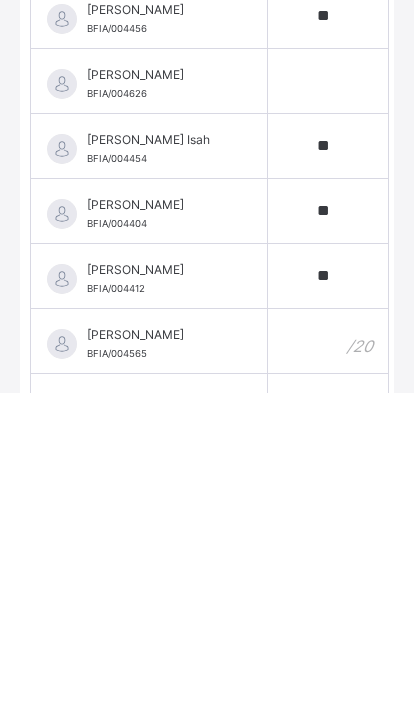 click at bounding box center (328, 668) 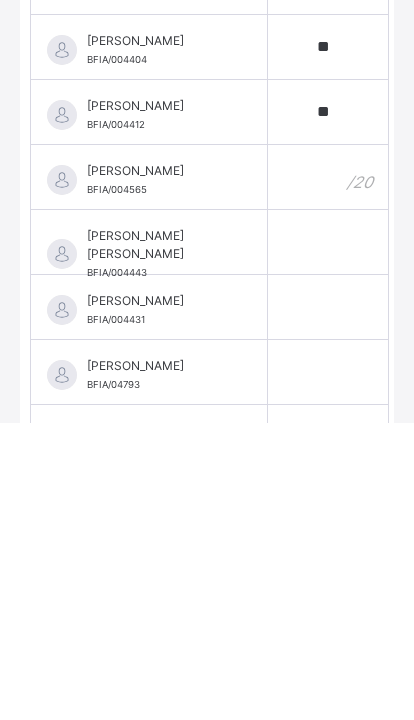 scroll, scrollTop: 470, scrollLeft: 0, axis: vertical 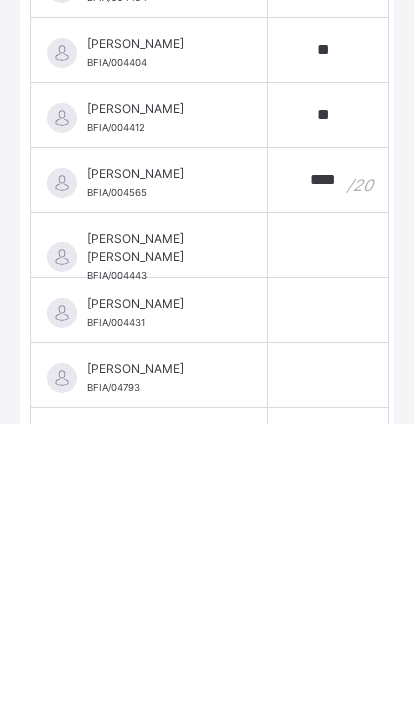 type on "****" 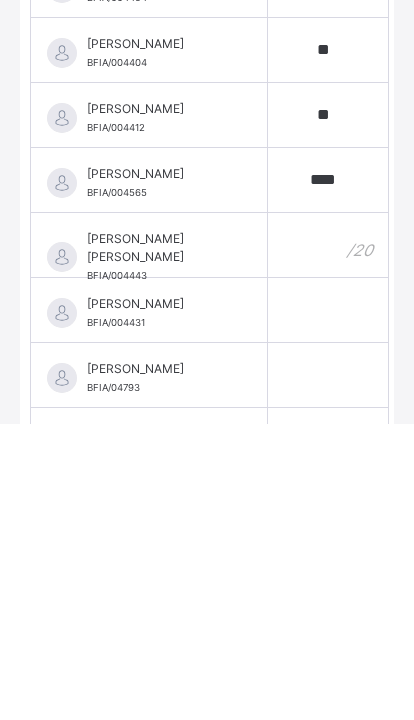 click at bounding box center [328, 542] 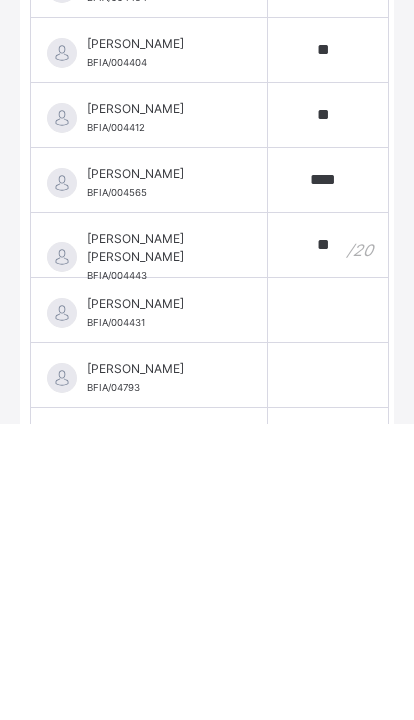 type on "**" 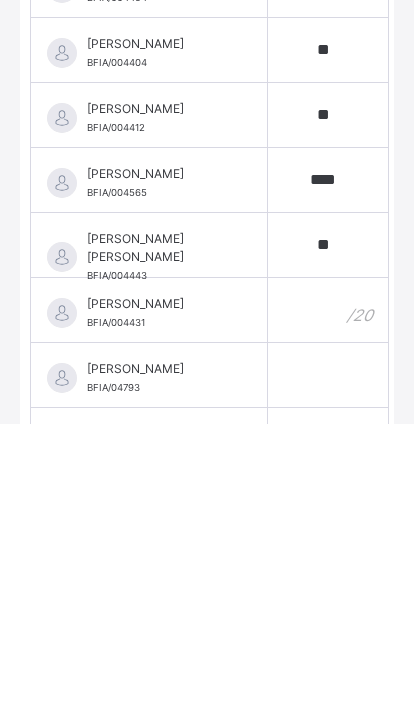 click at bounding box center [328, 607] 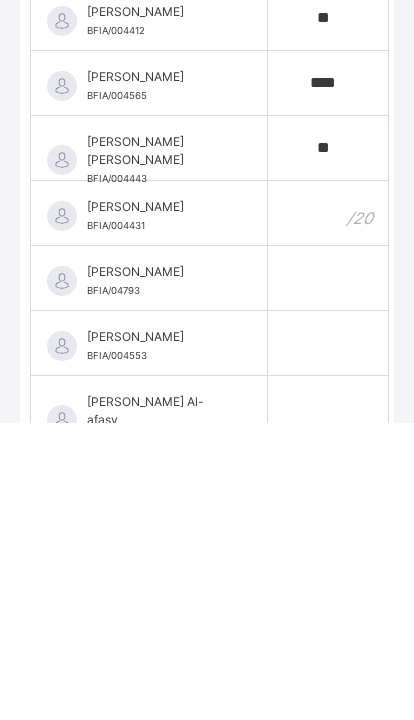 scroll, scrollTop: 569, scrollLeft: 0, axis: vertical 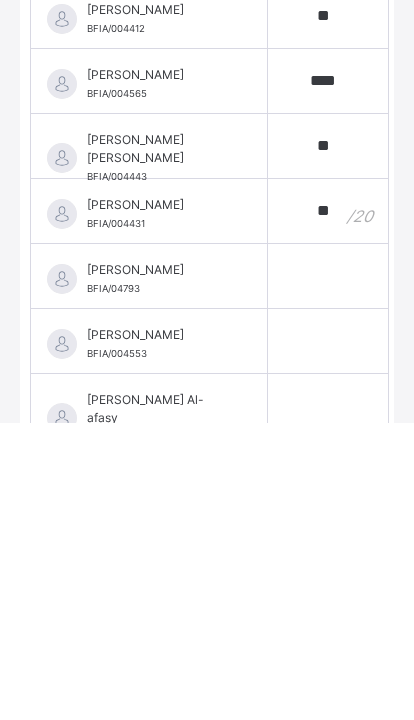type on "**" 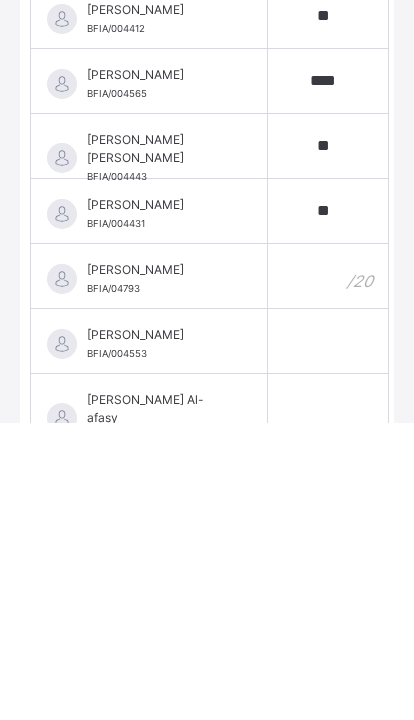click at bounding box center [328, 573] 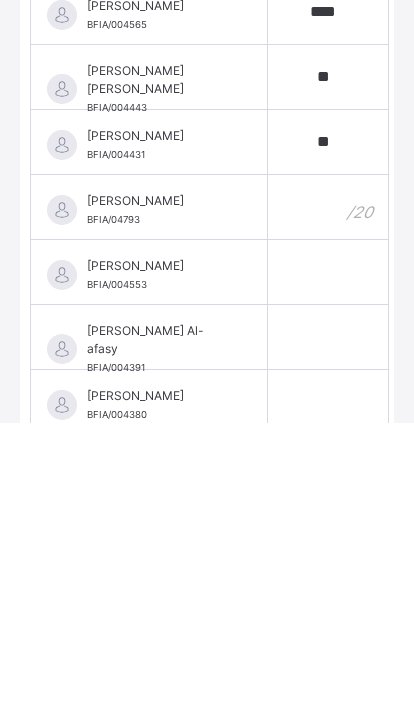 scroll, scrollTop: 639, scrollLeft: 0, axis: vertical 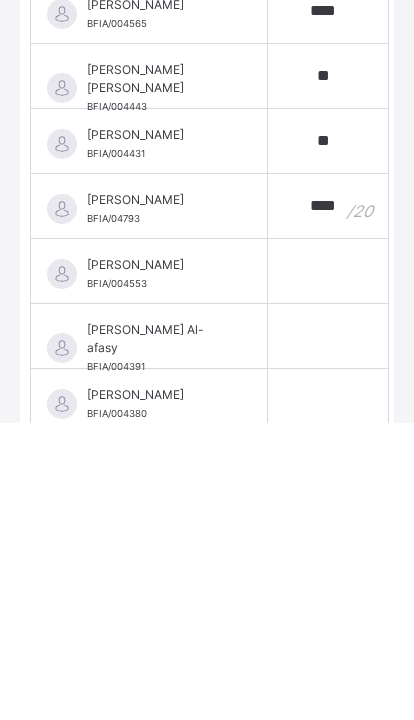 type on "****" 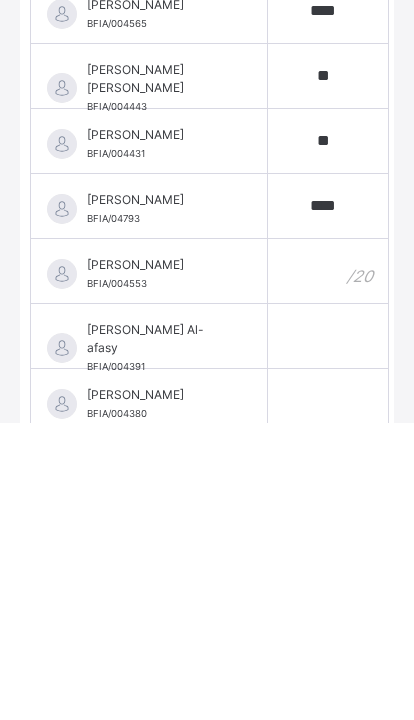 click at bounding box center [328, 568] 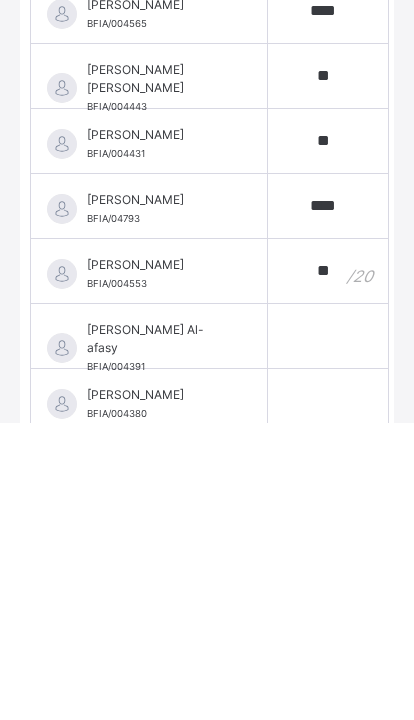 type on "**" 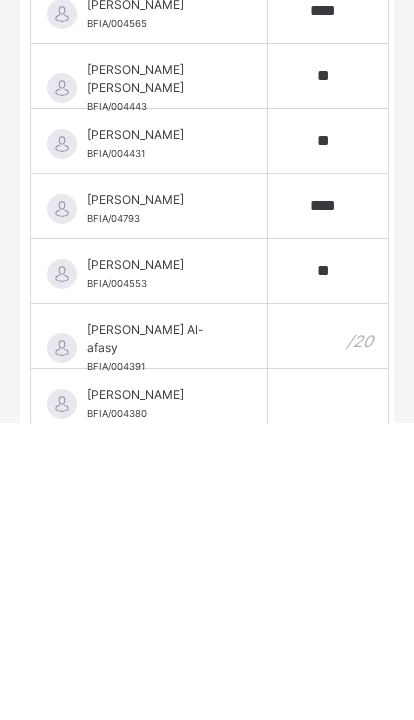 click at bounding box center [328, 633] 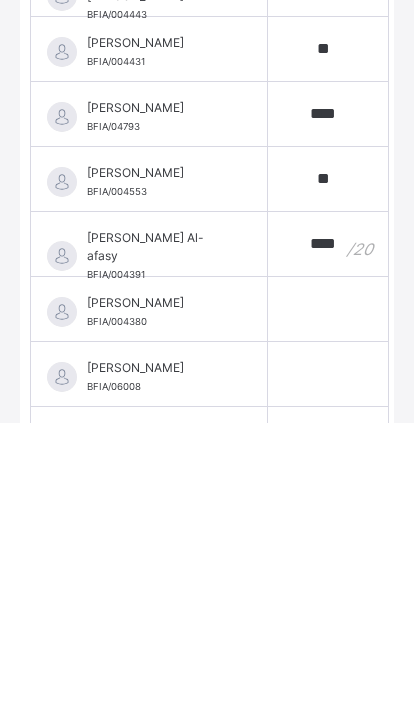 scroll, scrollTop: 733, scrollLeft: 0, axis: vertical 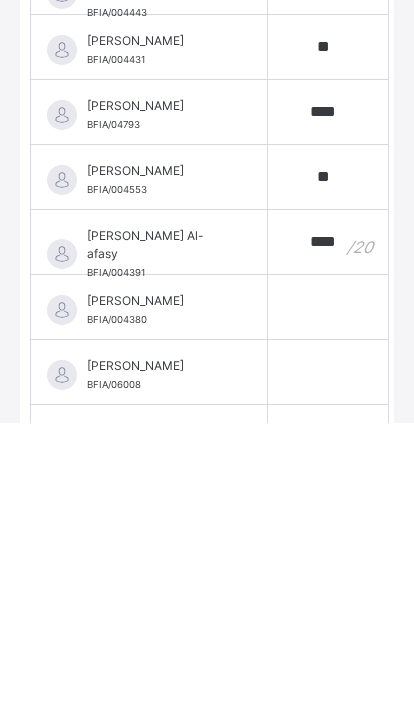 type on "****" 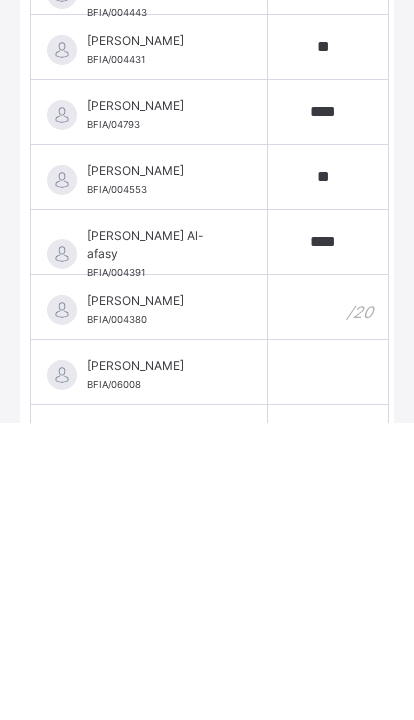 click at bounding box center [328, 604] 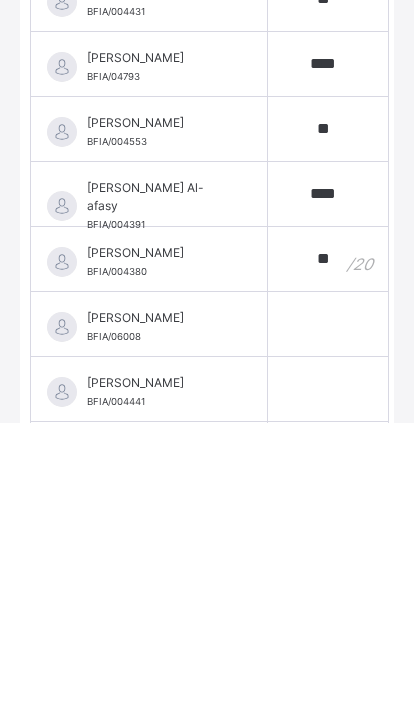 scroll, scrollTop: 785, scrollLeft: 0, axis: vertical 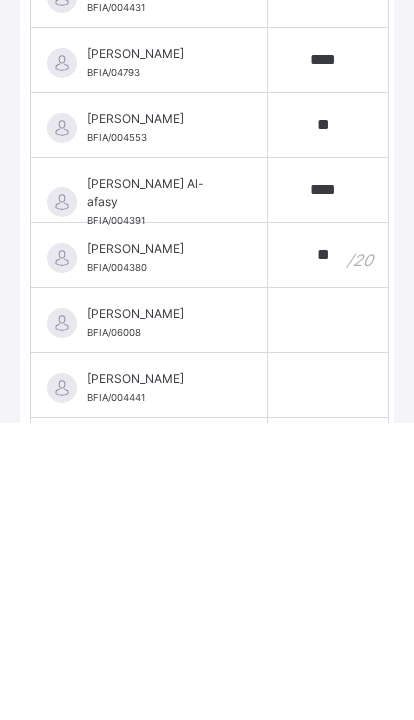 type on "**" 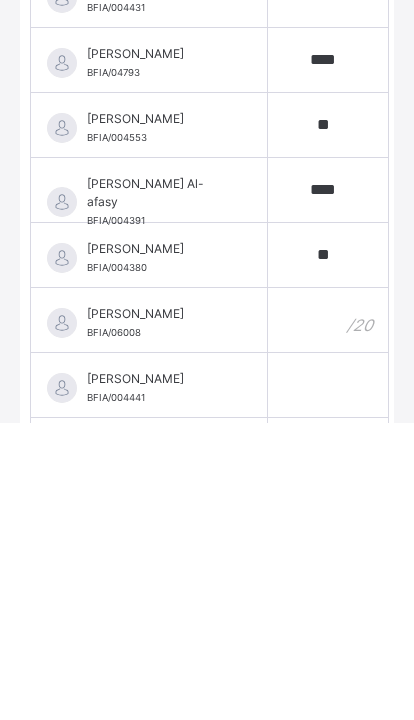 click at bounding box center [328, 617] 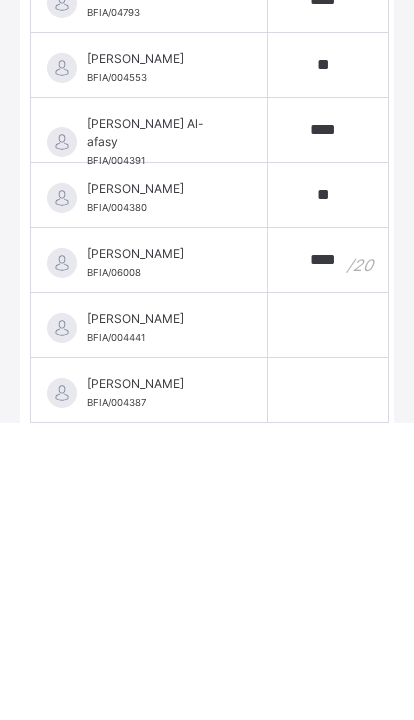scroll, scrollTop: 851, scrollLeft: 0, axis: vertical 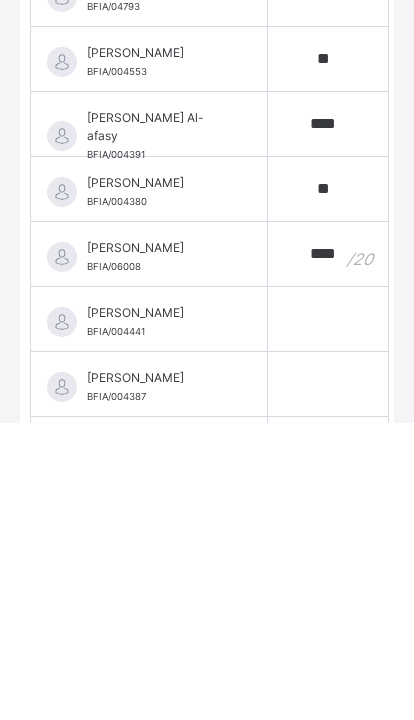 type on "****" 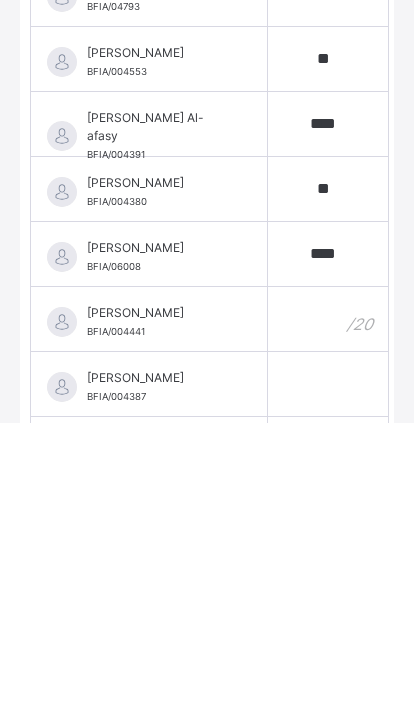 click at bounding box center (328, 616) 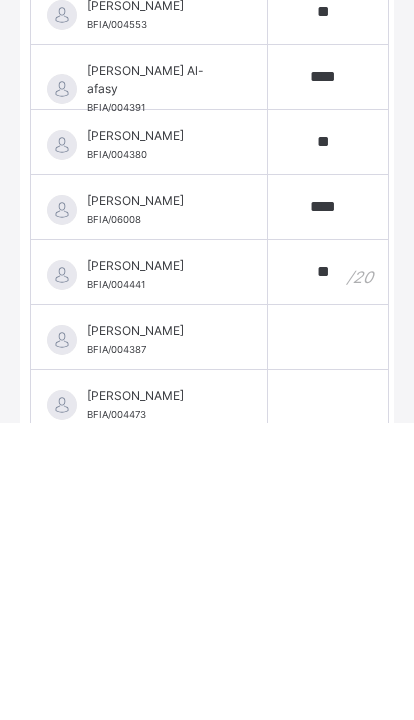 scroll, scrollTop: 906, scrollLeft: 0, axis: vertical 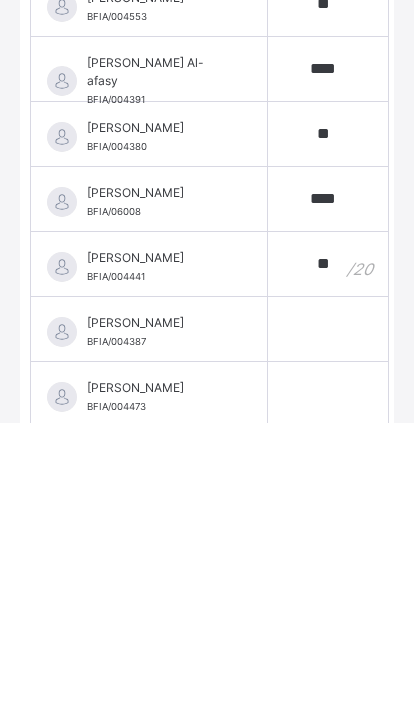 type on "**" 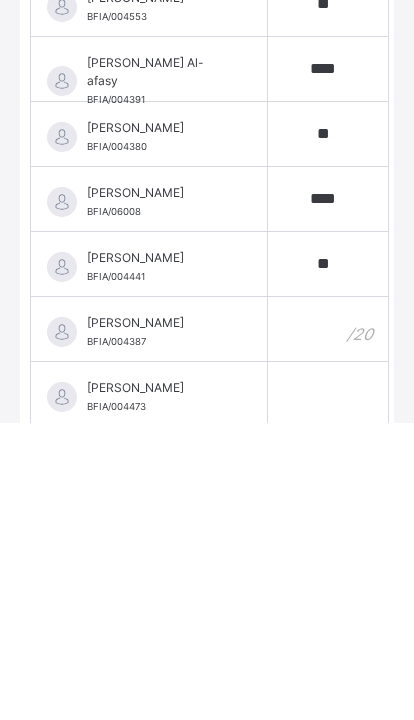 click at bounding box center (328, 626) 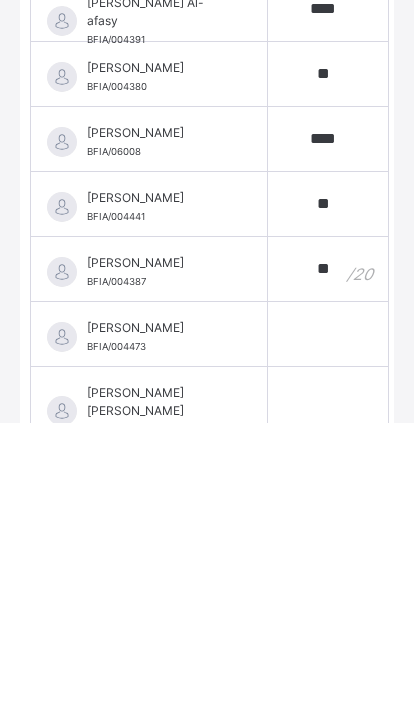 scroll, scrollTop: 963, scrollLeft: 0, axis: vertical 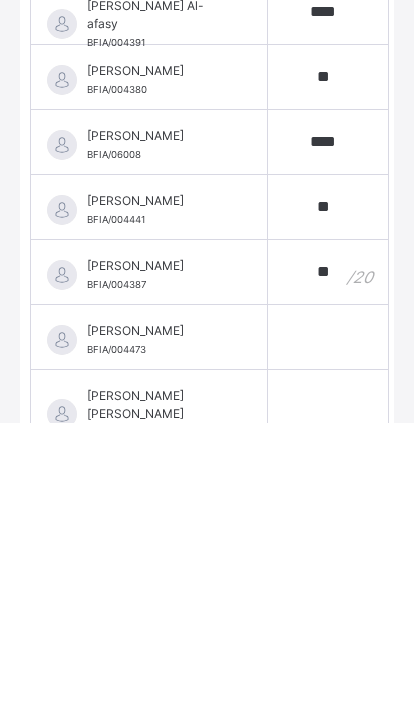 type on "**" 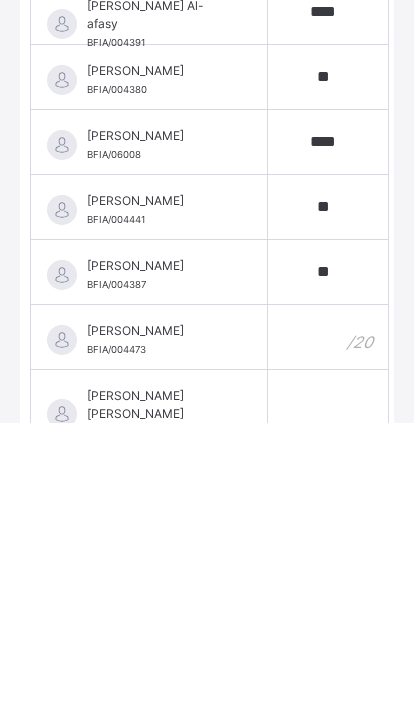 click at bounding box center [328, 634] 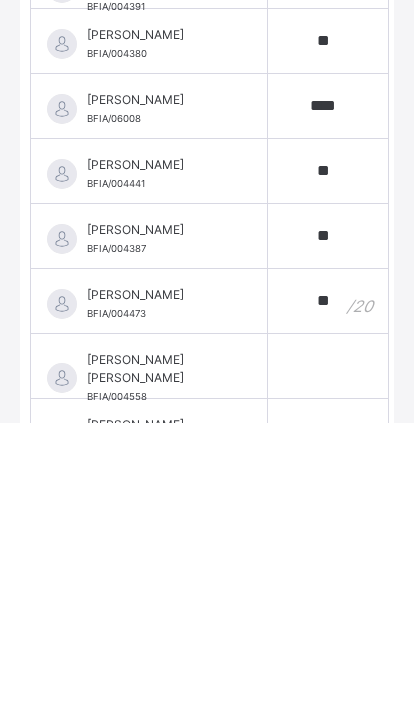 scroll, scrollTop: 1038, scrollLeft: 0, axis: vertical 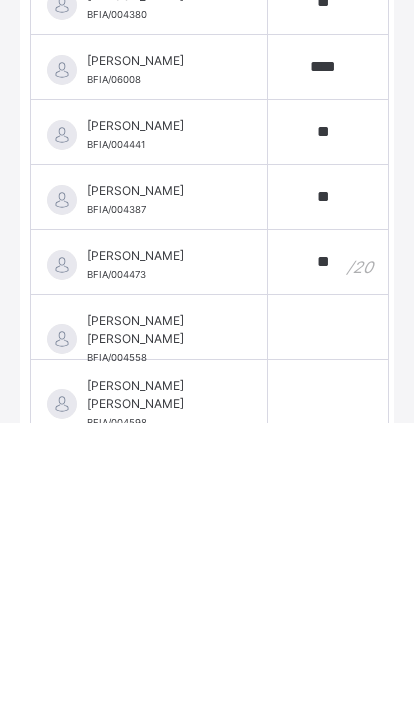 type on "**" 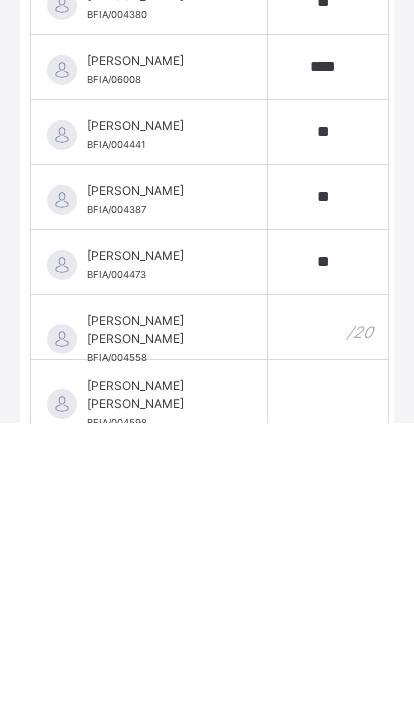 click at bounding box center [328, 624] 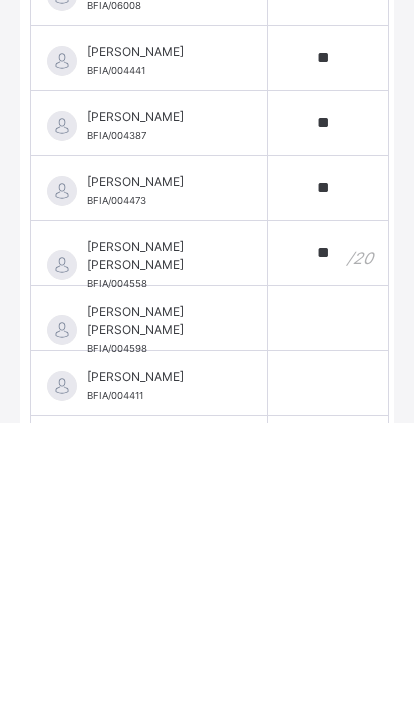 scroll, scrollTop: 1115, scrollLeft: 0, axis: vertical 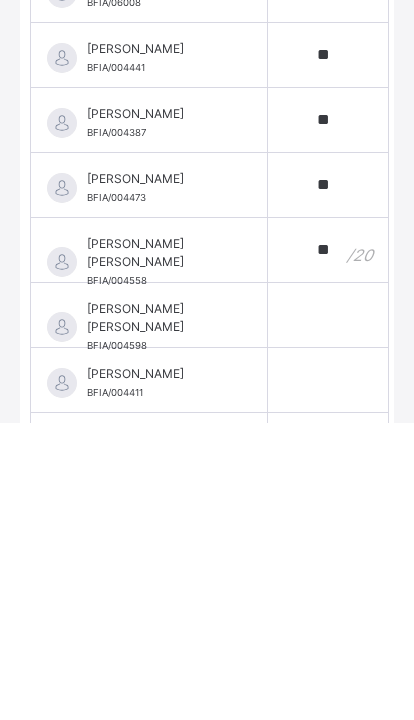 type on "**" 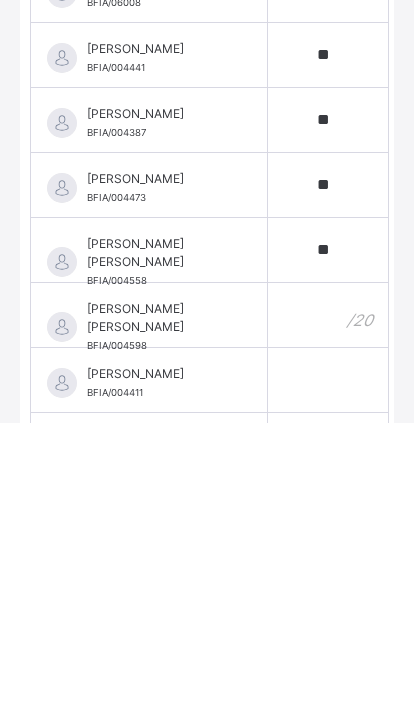 click at bounding box center [328, 612] 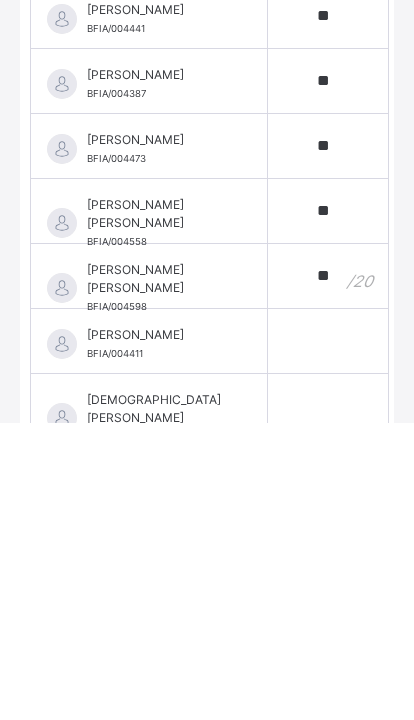 scroll, scrollTop: 1169, scrollLeft: 0, axis: vertical 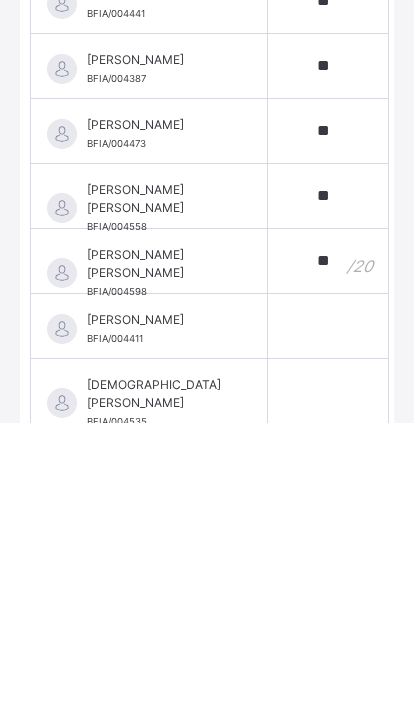 type on "**" 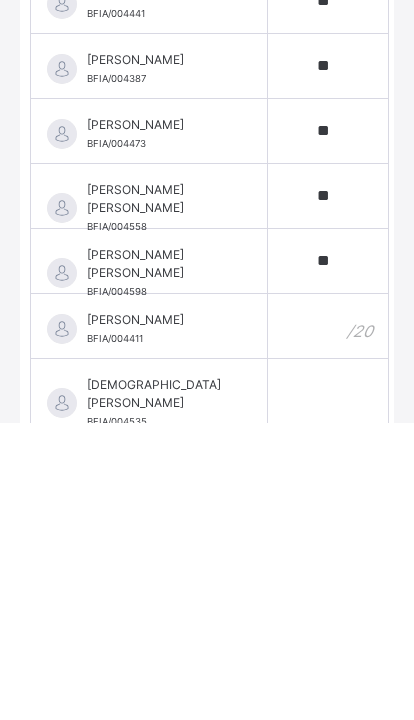 click at bounding box center [328, 623] 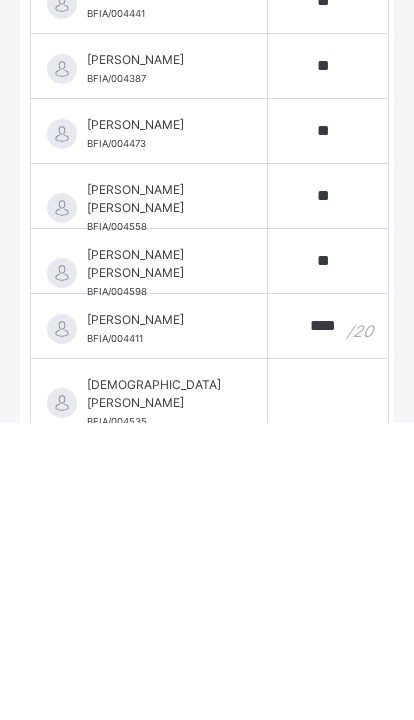 scroll, scrollTop: 1212, scrollLeft: 0, axis: vertical 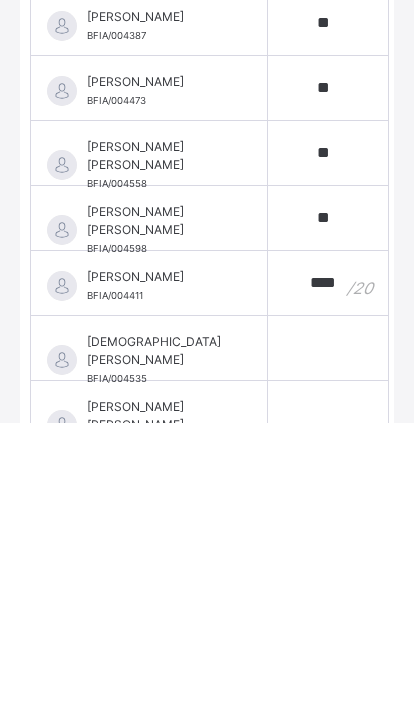 type on "****" 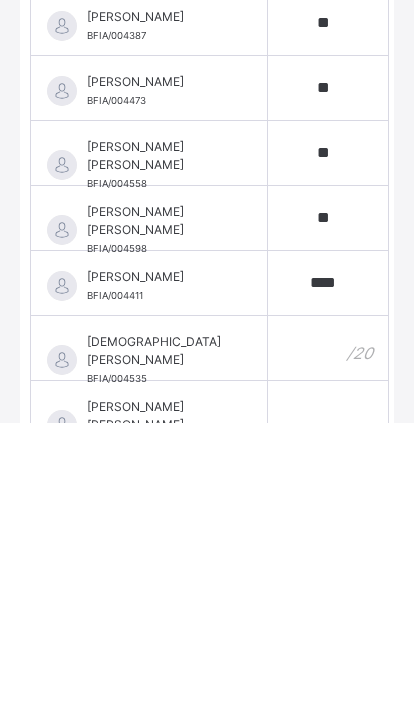 click at bounding box center (328, 645) 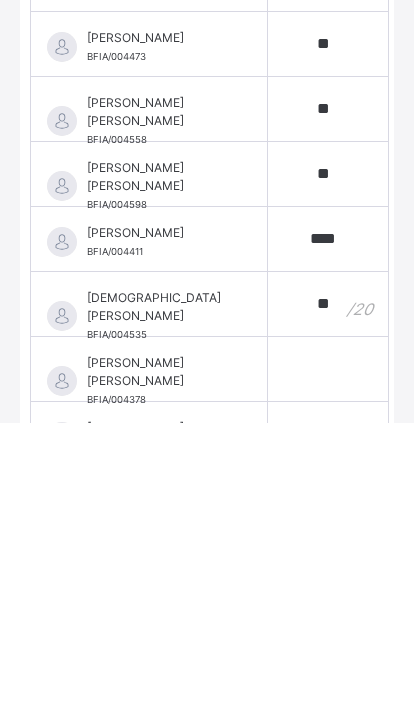 scroll, scrollTop: 1291, scrollLeft: 0, axis: vertical 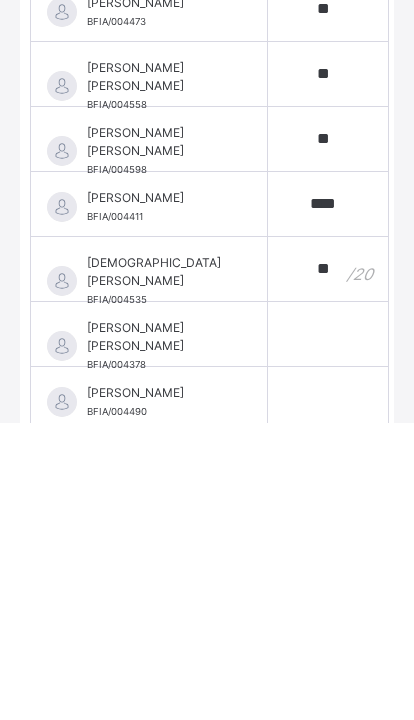 type on "**" 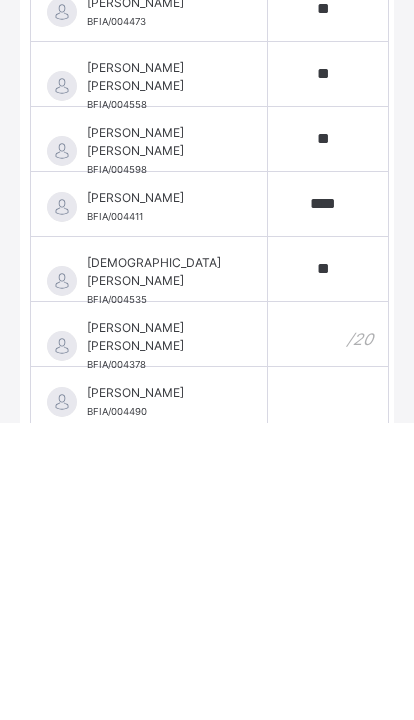 click at bounding box center (328, 631) 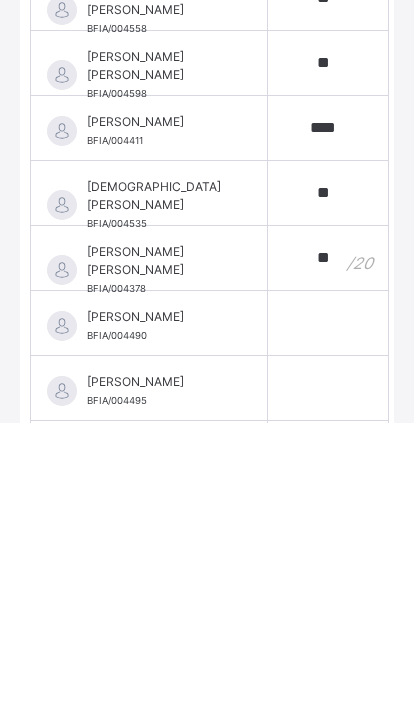 scroll, scrollTop: 1368, scrollLeft: 0, axis: vertical 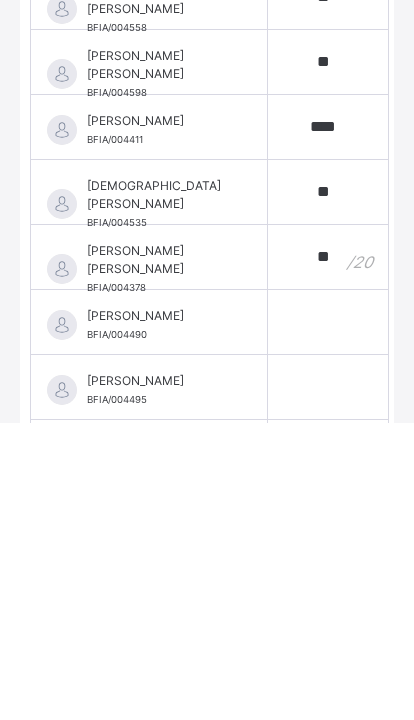 type on "**" 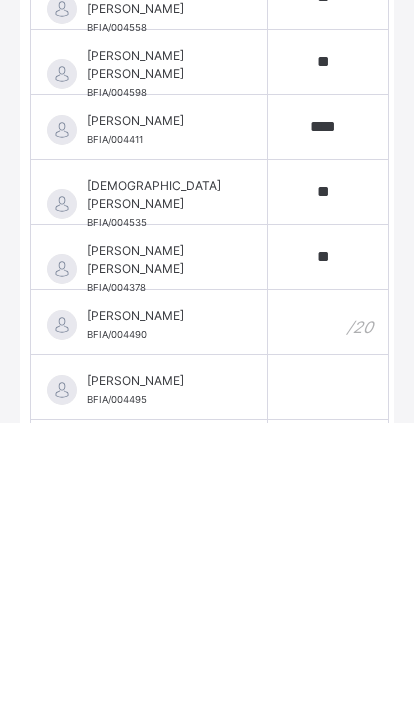 click at bounding box center [328, 619] 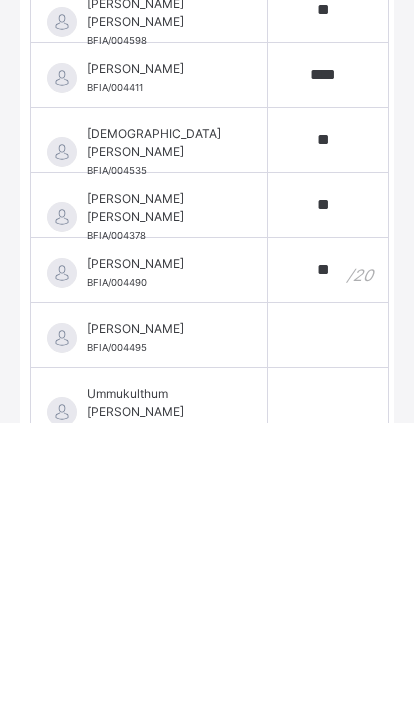 scroll, scrollTop: 1447, scrollLeft: 0, axis: vertical 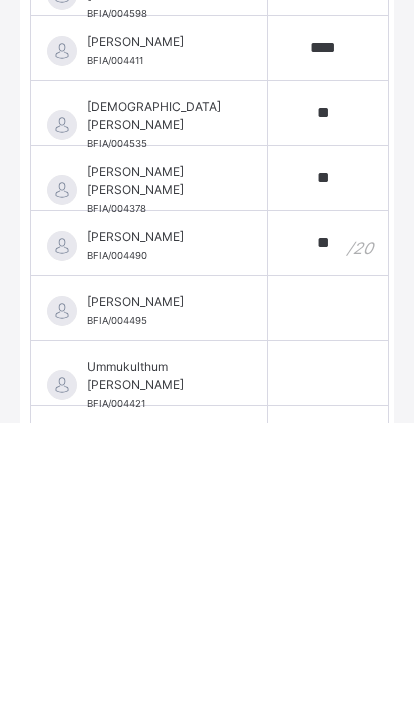 type on "**" 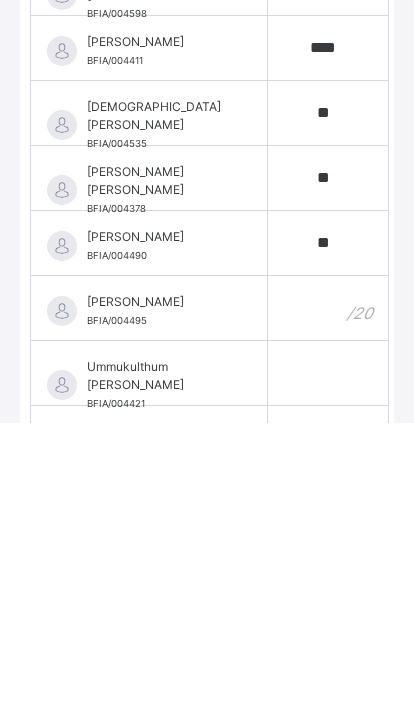 click at bounding box center (328, 605) 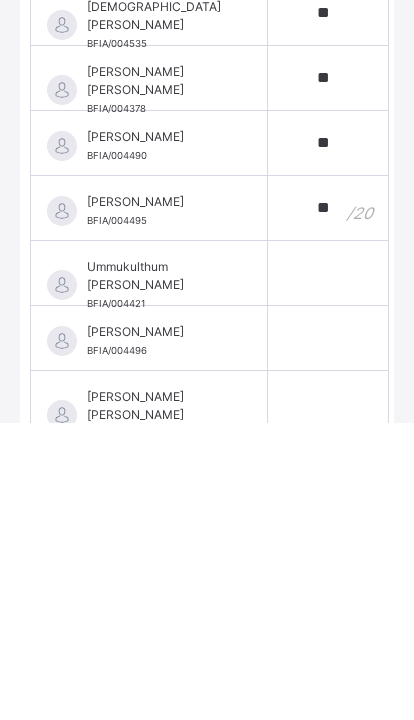 scroll, scrollTop: 1558, scrollLeft: 0, axis: vertical 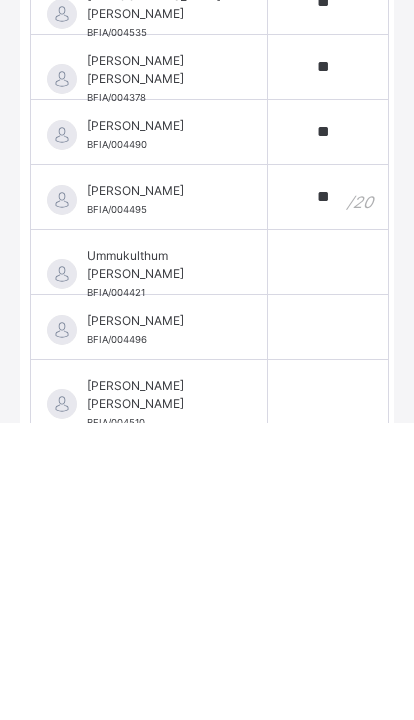 type on "**" 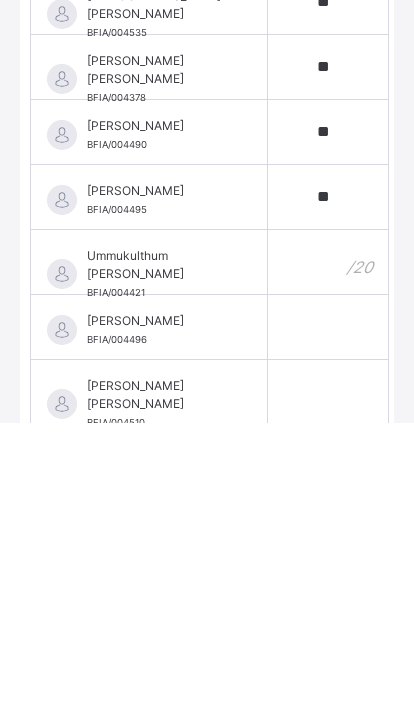 click at bounding box center [328, 559] 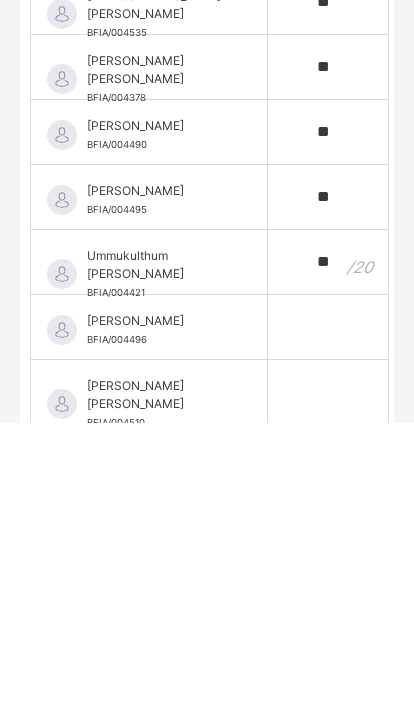 type on "**" 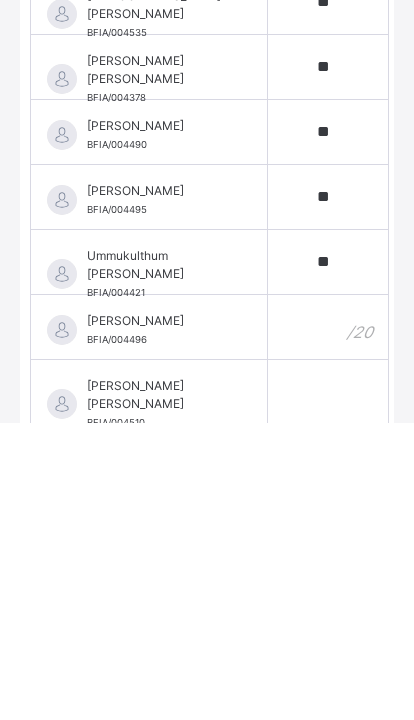 click at bounding box center (328, 624) 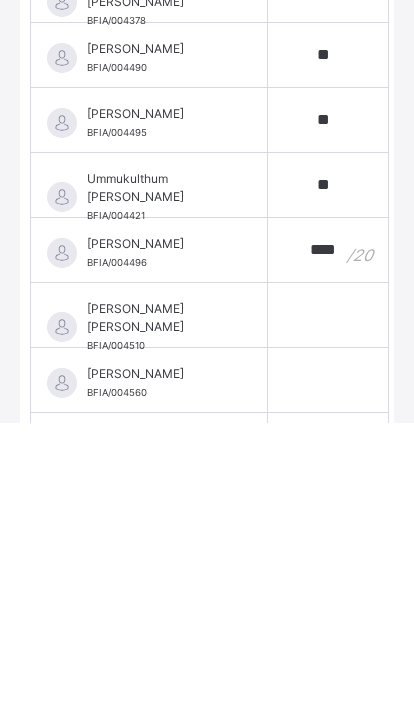 scroll, scrollTop: 1637, scrollLeft: 0, axis: vertical 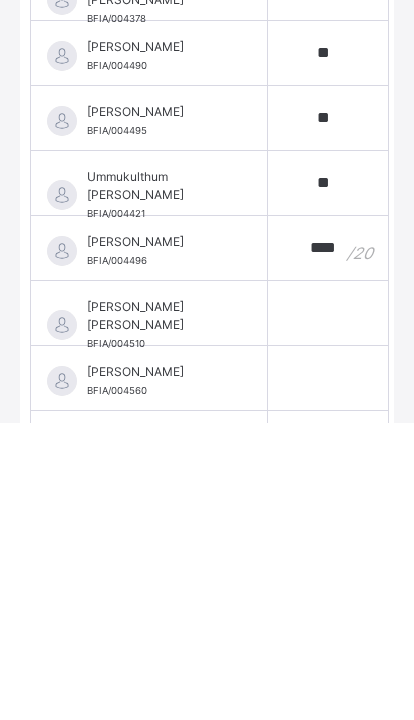type on "****" 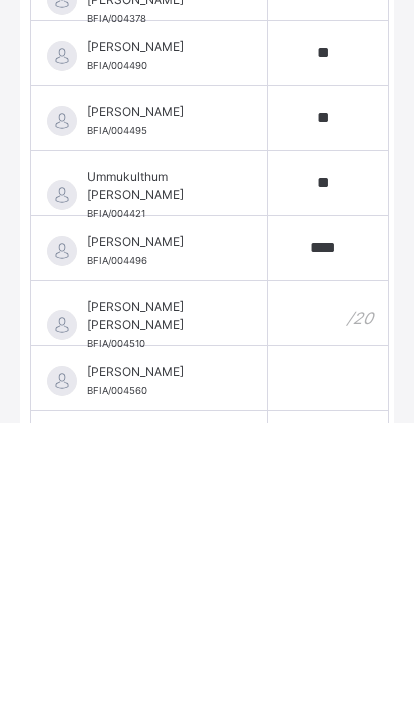 click at bounding box center [328, 610] 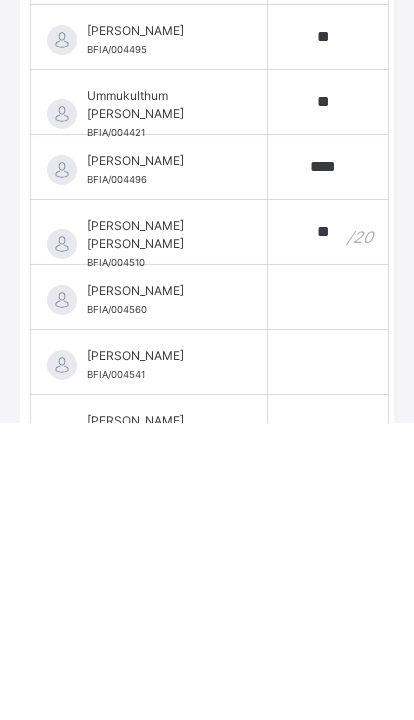 scroll, scrollTop: 1721, scrollLeft: 0, axis: vertical 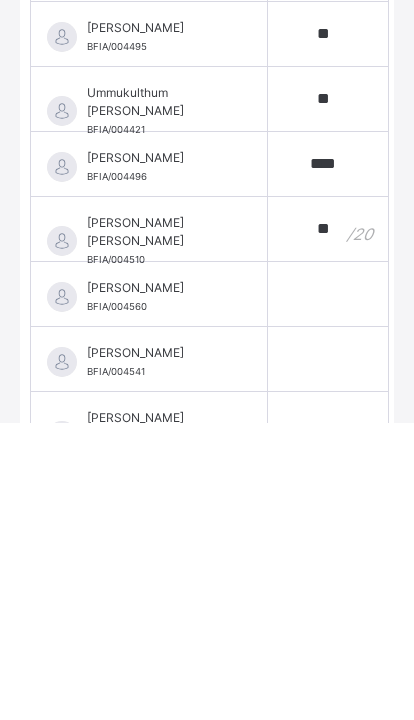 type on "**" 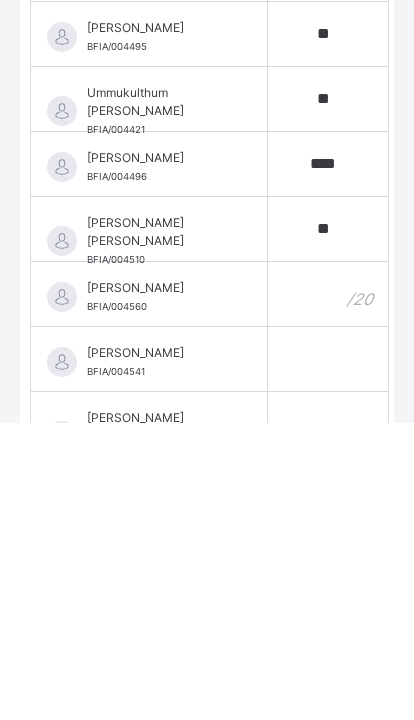 click at bounding box center [328, 591] 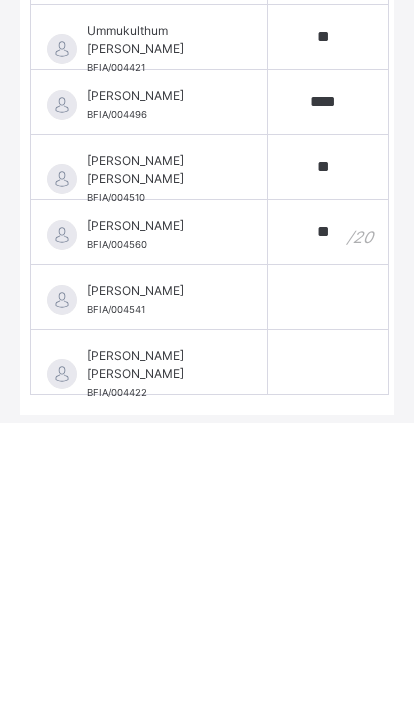 scroll, scrollTop: 1802, scrollLeft: 0, axis: vertical 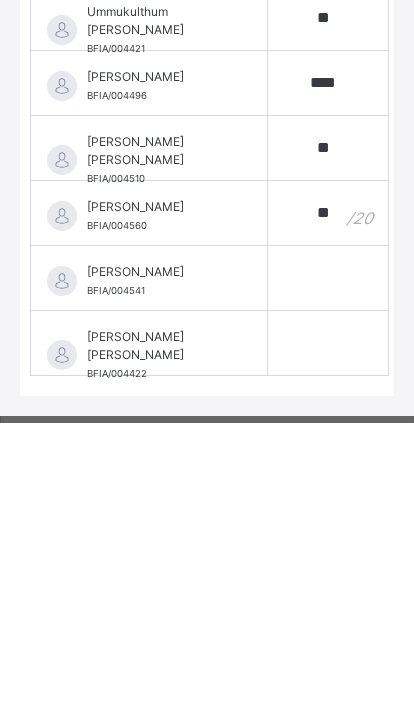 type on "**" 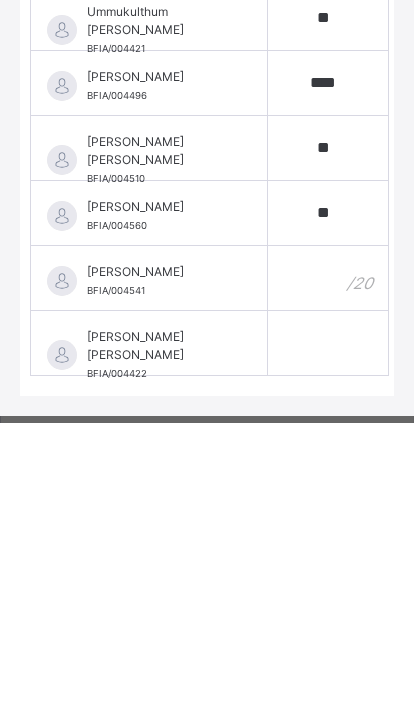 click at bounding box center (328, 575) 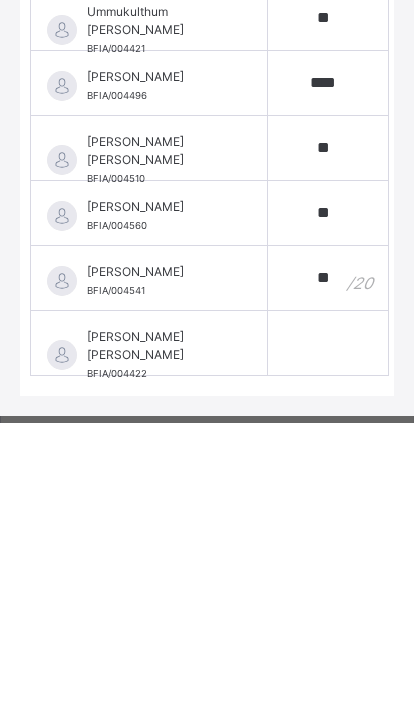 type on "**" 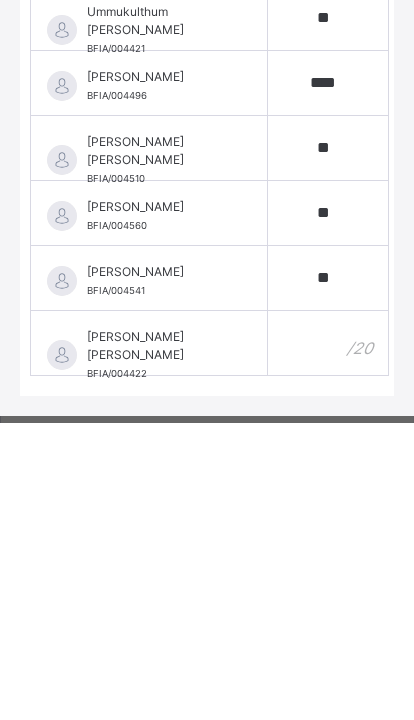 click at bounding box center [328, 640] 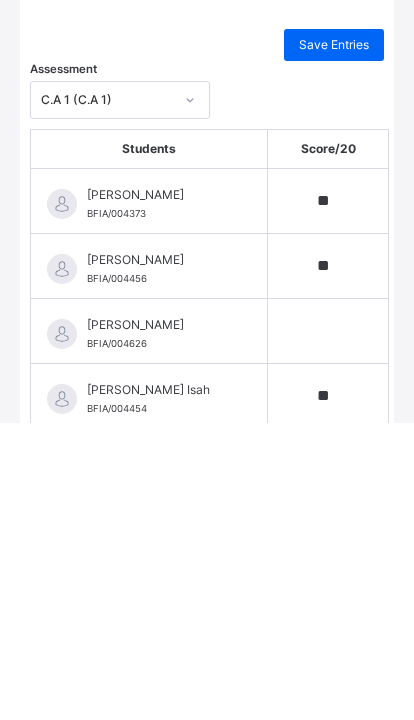 scroll, scrollTop: 63, scrollLeft: 0, axis: vertical 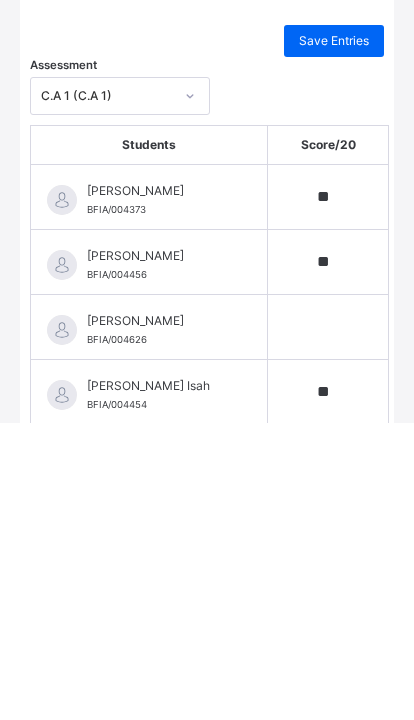 type on "****" 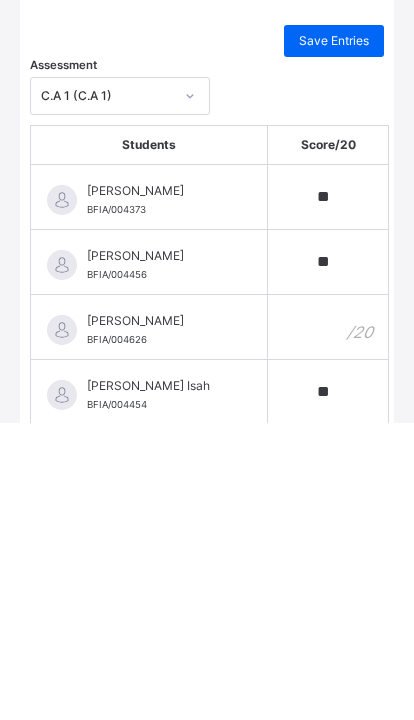 click at bounding box center (328, 624) 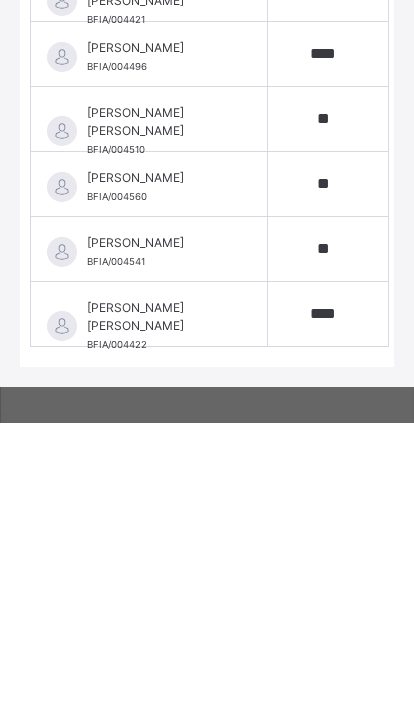 scroll, scrollTop: 1829, scrollLeft: 0, axis: vertical 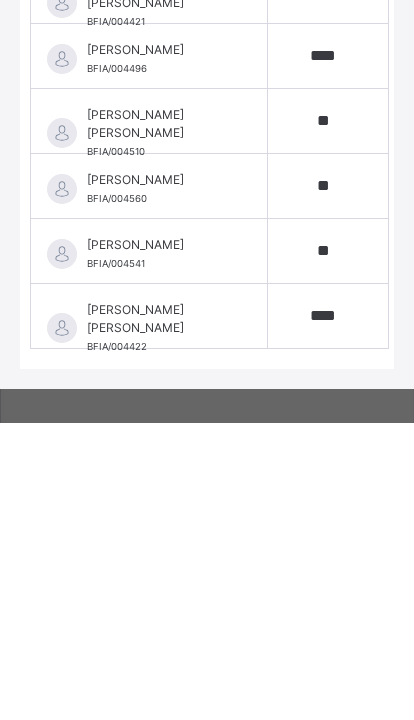 type on "**" 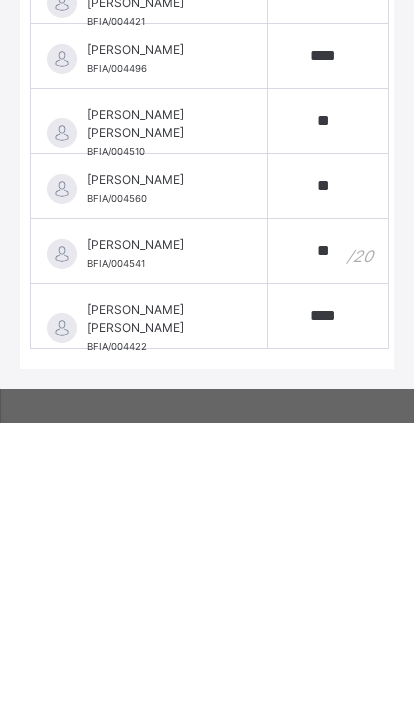click on "**" at bounding box center [328, 548] 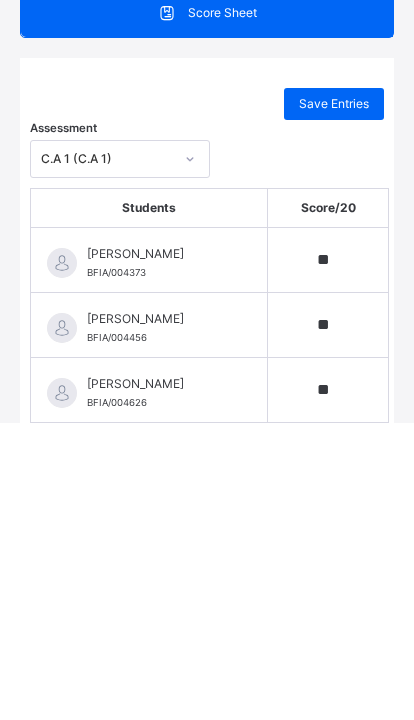 scroll, scrollTop: 0, scrollLeft: 0, axis: both 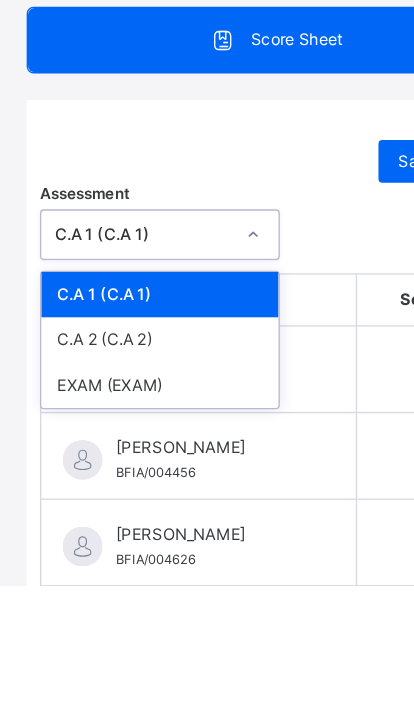 click on "C.A 2 (C.A 2)" at bounding box center [120, 535] 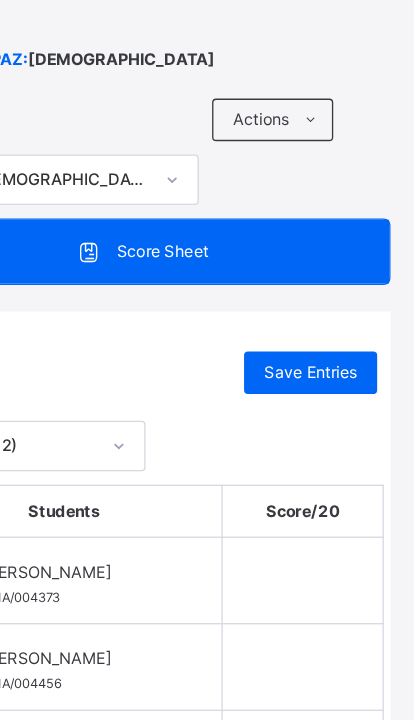 scroll, scrollTop: 1313, scrollLeft: 1, axis: both 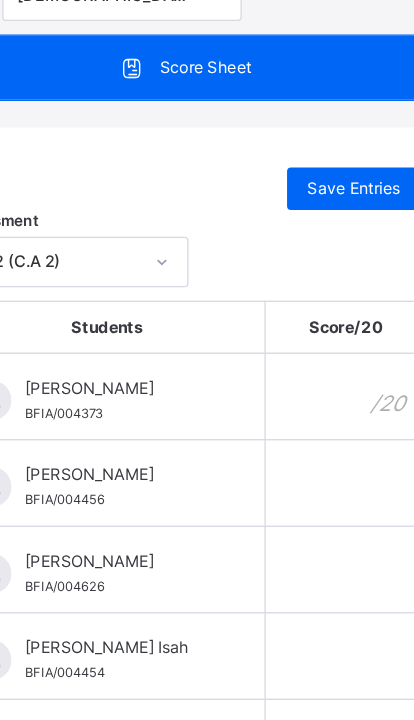 click at bounding box center [328, 419] 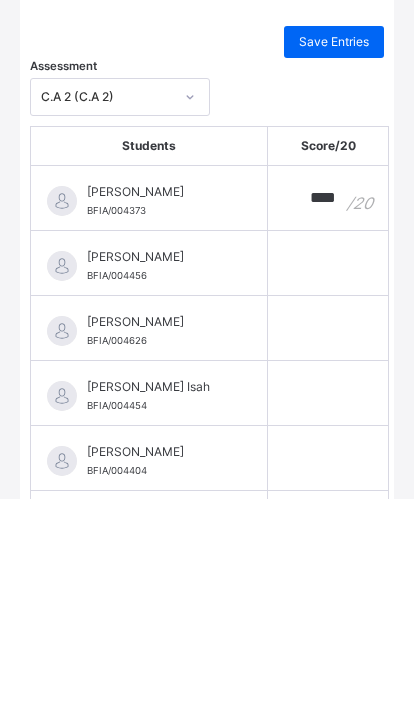type on "****" 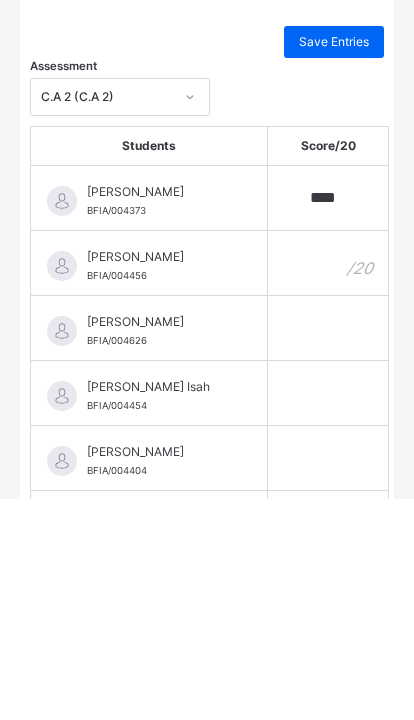 click at bounding box center (328, 484) 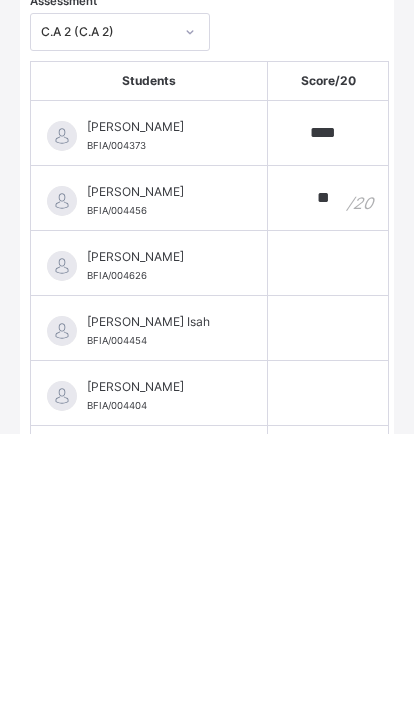 type on "**" 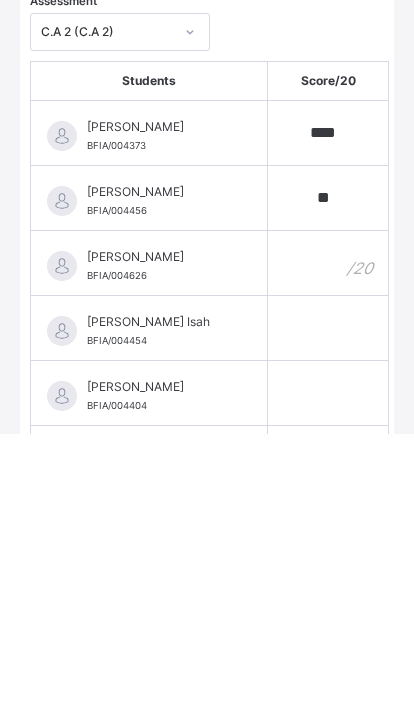 click at bounding box center [328, 549] 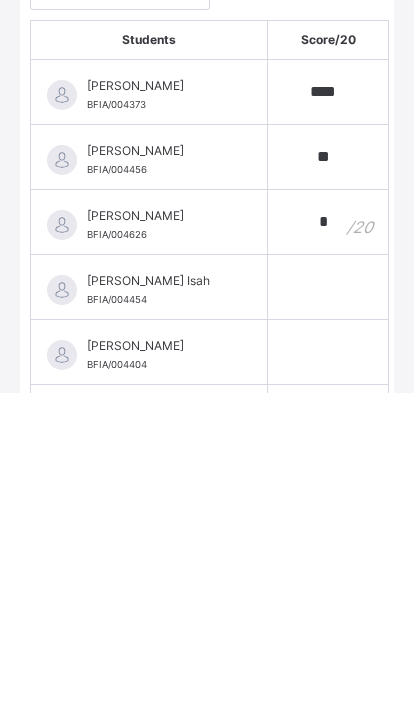 type on "*" 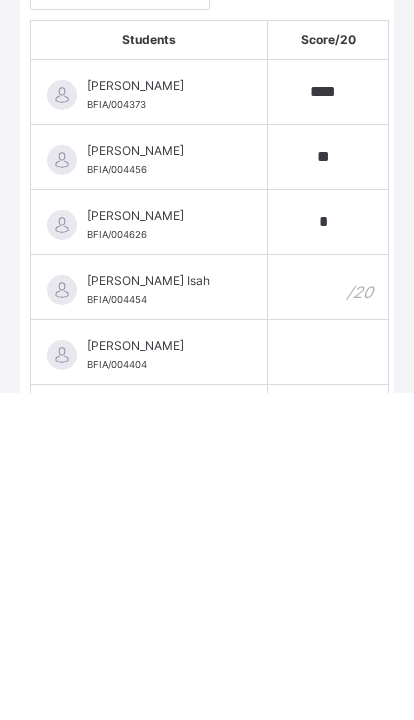 click at bounding box center (328, 614) 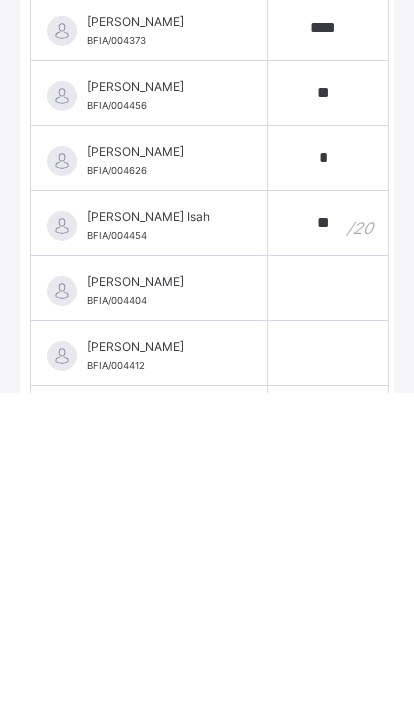 scroll, scrollTop: 209, scrollLeft: 0, axis: vertical 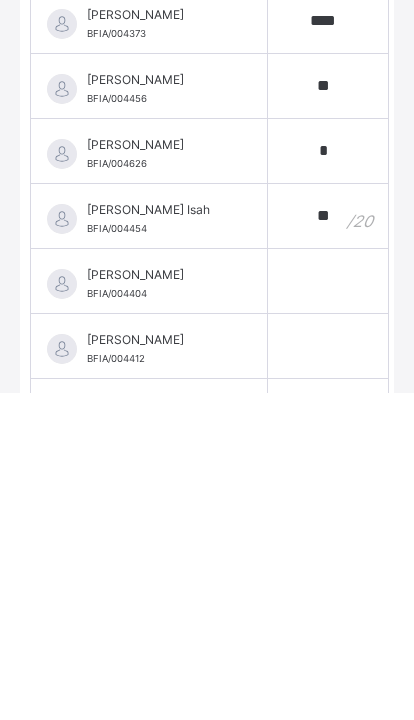 type on "**" 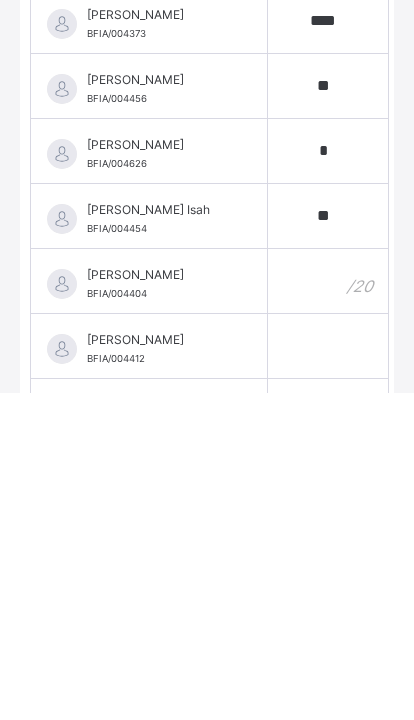 click at bounding box center [328, 608] 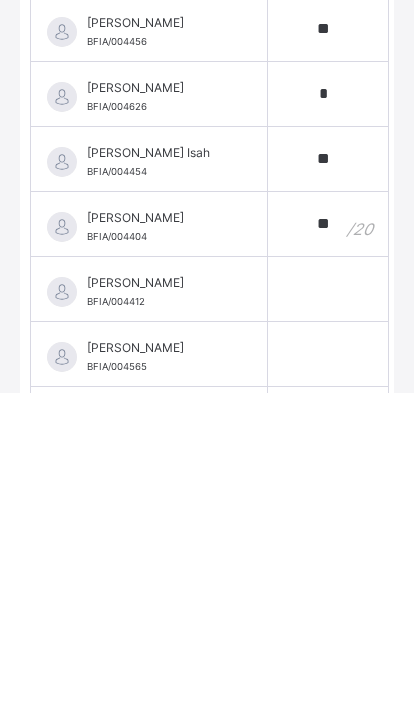scroll, scrollTop: 280, scrollLeft: 0, axis: vertical 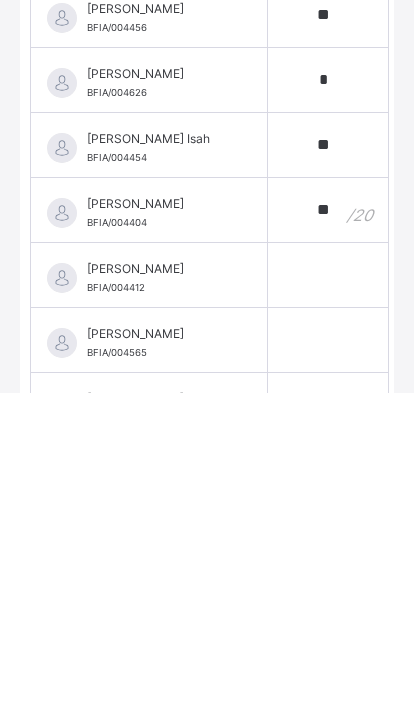 type on "**" 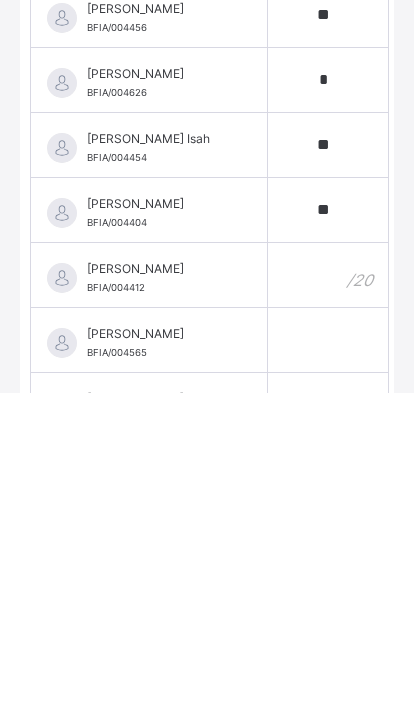 click at bounding box center (328, 602) 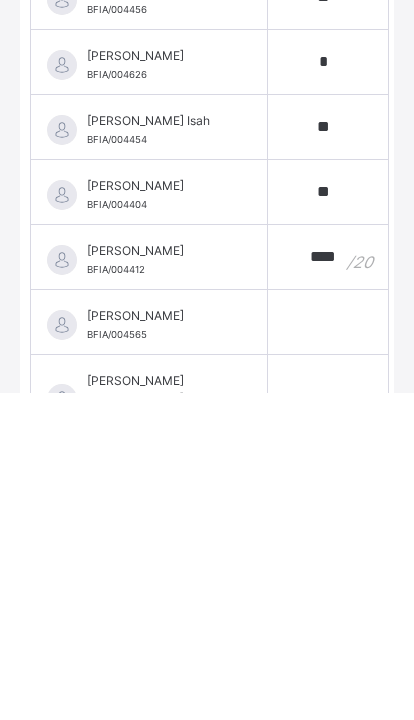 scroll, scrollTop: 301, scrollLeft: 0, axis: vertical 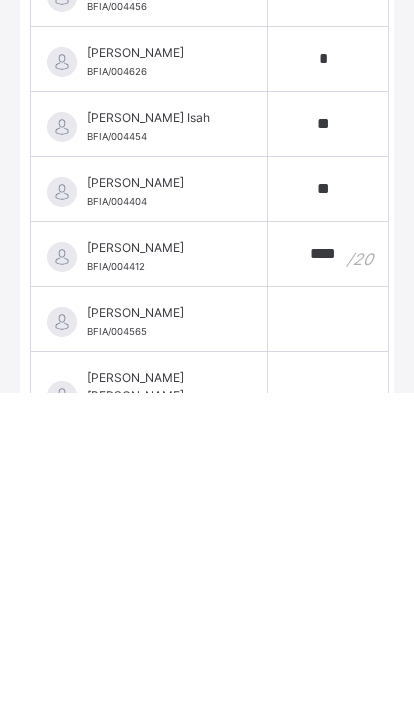 type on "****" 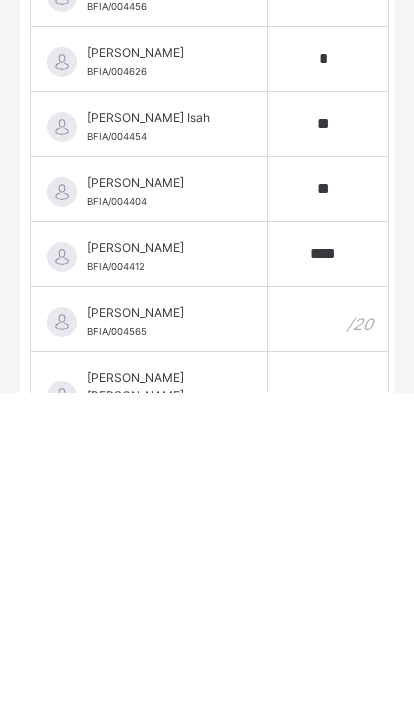 click at bounding box center (328, 646) 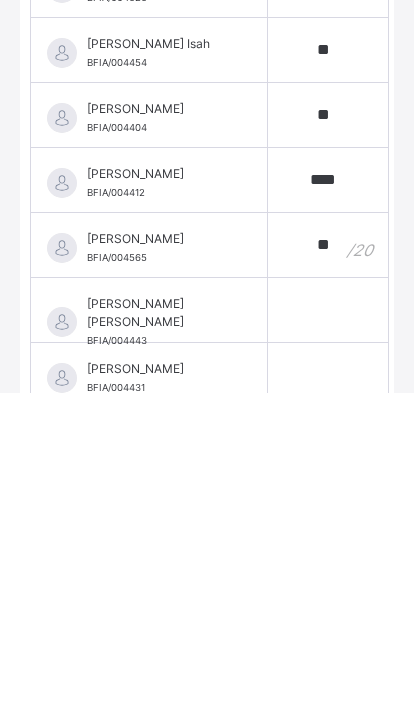 scroll, scrollTop: 404, scrollLeft: 0, axis: vertical 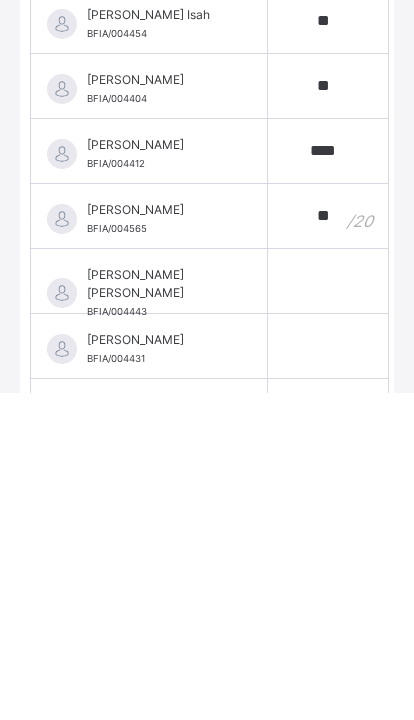 type on "**" 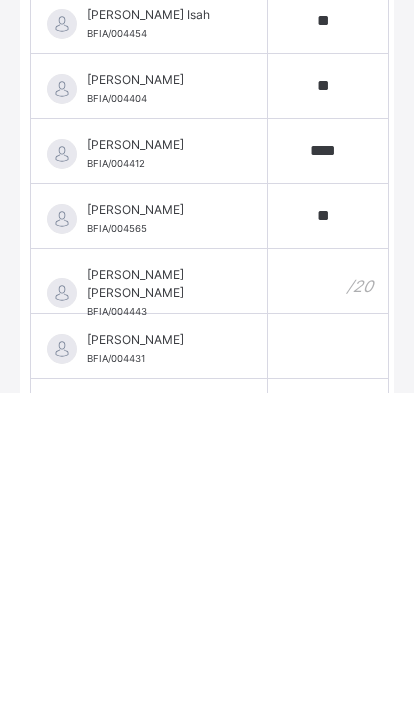 click at bounding box center (328, 608) 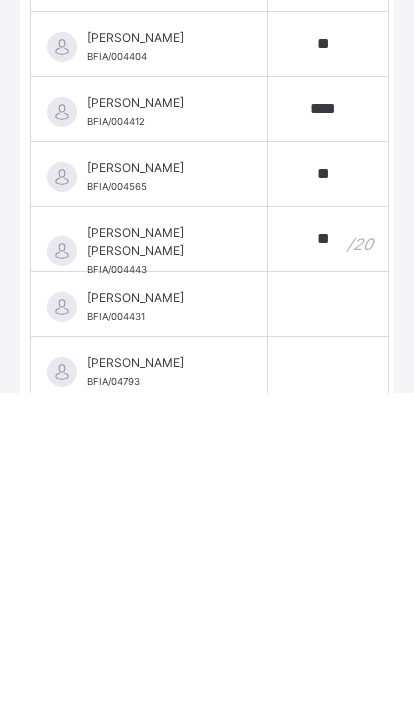scroll, scrollTop: 460, scrollLeft: 0, axis: vertical 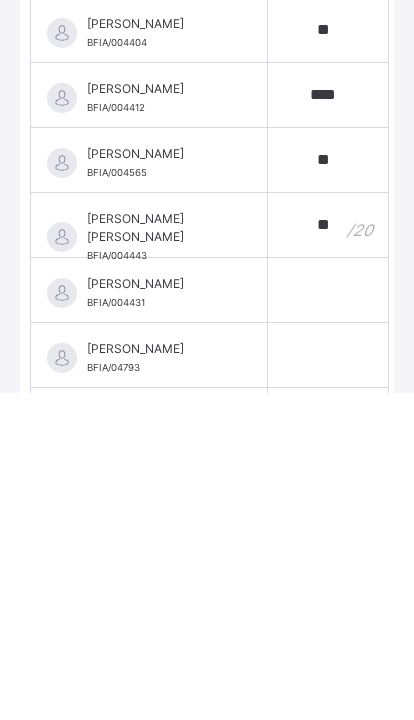 type on "**" 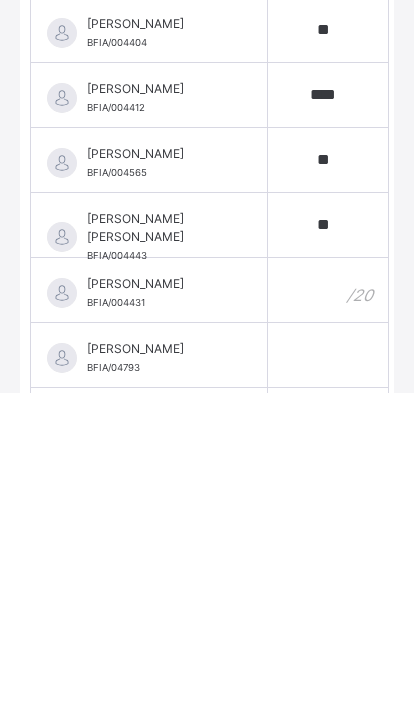 click at bounding box center (328, 617) 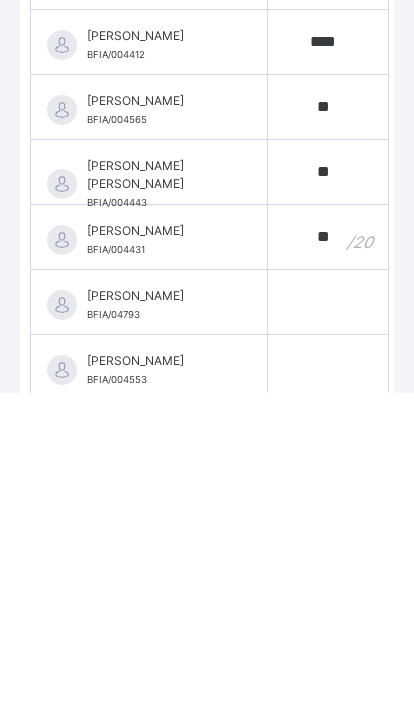scroll, scrollTop: 514, scrollLeft: 0, axis: vertical 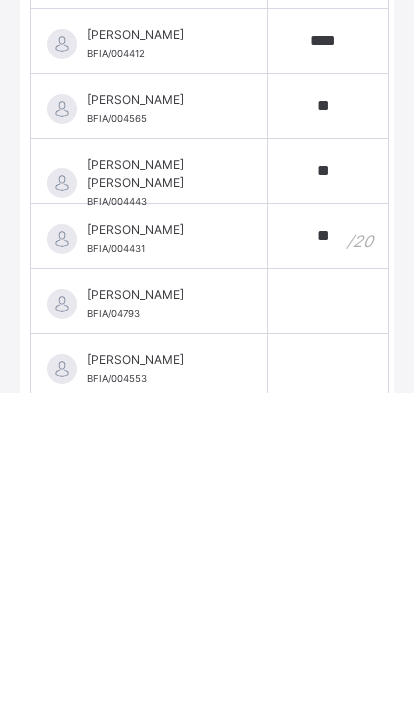 type on "**" 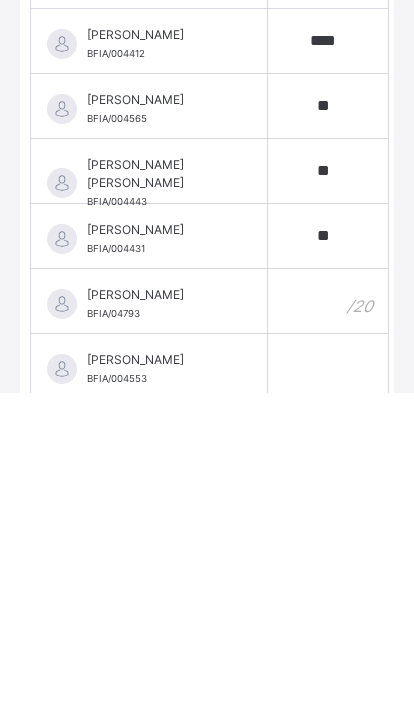 click at bounding box center [328, 628] 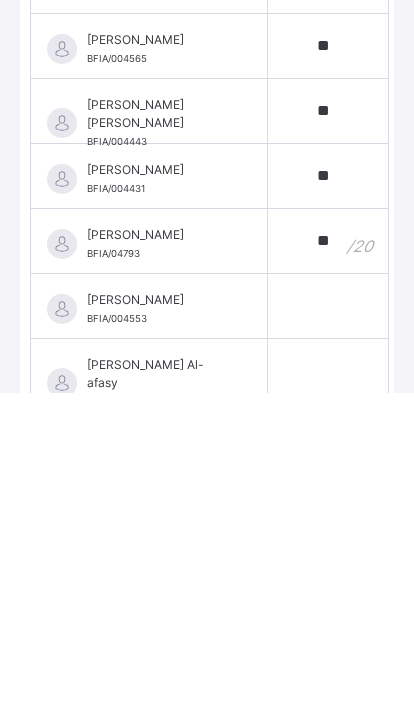 scroll, scrollTop: 577, scrollLeft: 0, axis: vertical 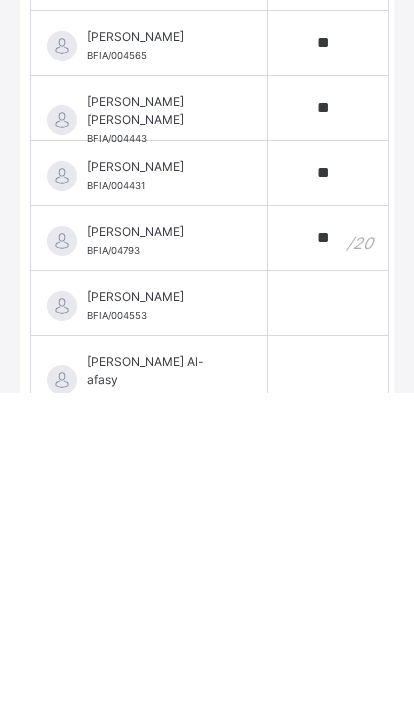 type on "**" 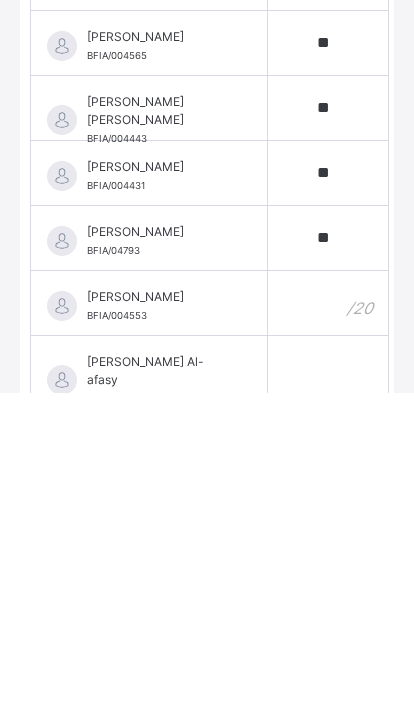 click at bounding box center (328, 630) 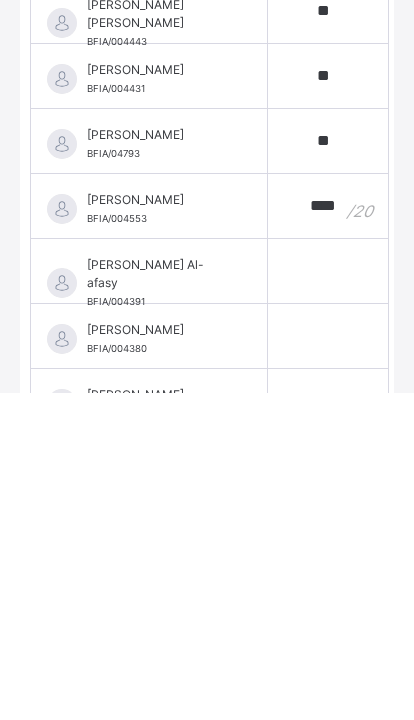 scroll, scrollTop: 686, scrollLeft: 0, axis: vertical 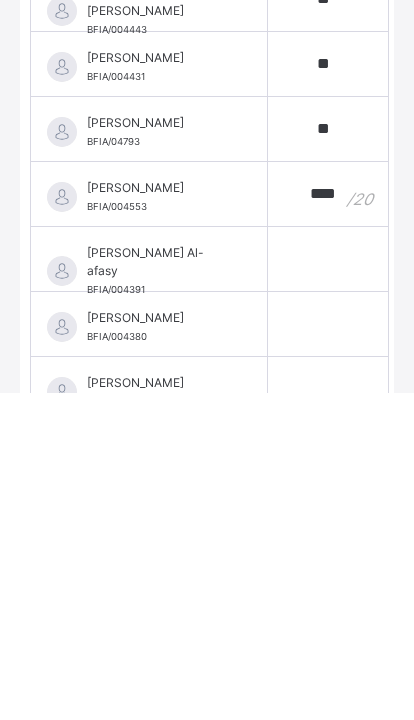type on "****" 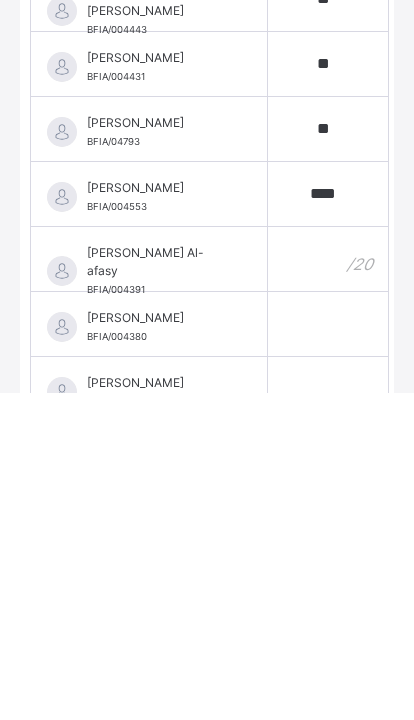 click at bounding box center [328, 586] 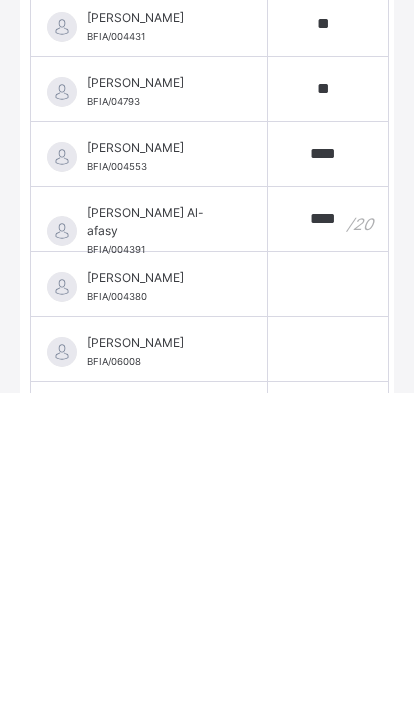 scroll, scrollTop: 728, scrollLeft: 0, axis: vertical 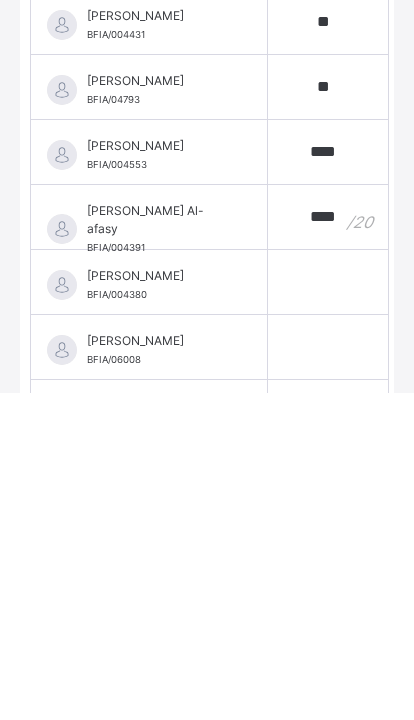 type on "****" 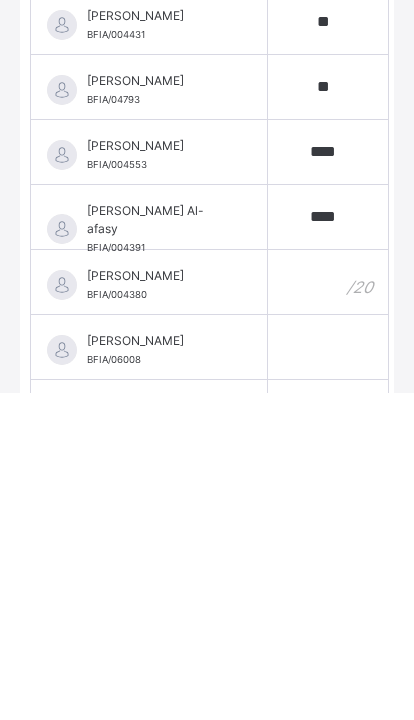 click at bounding box center (328, 609) 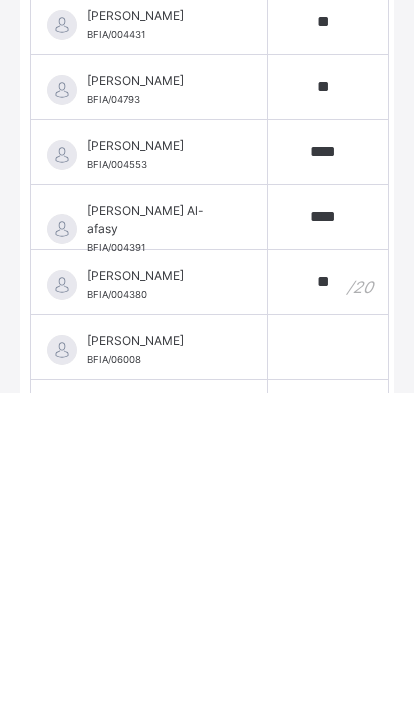 type on "**" 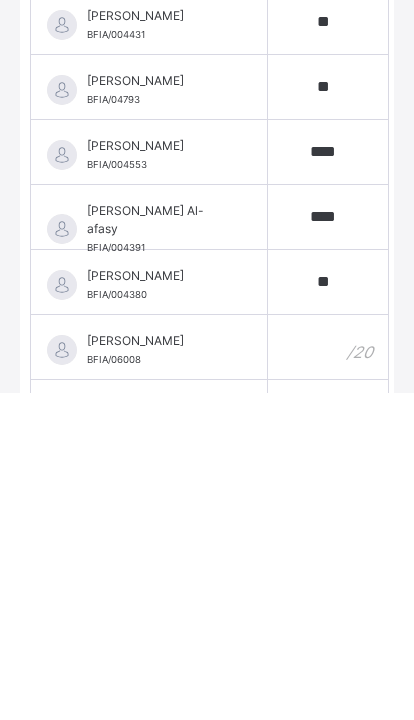 click at bounding box center [328, 674] 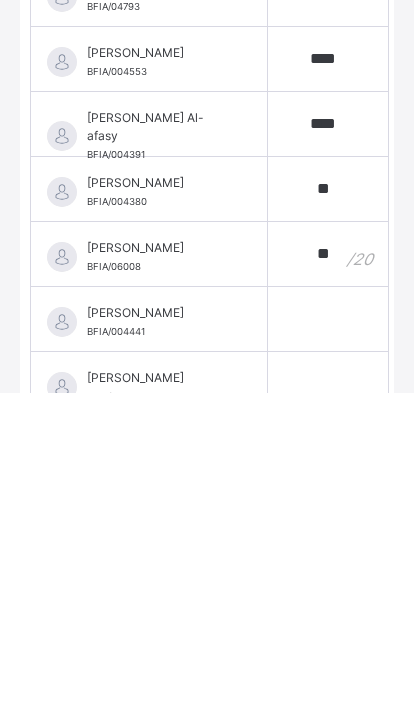 scroll, scrollTop: 832, scrollLeft: 0, axis: vertical 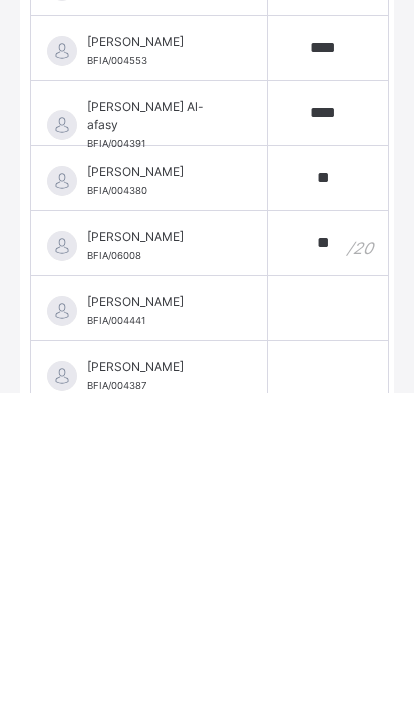 type on "**" 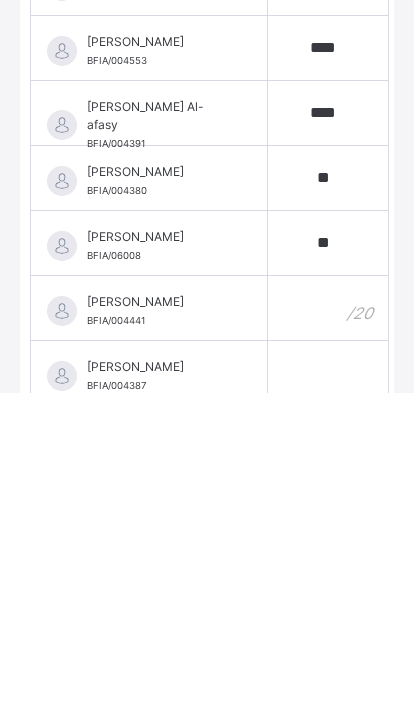 click at bounding box center (328, 635) 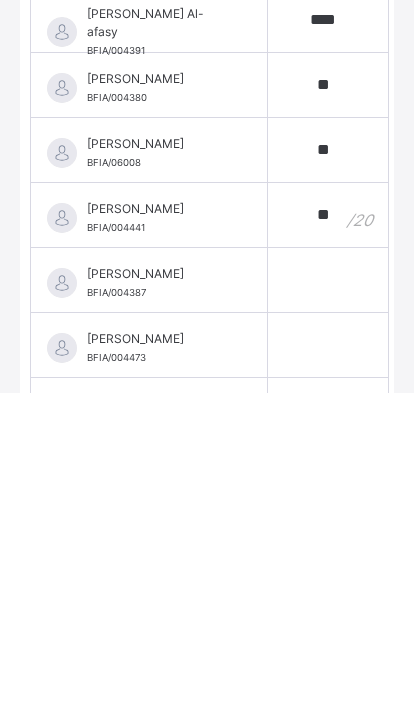 scroll, scrollTop: 930, scrollLeft: 0, axis: vertical 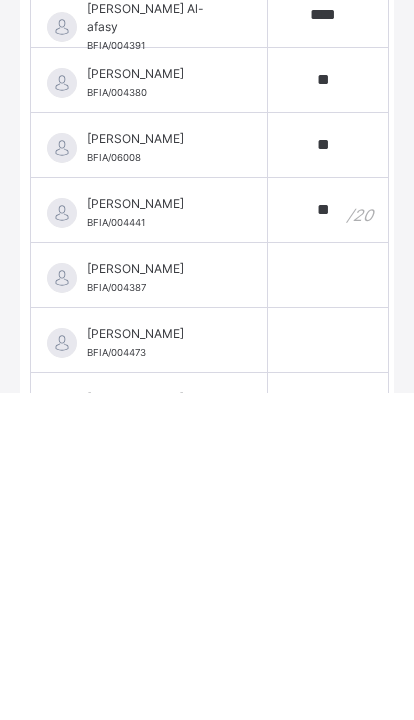 type on "**" 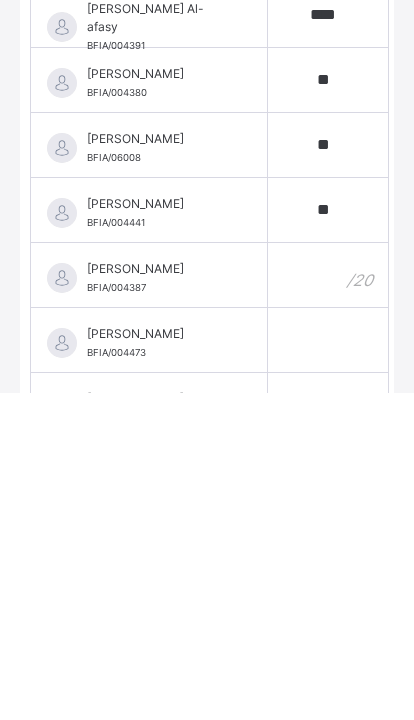 click at bounding box center [328, 602] 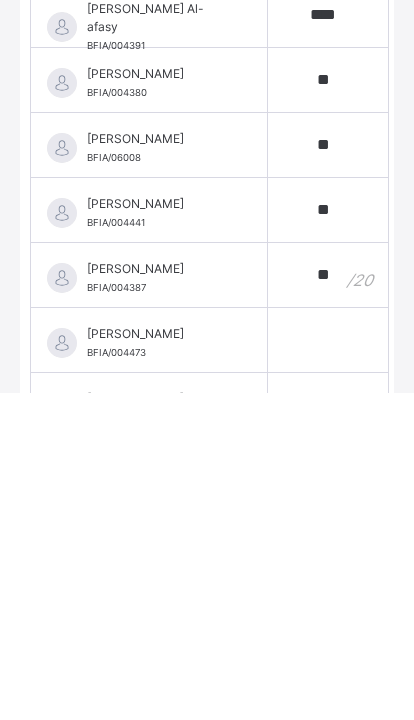 scroll, scrollTop: 967, scrollLeft: 0, axis: vertical 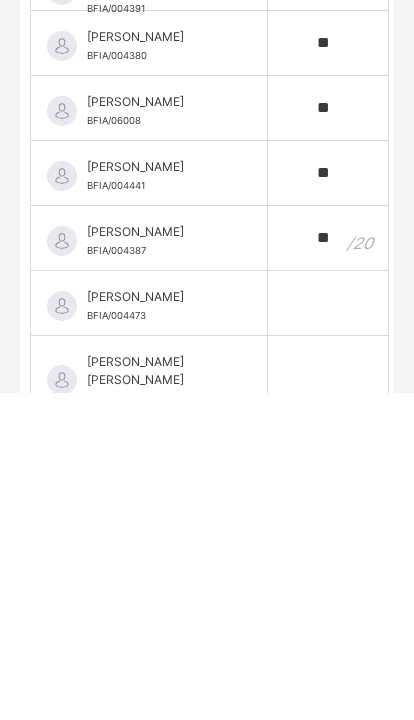 type on "**" 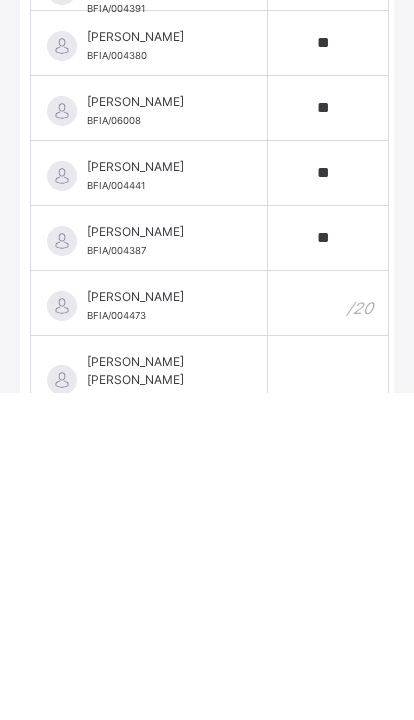 click at bounding box center [328, 630] 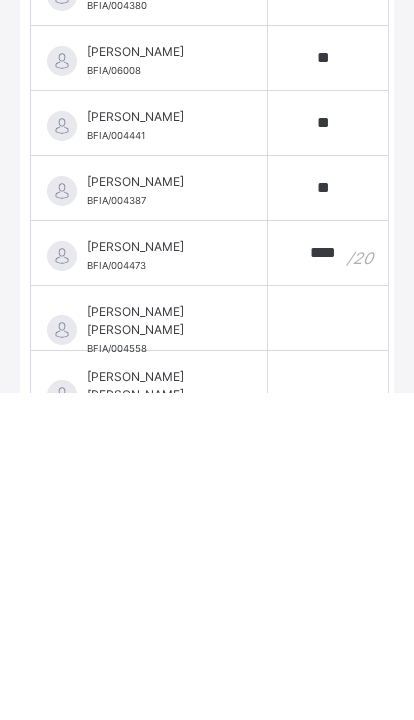 scroll, scrollTop: 1018, scrollLeft: 0, axis: vertical 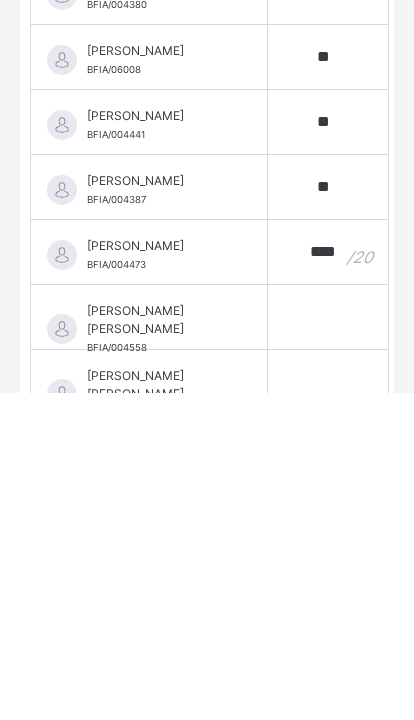 type on "****" 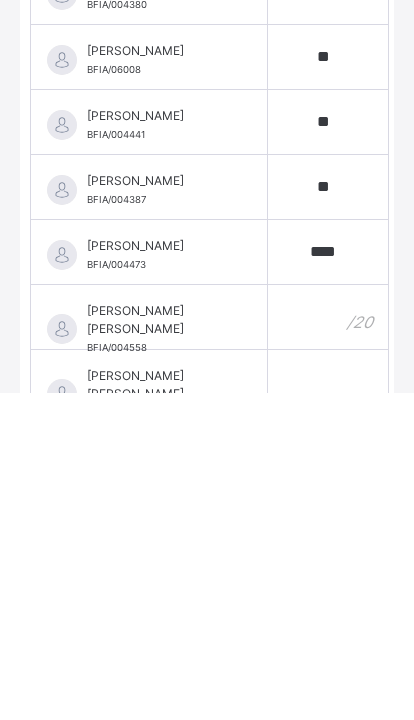 click at bounding box center [328, 644] 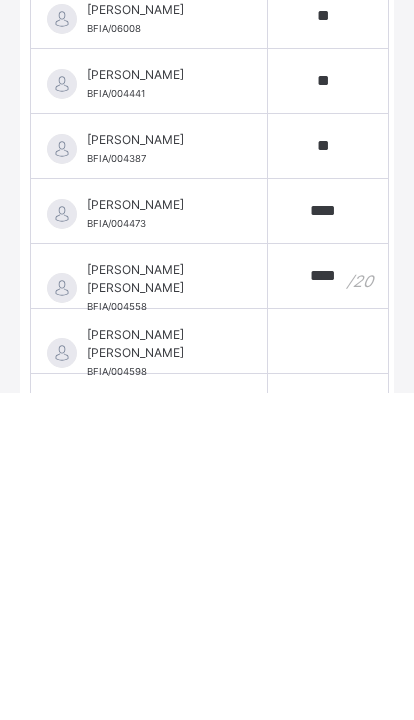 scroll, scrollTop: 1075, scrollLeft: 0, axis: vertical 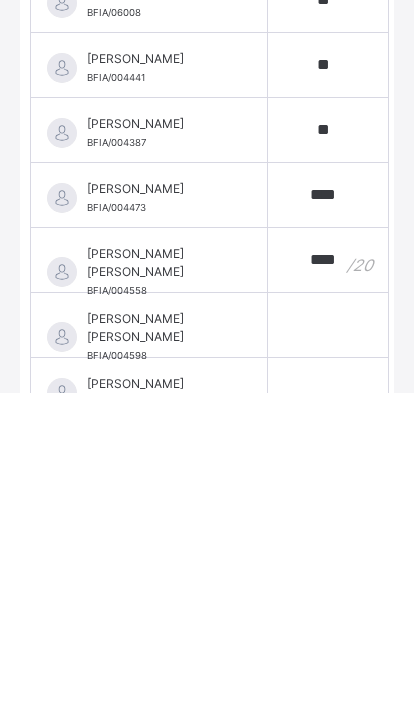 type on "****" 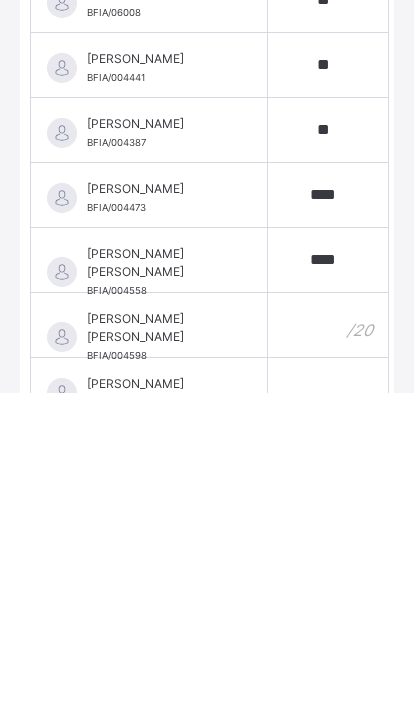 click at bounding box center (328, 652) 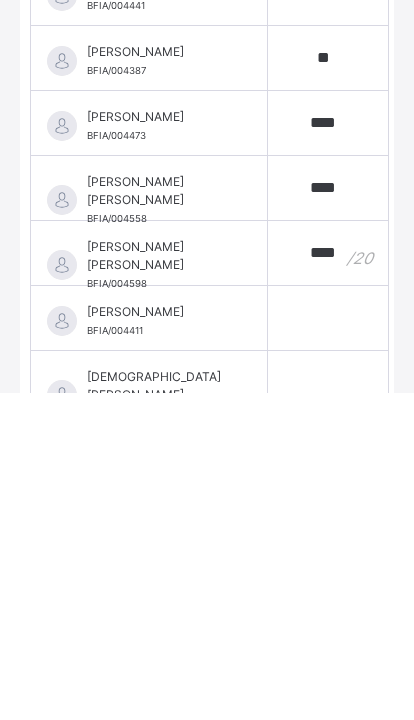 scroll, scrollTop: 1151, scrollLeft: 0, axis: vertical 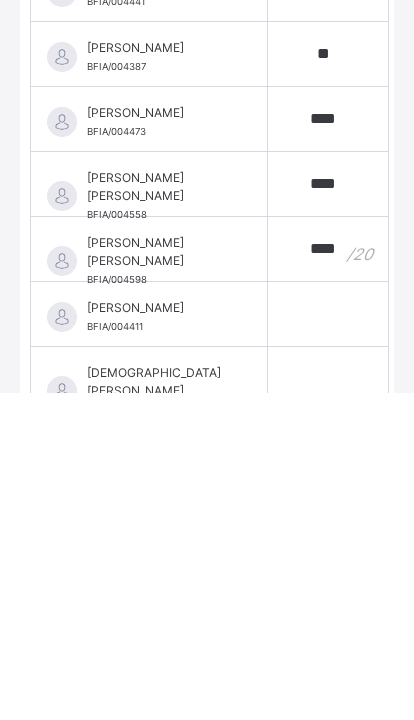 type on "****" 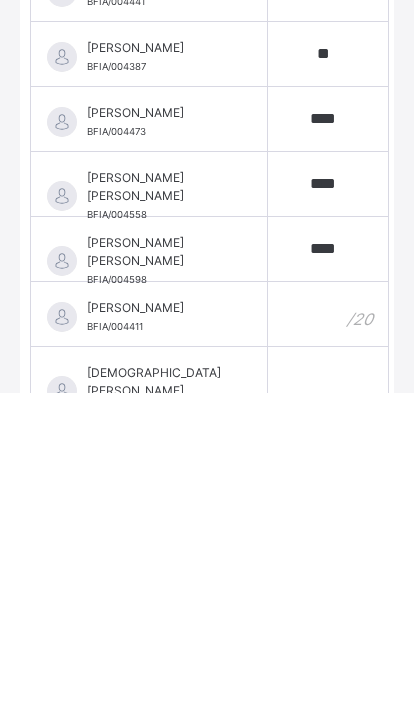 click at bounding box center [328, 641] 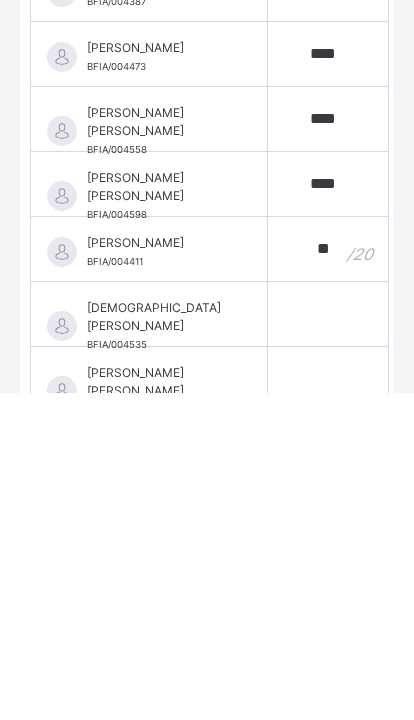 scroll, scrollTop: 1214, scrollLeft: 0, axis: vertical 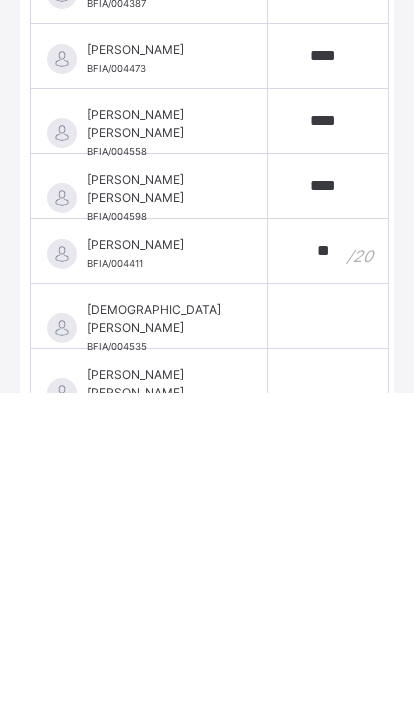 type on "**" 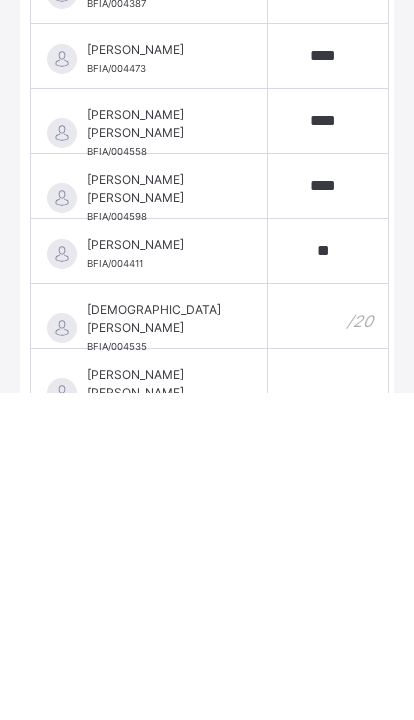 click at bounding box center (328, 643) 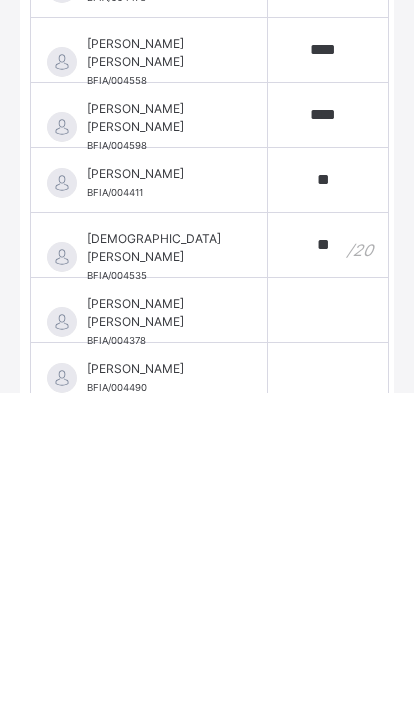 scroll, scrollTop: 1299, scrollLeft: 0, axis: vertical 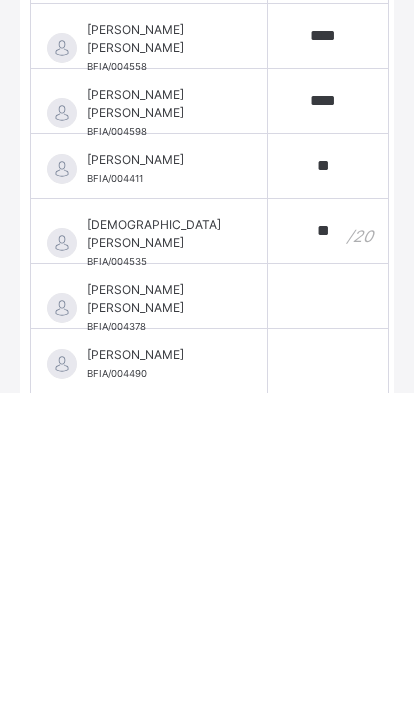 type on "**" 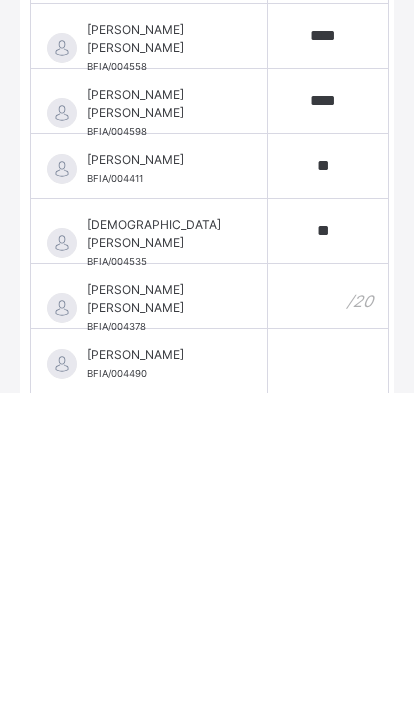 click at bounding box center [328, 623] 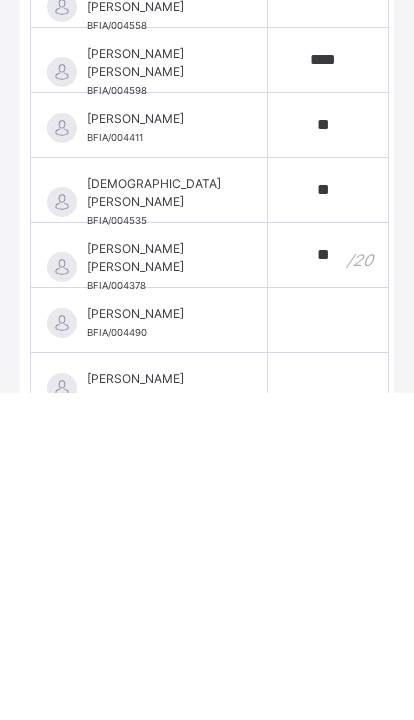 scroll, scrollTop: 1355, scrollLeft: 0, axis: vertical 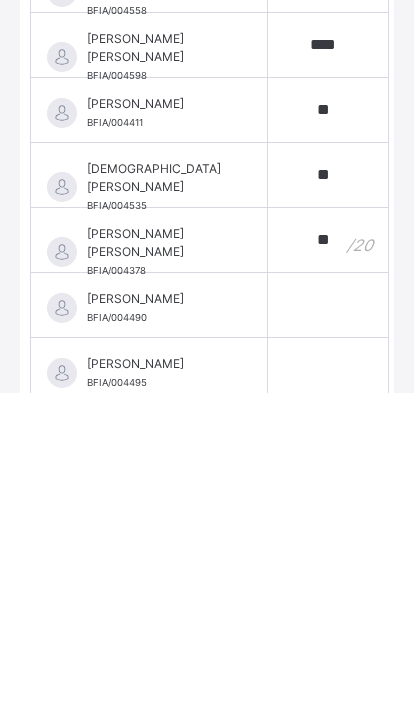 type on "**" 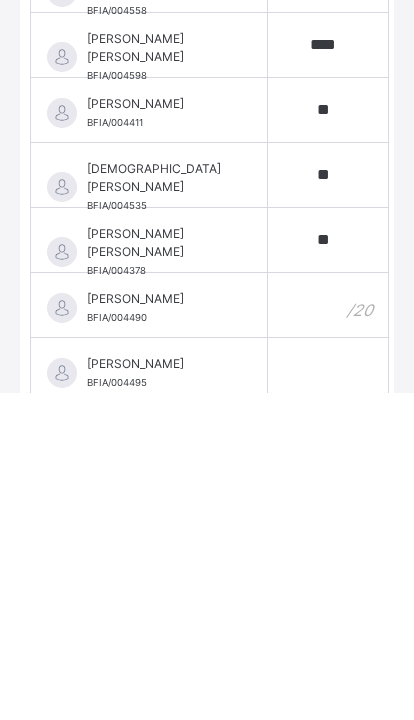 click at bounding box center [328, 632] 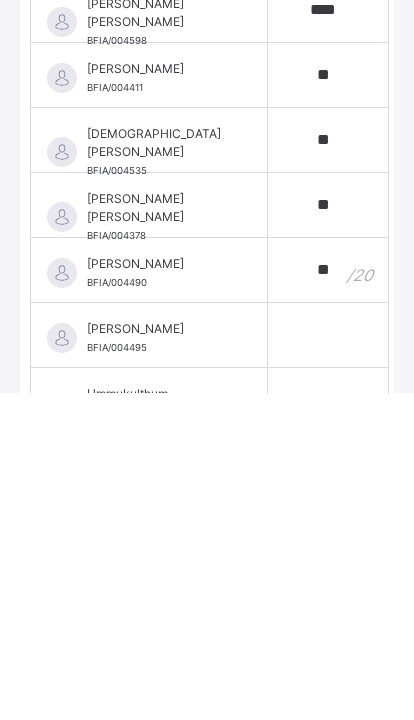 scroll, scrollTop: 1398, scrollLeft: 0, axis: vertical 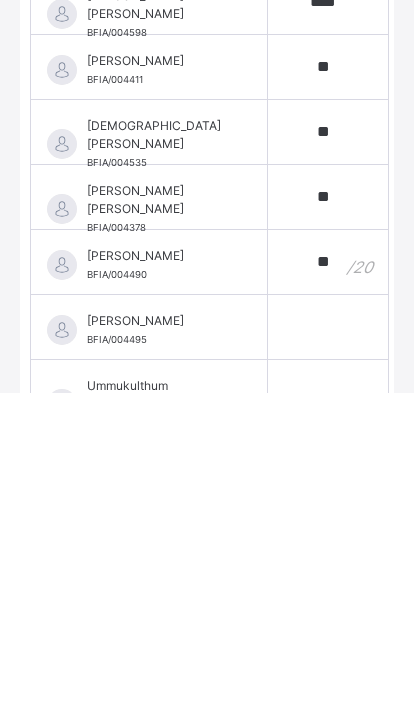 type on "**" 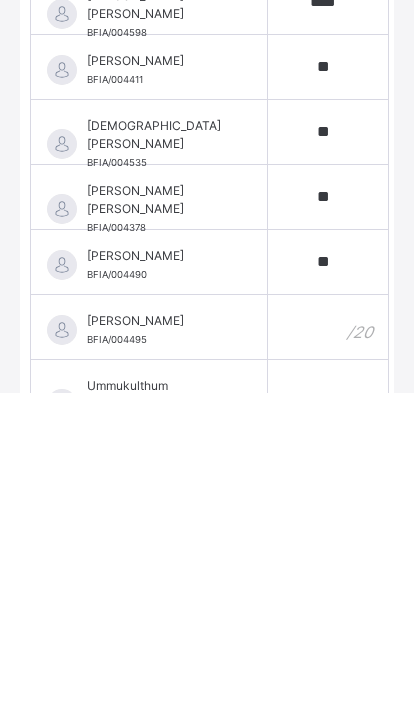 click at bounding box center [328, 654] 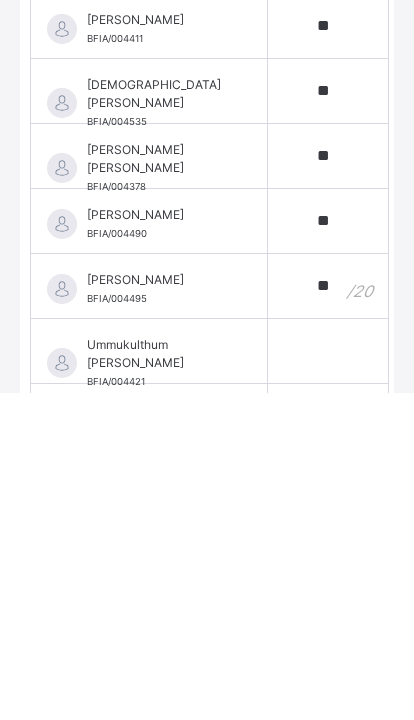 scroll, scrollTop: 1455, scrollLeft: 0, axis: vertical 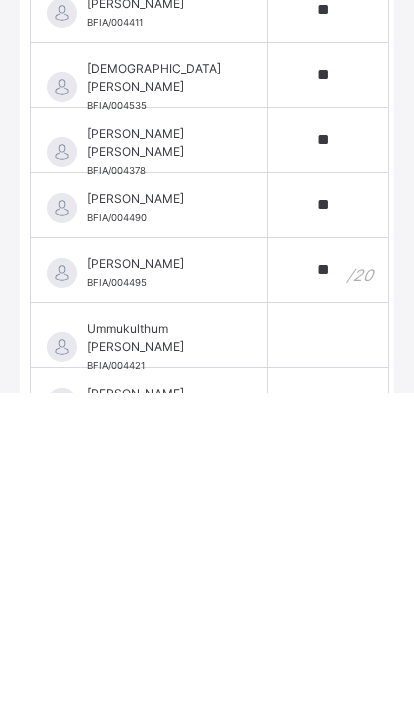 type on "**" 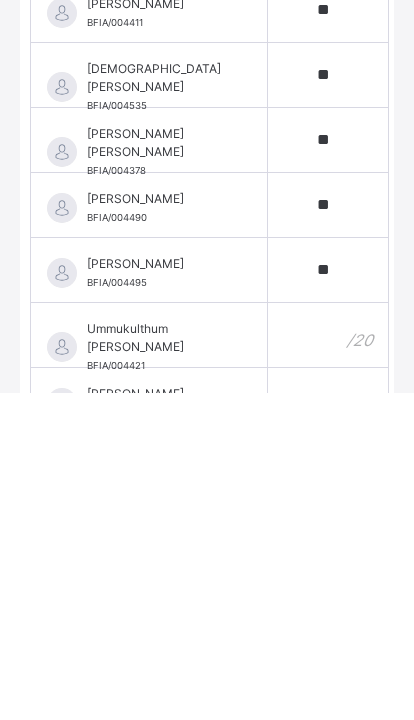 click at bounding box center (328, 662) 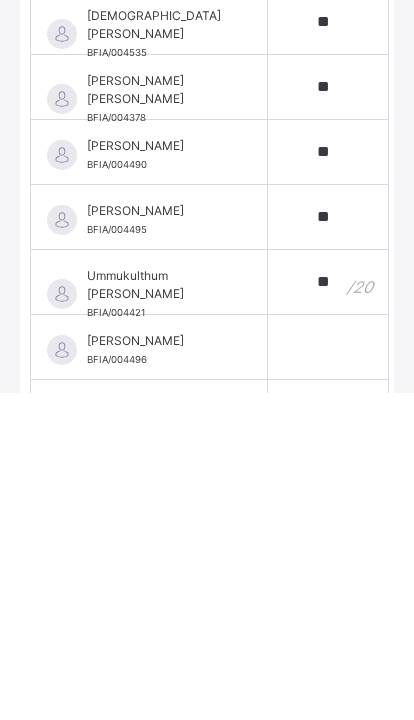 scroll, scrollTop: 1519, scrollLeft: 0, axis: vertical 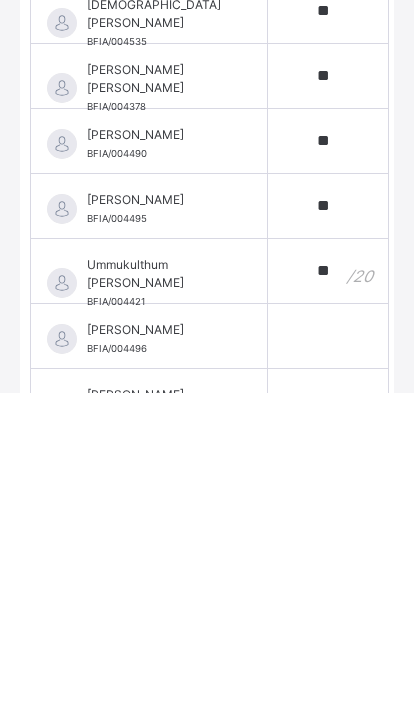 type on "**" 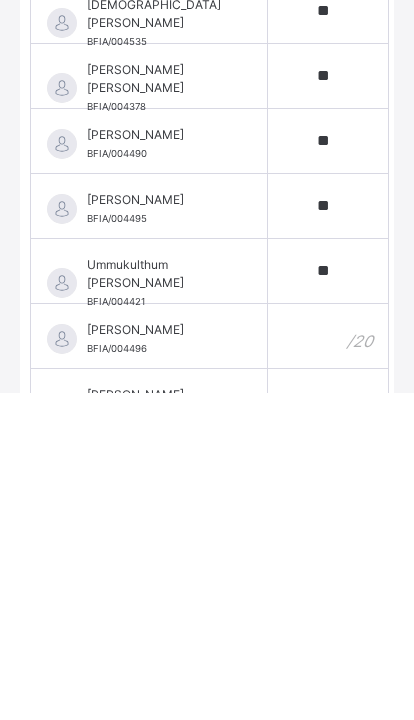 click at bounding box center (328, 663) 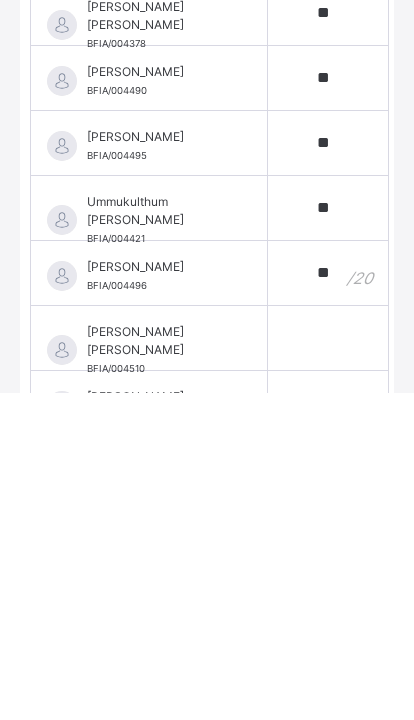 scroll, scrollTop: 1586, scrollLeft: 0, axis: vertical 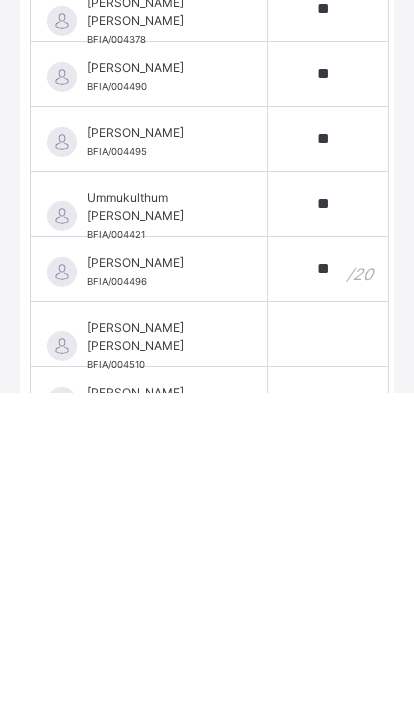 type on "**" 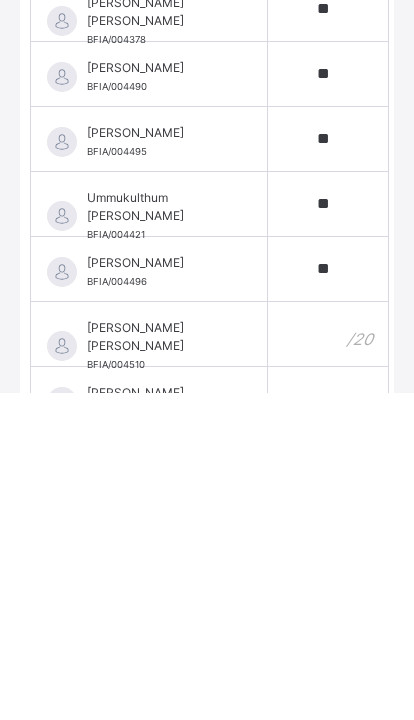 click at bounding box center [328, 661] 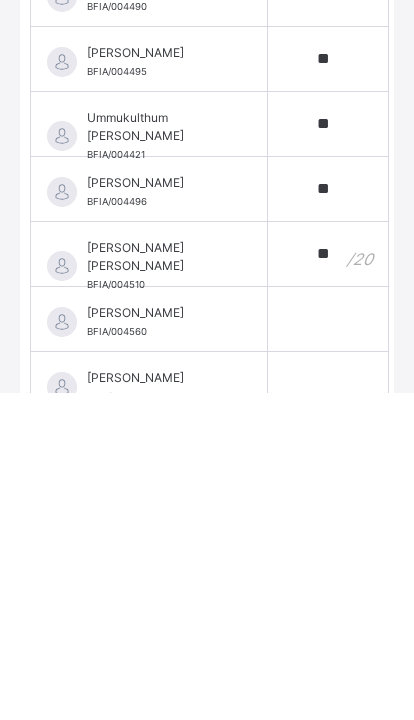 scroll, scrollTop: 1664, scrollLeft: 0, axis: vertical 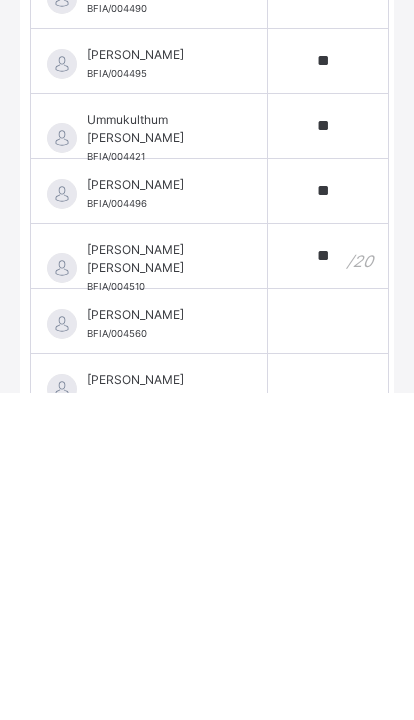 type on "**" 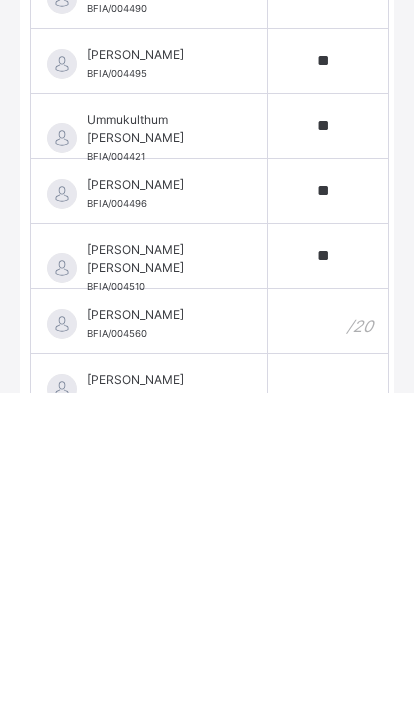 click at bounding box center [328, 648] 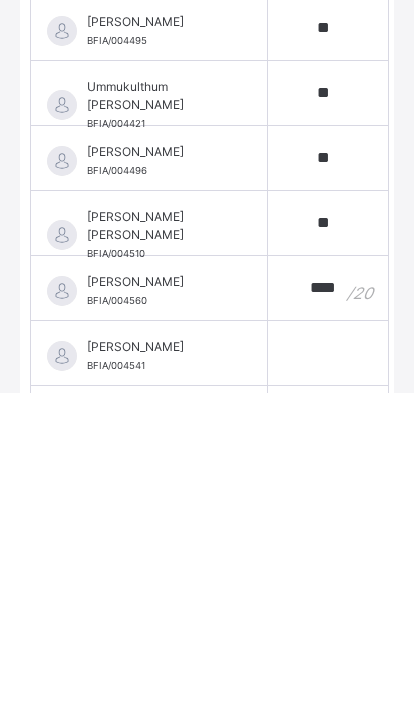 scroll, scrollTop: 1720, scrollLeft: 0, axis: vertical 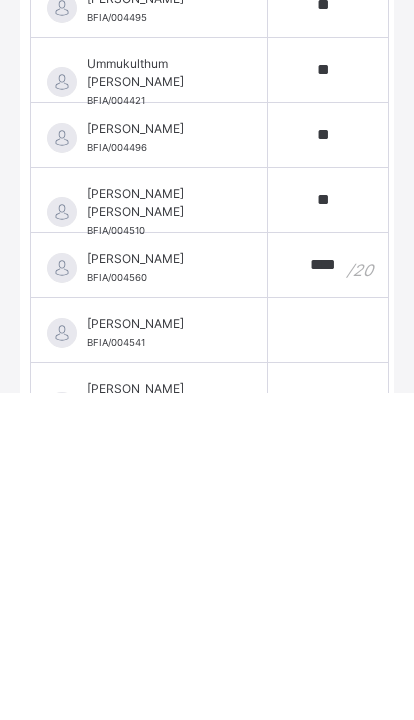 type on "****" 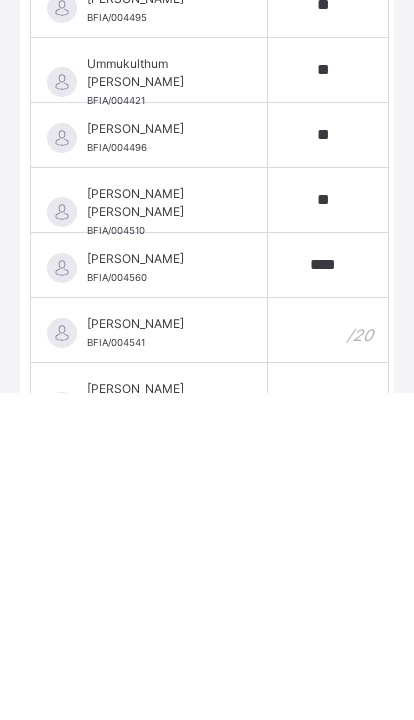 click at bounding box center (328, 657) 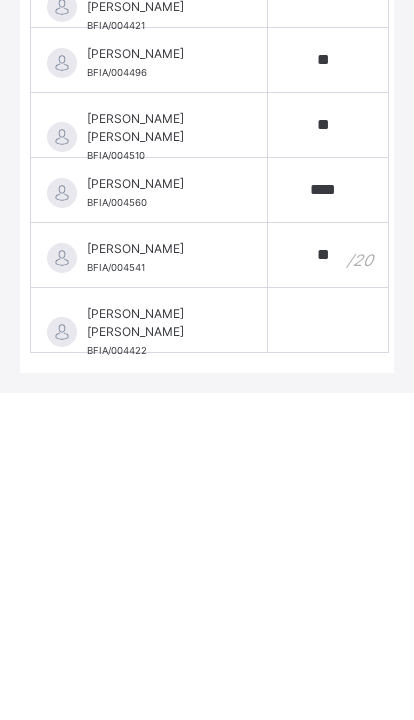 scroll, scrollTop: 1796, scrollLeft: 0, axis: vertical 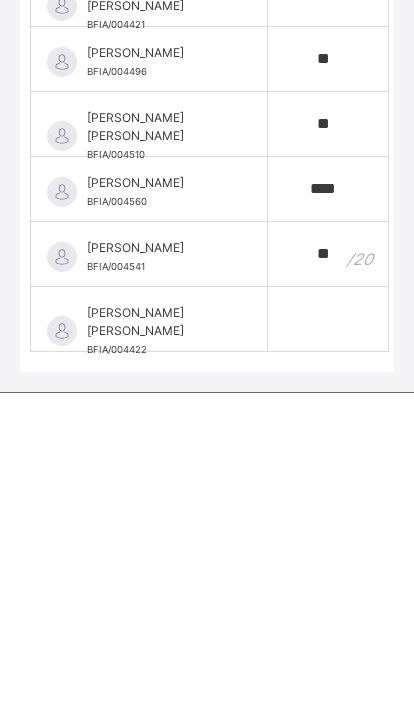 type on "**" 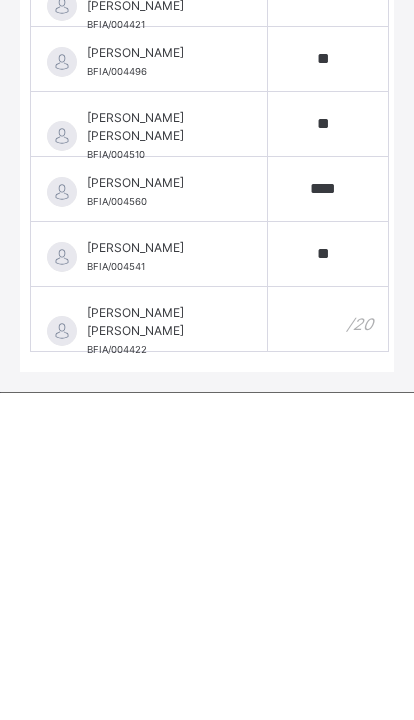 click at bounding box center [328, 646] 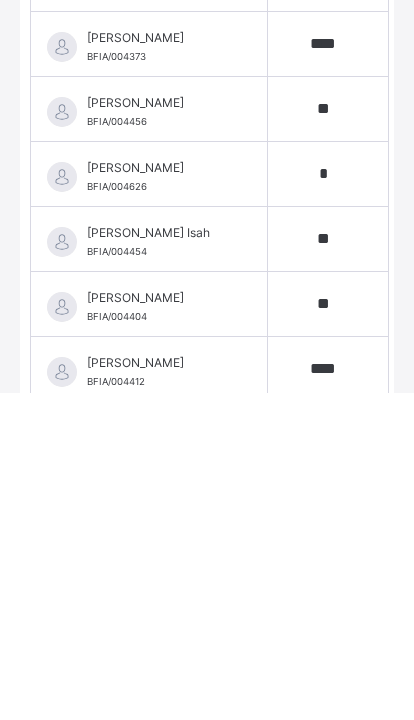 scroll, scrollTop: 149, scrollLeft: 0, axis: vertical 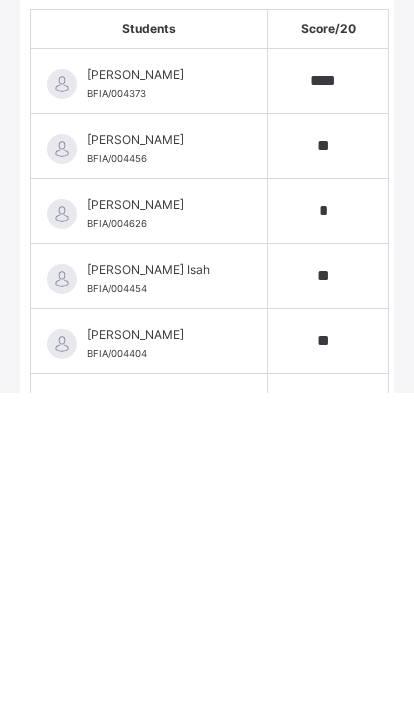 type on "**" 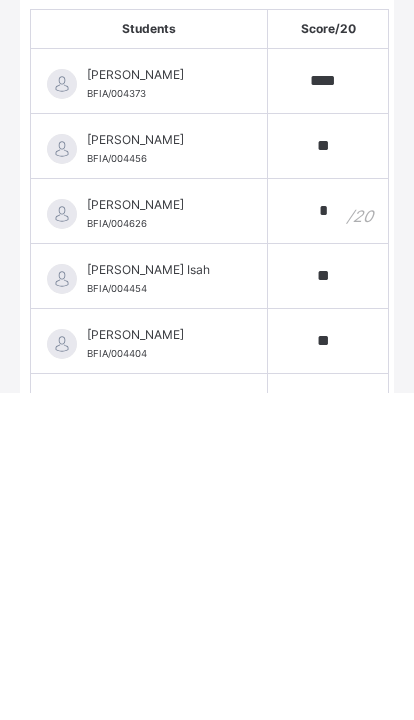 click on "*" at bounding box center (328, 538) 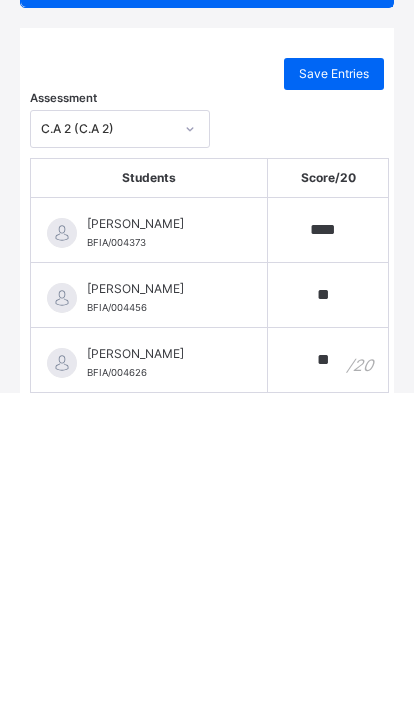 scroll, scrollTop: 0, scrollLeft: 0, axis: both 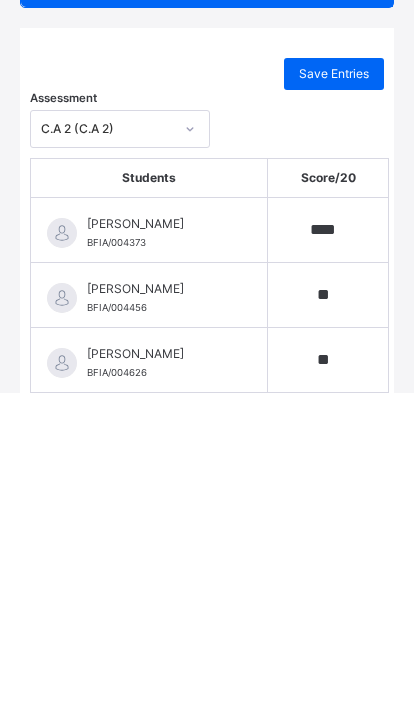click on "Save Entries" at bounding box center (334, 401) 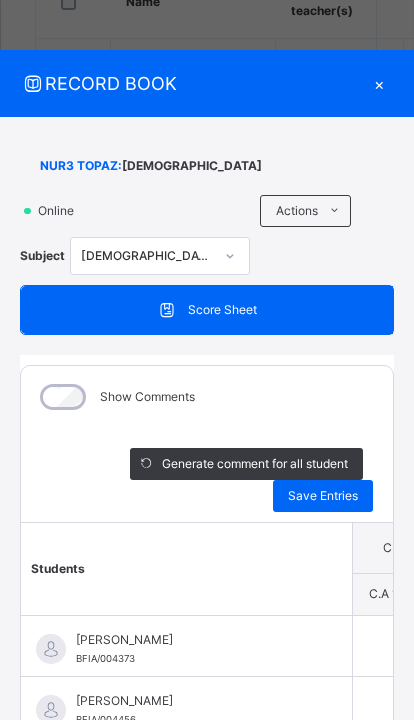 type on "**" 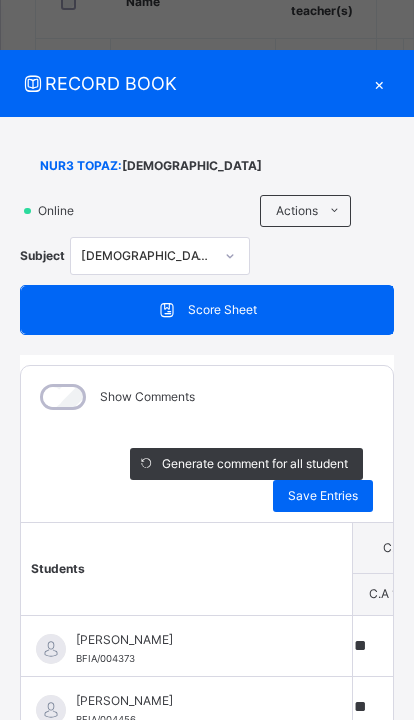 type on "**" 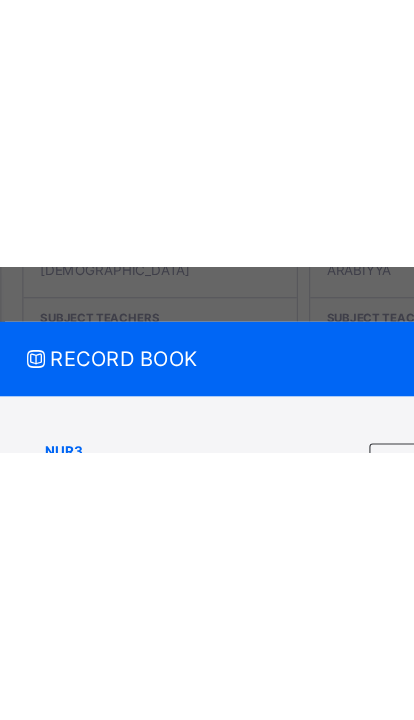 scroll, scrollTop: 400, scrollLeft: 0, axis: vertical 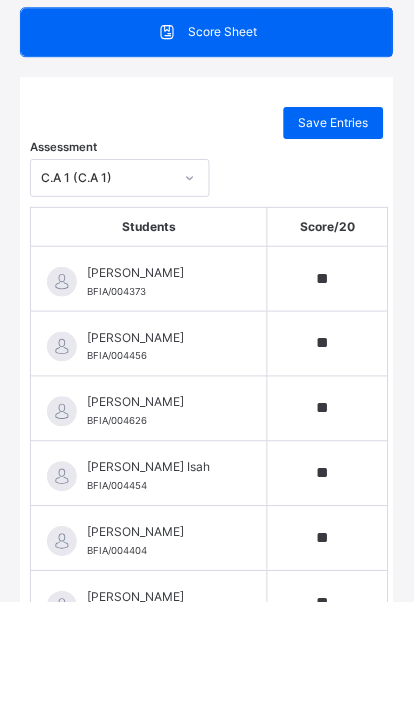 click on "Score / 20" at bounding box center (328, 344) 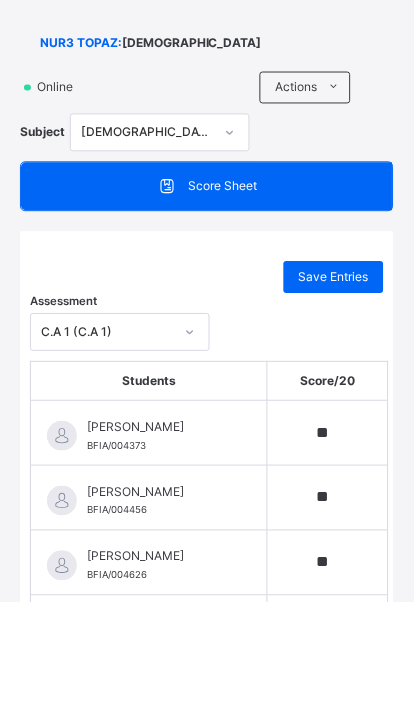 scroll, scrollTop: 5, scrollLeft: 0, axis: vertical 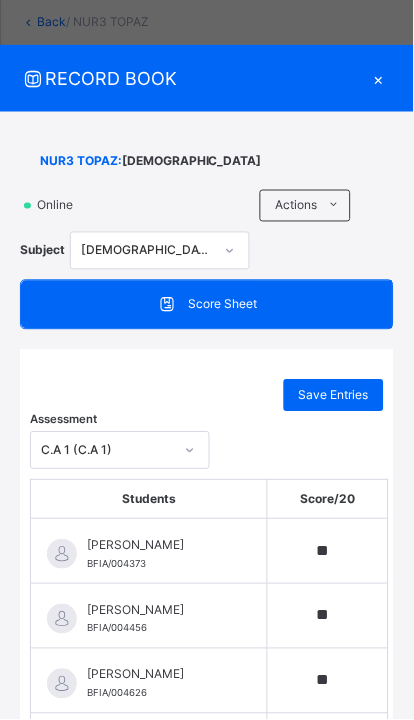 click on "×" at bounding box center (379, 78) 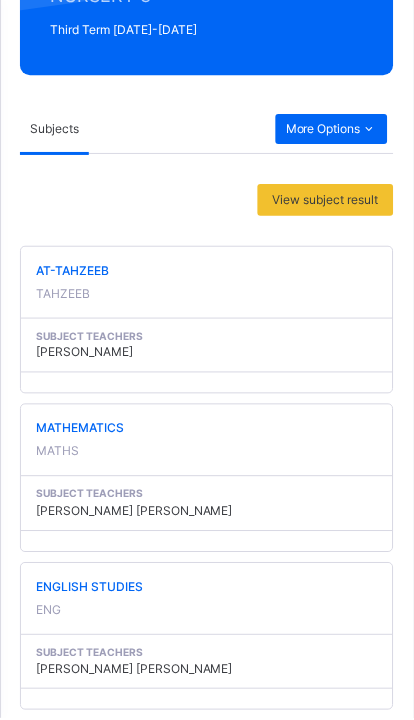 scroll, scrollTop: 0, scrollLeft: 0, axis: both 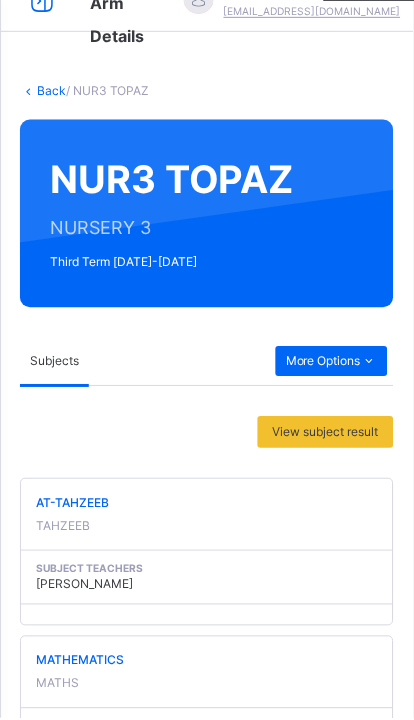 click on "More Options" at bounding box center [332, 362] 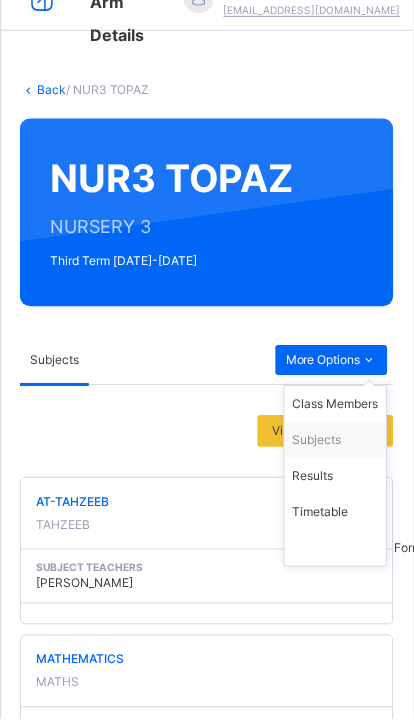 click on "Subjects" at bounding box center (336, 441) 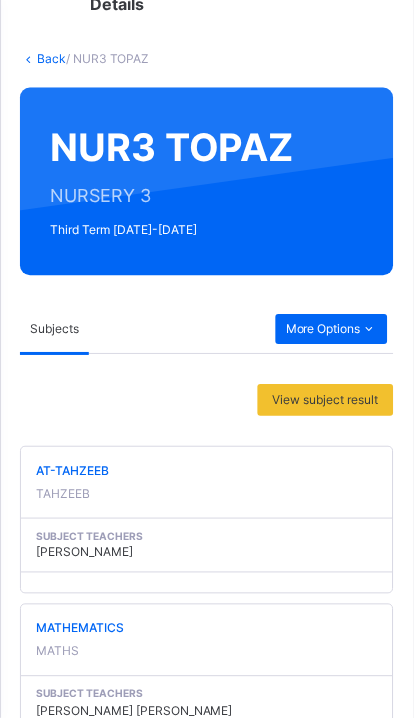 scroll, scrollTop: 26, scrollLeft: 0, axis: vertical 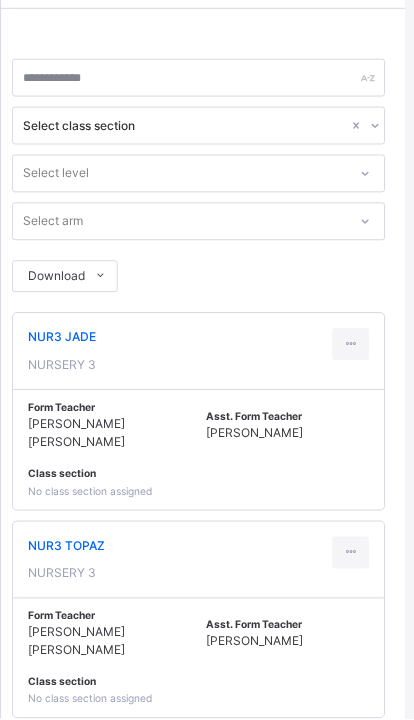 click on "NUR3   JADE   NURSERY 3" at bounding box center [199, 352] 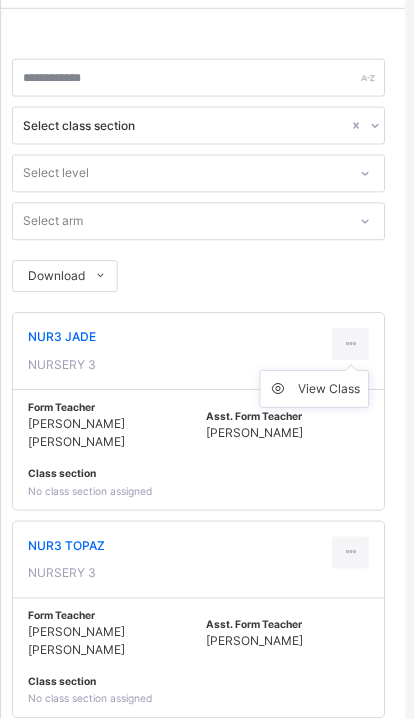 click on "View Class" at bounding box center [330, 390] 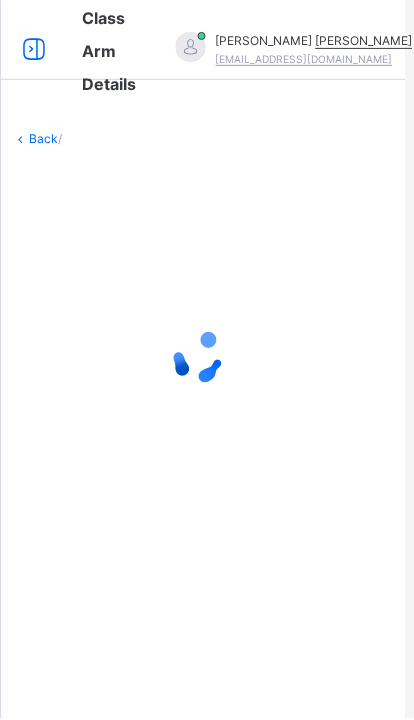scroll, scrollTop: 71, scrollLeft: 0, axis: vertical 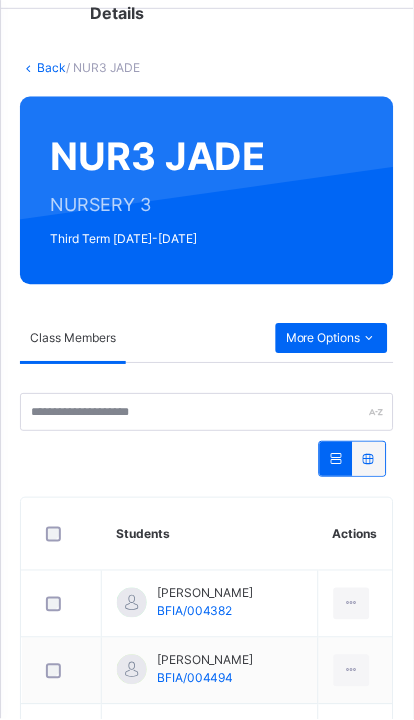 click on "More Options" at bounding box center [332, 339] 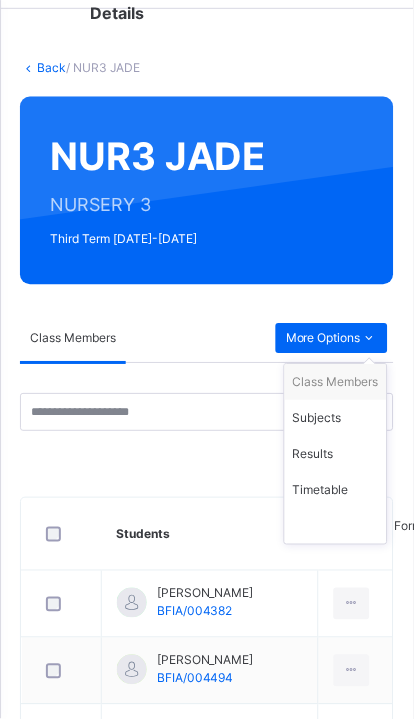 click on "Subjects" at bounding box center [336, 419] 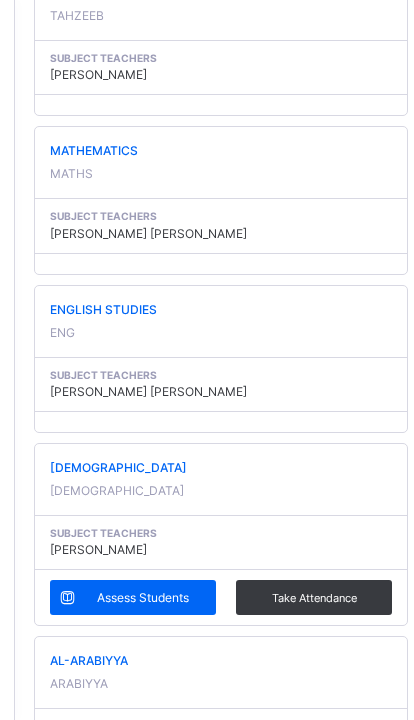 scroll, scrollTop: 788, scrollLeft: 0, axis: vertical 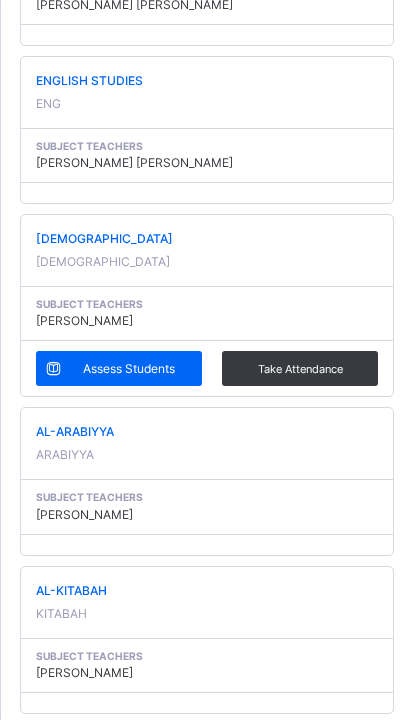 click on "Assess Students" at bounding box center [129, 369] 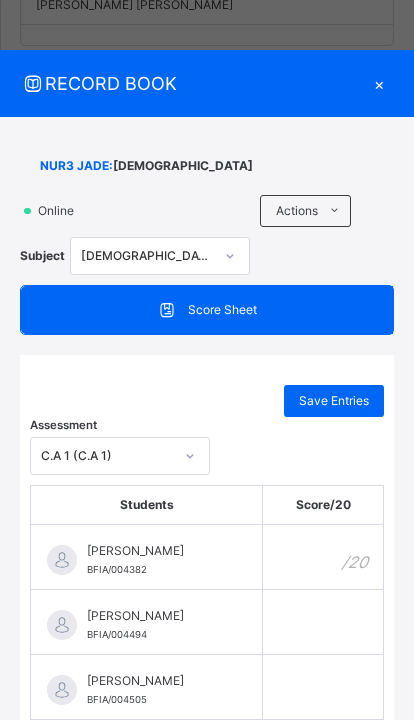 click at bounding box center (323, 557) 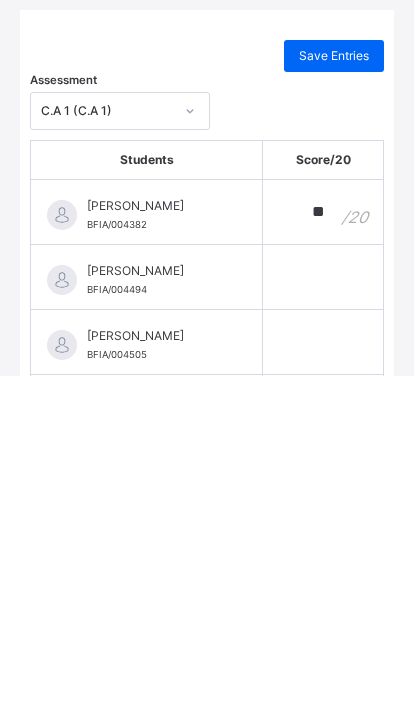 type on "**" 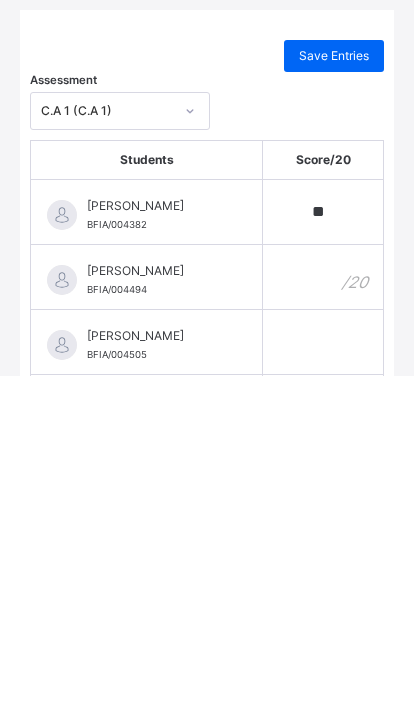 click at bounding box center (323, 622) 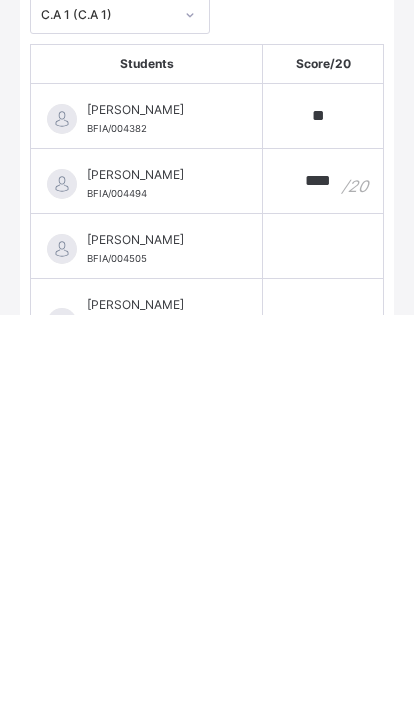 scroll, scrollTop: 39, scrollLeft: 0, axis: vertical 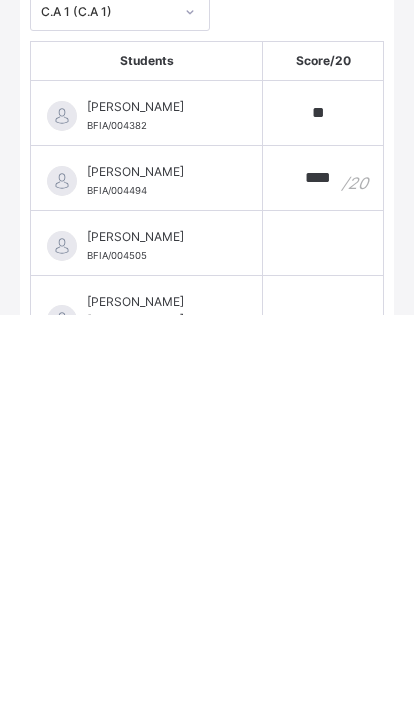 type on "****" 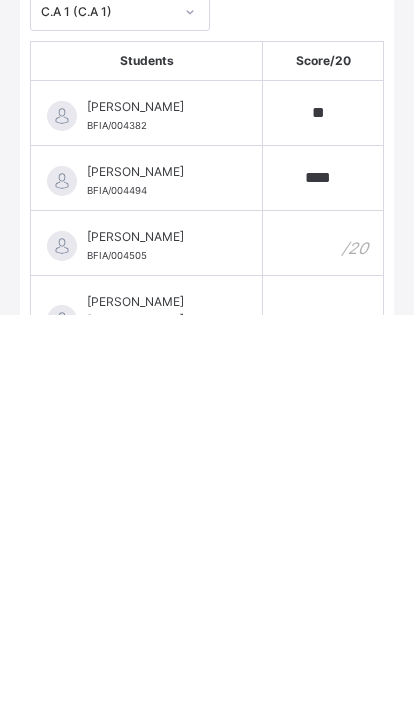 click at bounding box center [323, 648] 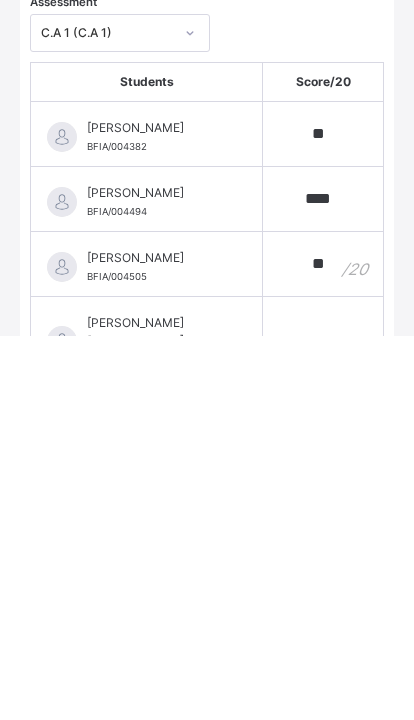 type on "**" 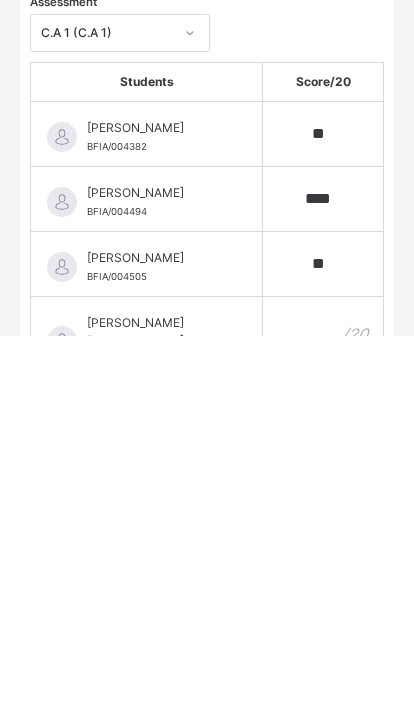 click at bounding box center [323, 713] 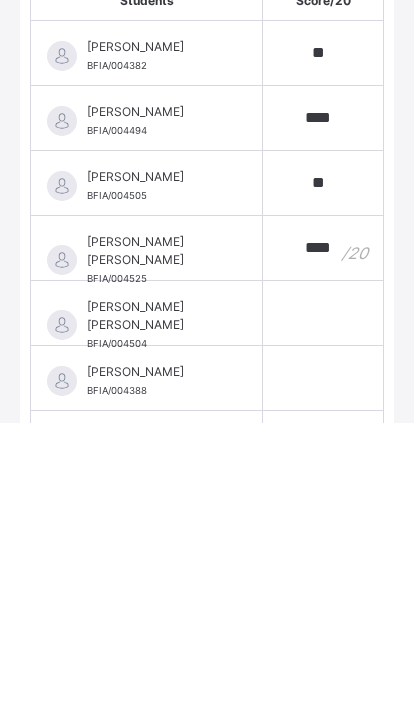 scroll, scrollTop: 227, scrollLeft: 0, axis: vertical 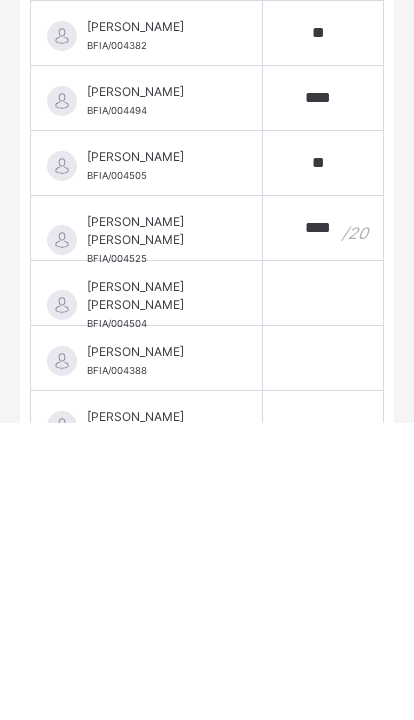 type on "****" 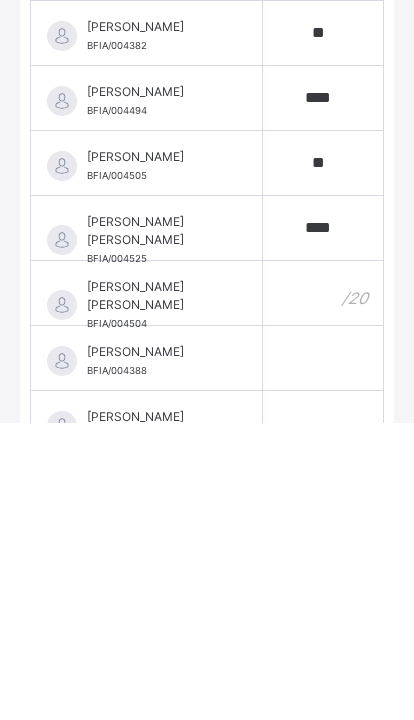 click at bounding box center [323, 590] 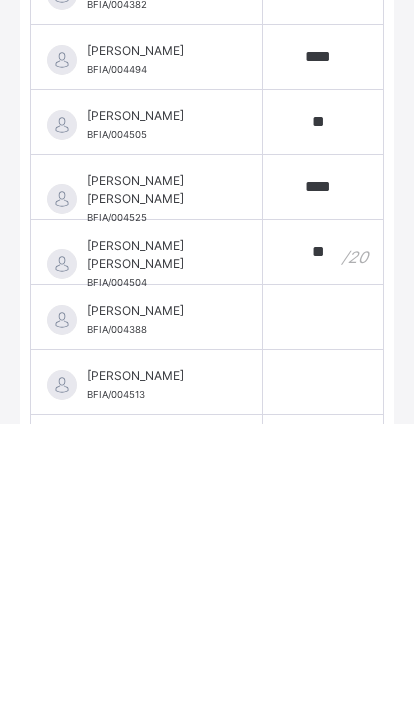 scroll, scrollTop: 270, scrollLeft: 0, axis: vertical 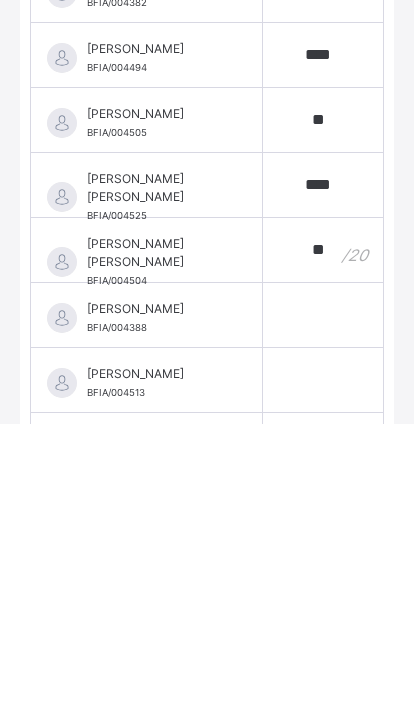 type on "**" 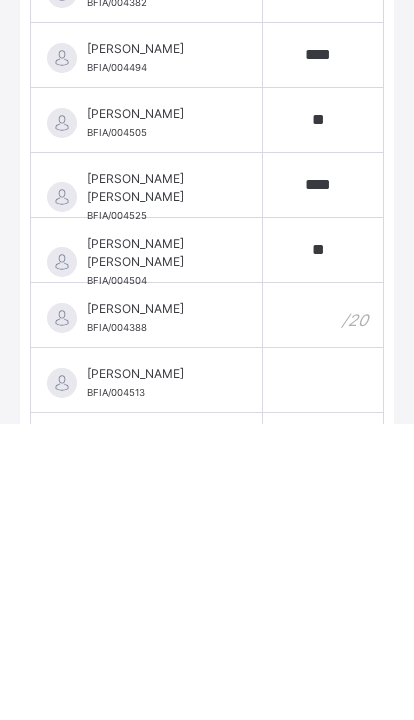 click at bounding box center [323, 612] 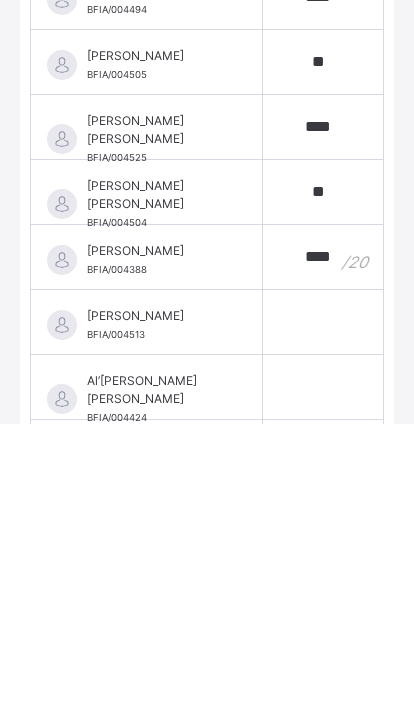 scroll, scrollTop: 329, scrollLeft: 0, axis: vertical 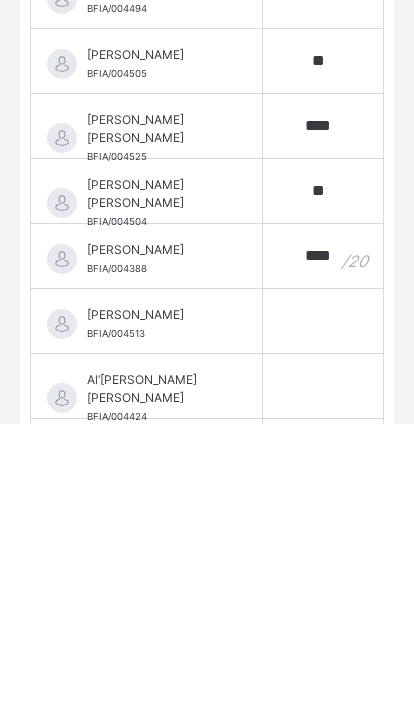 type on "****" 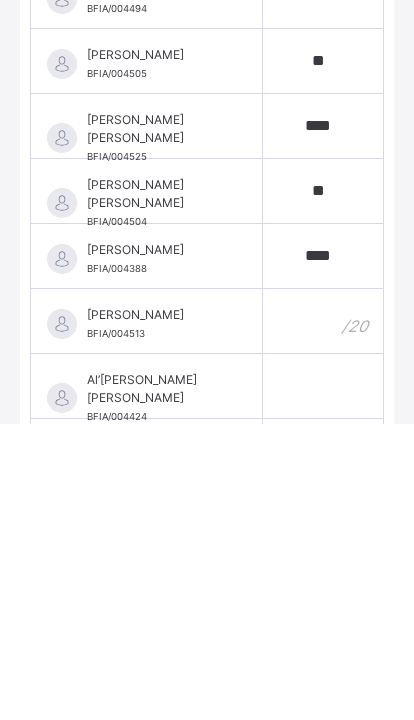 click at bounding box center [323, 618] 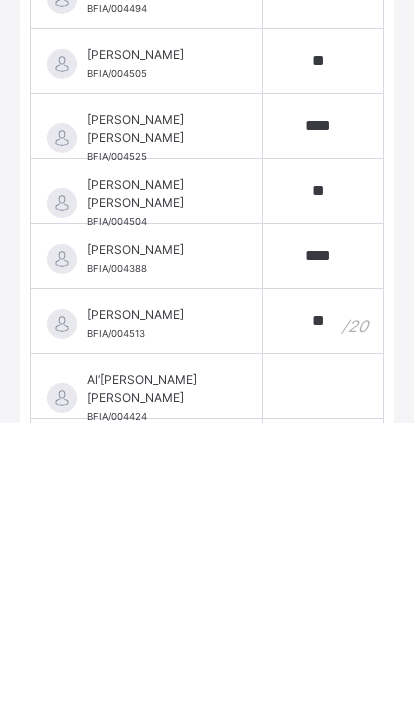 scroll, scrollTop: 365, scrollLeft: 0, axis: vertical 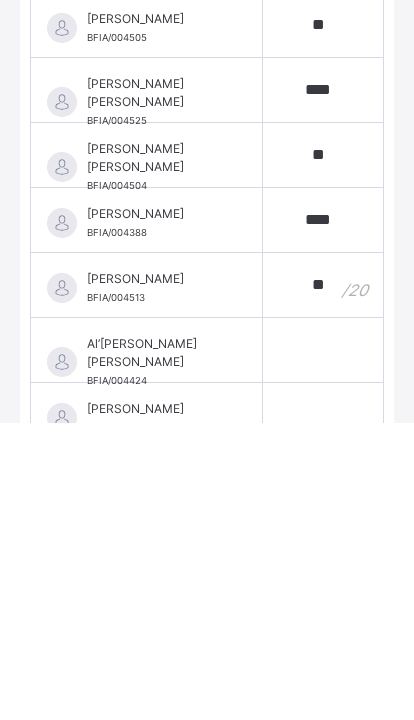 type on "**" 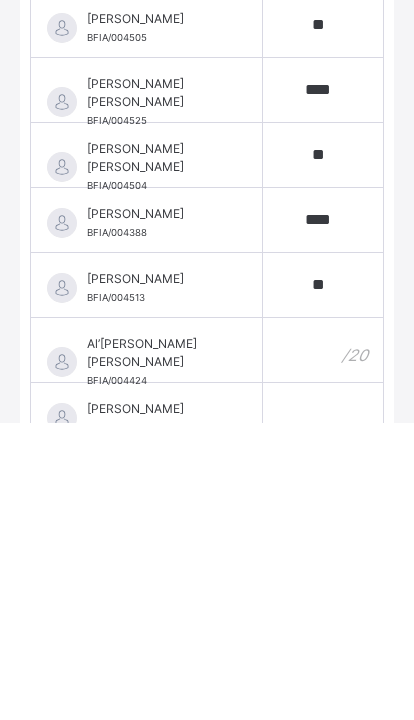 click at bounding box center [323, 647] 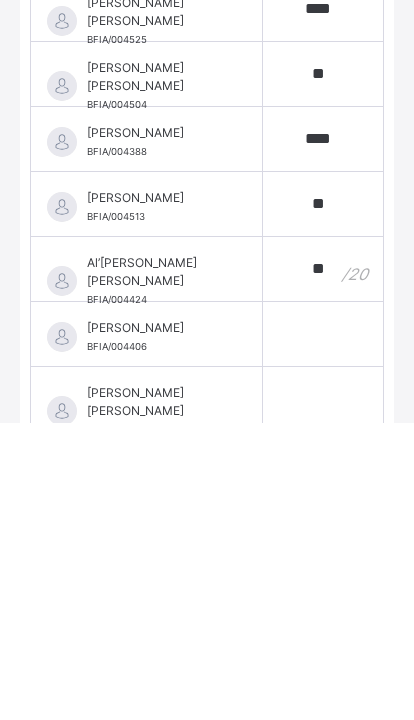 scroll, scrollTop: 447, scrollLeft: 0, axis: vertical 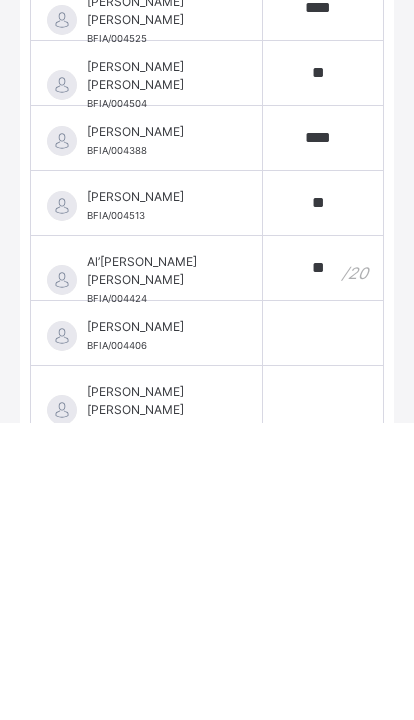 type on "**" 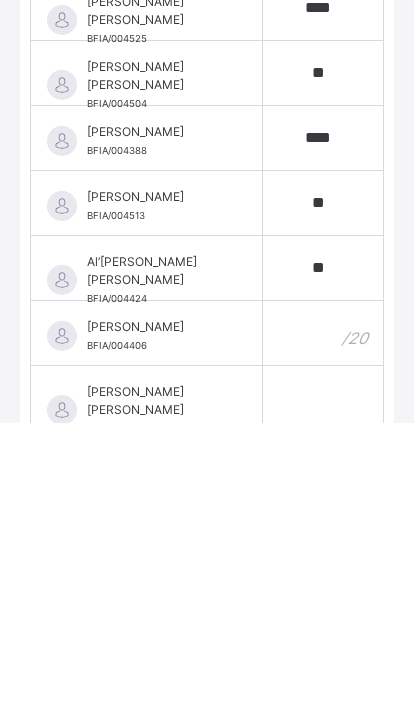click at bounding box center (323, 630) 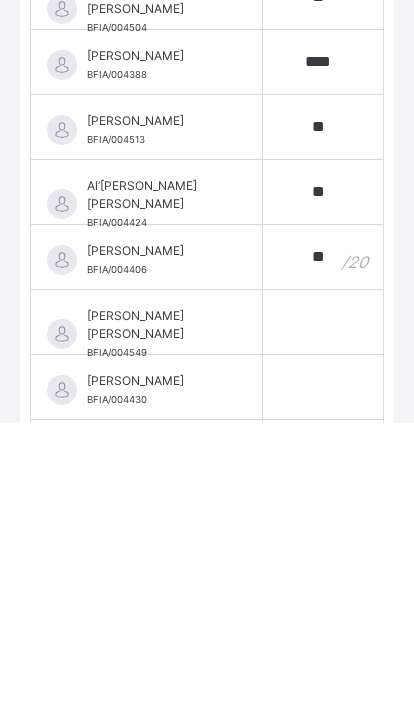 scroll, scrollTop: 524, scrollLeft: 0, axis: vertical 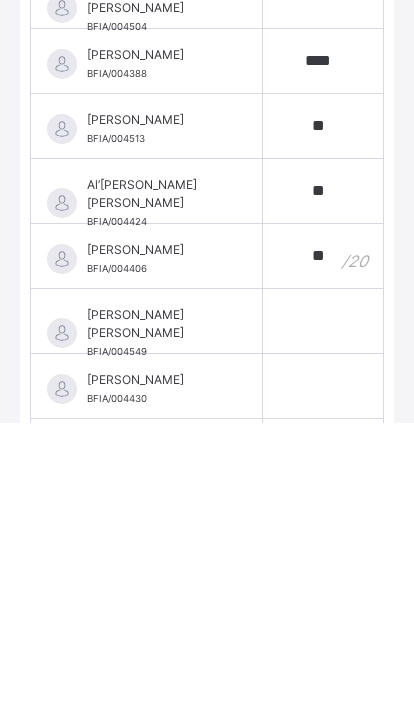 type on "**" 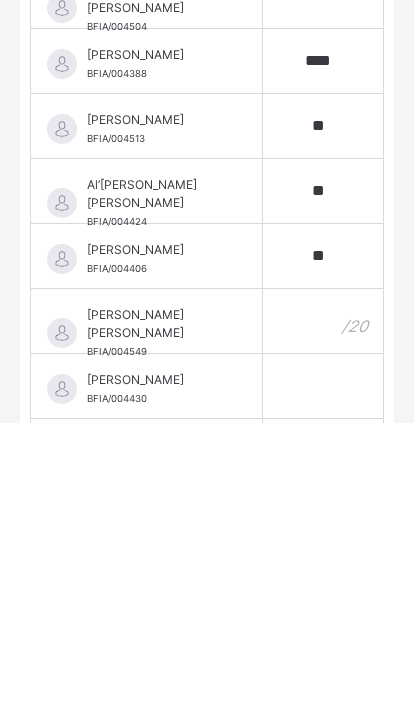 click at bounding box center (323, 618) 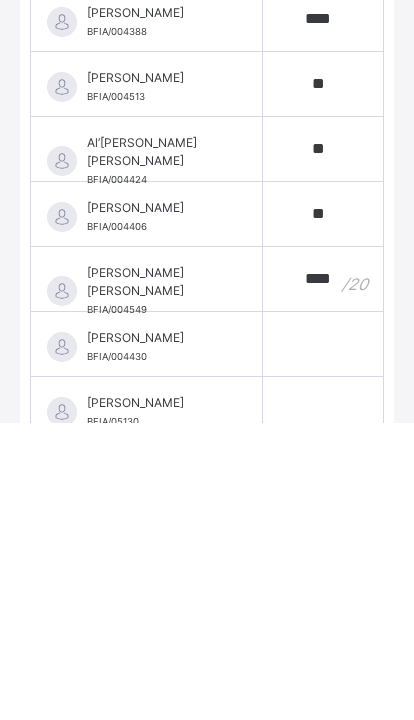 scroll, scrollTop: 567, scrollLeft: 0, axis: vertical 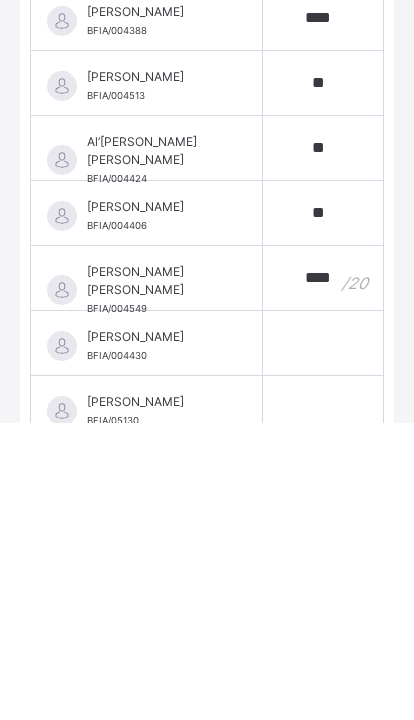 type on "****" 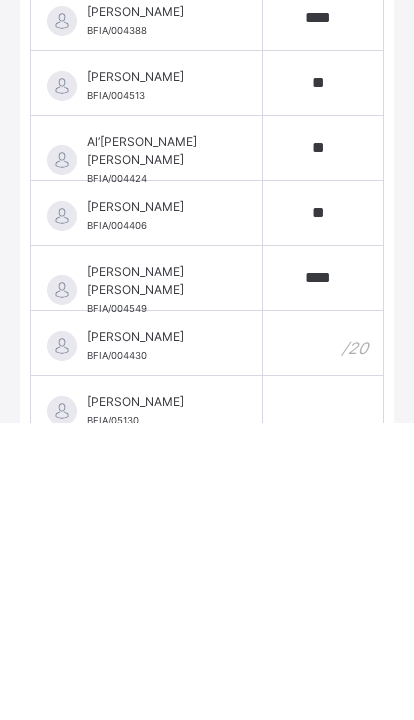 click at bounding box center [323, 640] 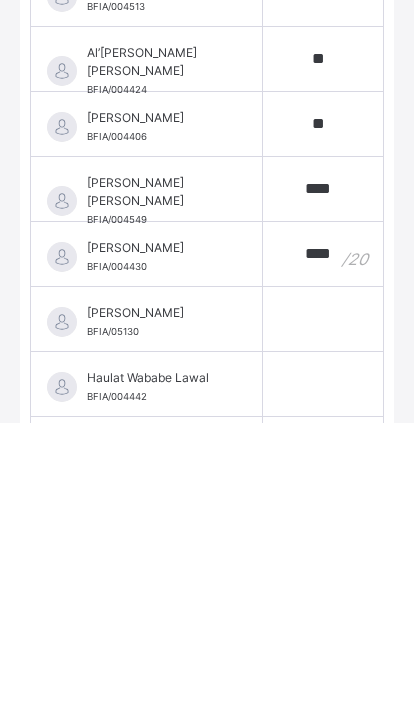 scroll, scrollTop: 657, scrollLeft: 0, axis: vertical 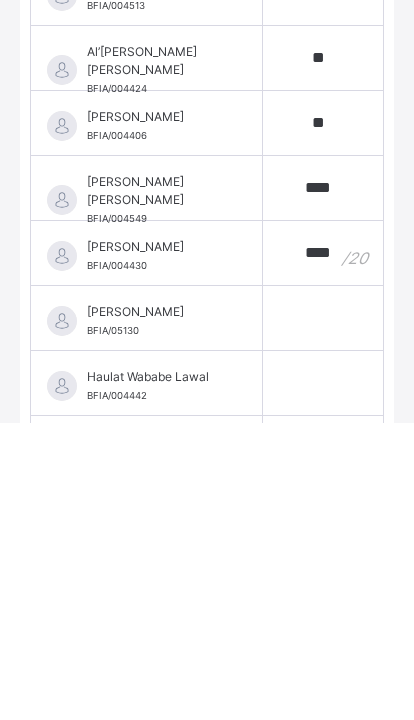 type on "****" 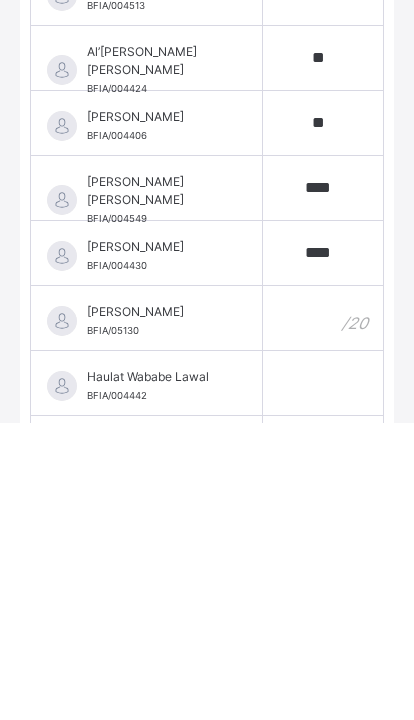 click at bounding box center (323, 615) 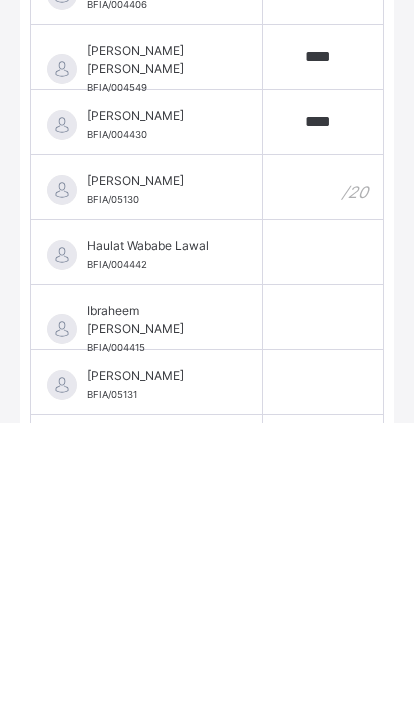 scroll, scrollTop: 786, scrollLeft: 0, axis: vertical 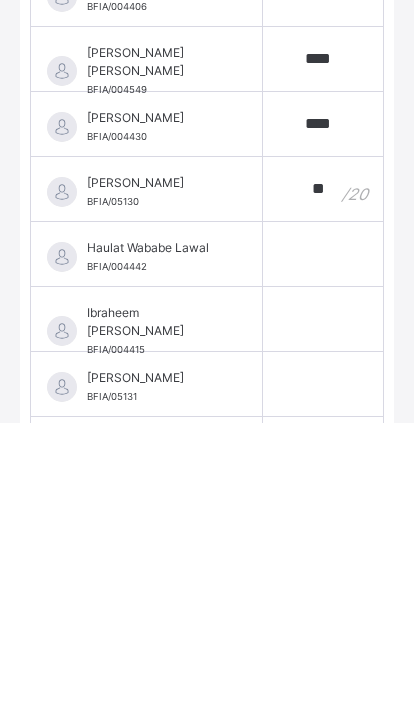 type on "**" 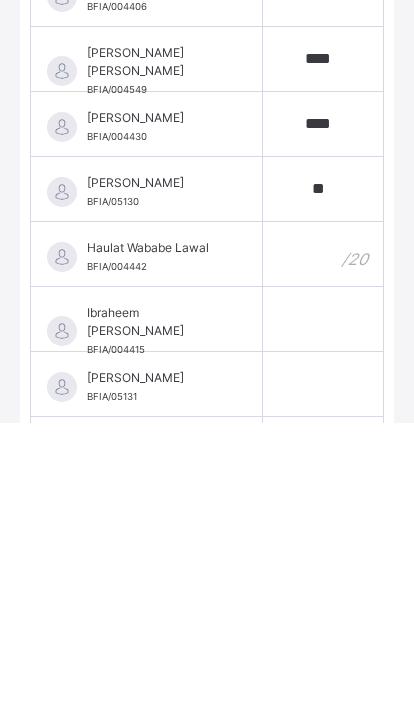 click at bounding box center [323, 551] 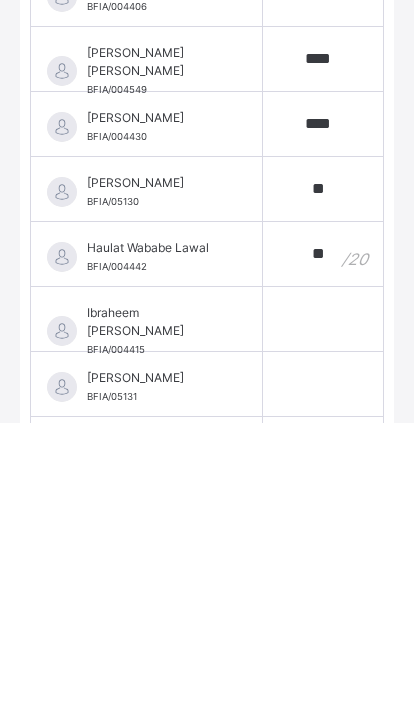 type on "**" 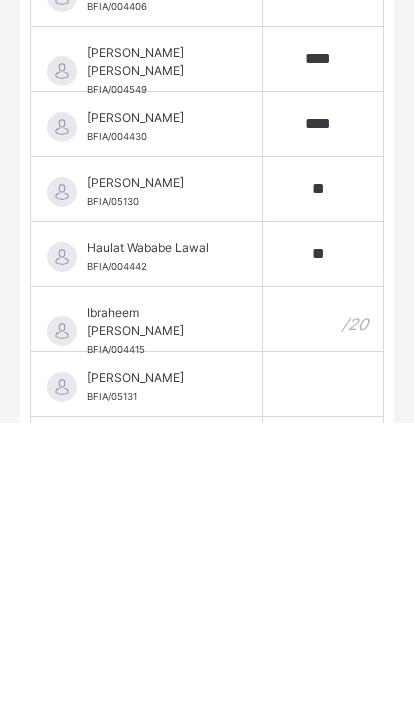 click at bounding box center [323, 616] 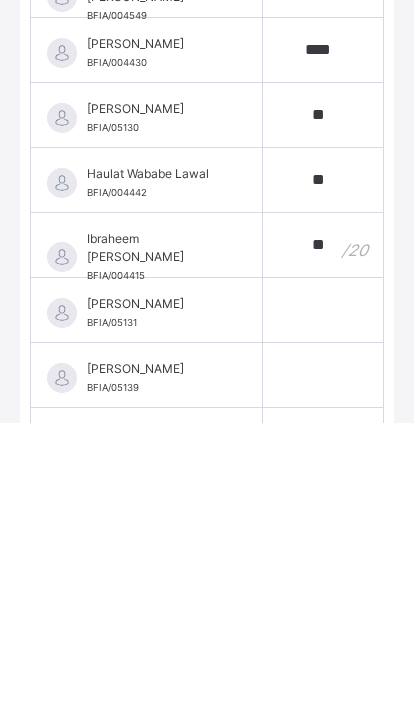 scroll, scrollTop: 861, scrollLeft: 0, axis: vertical 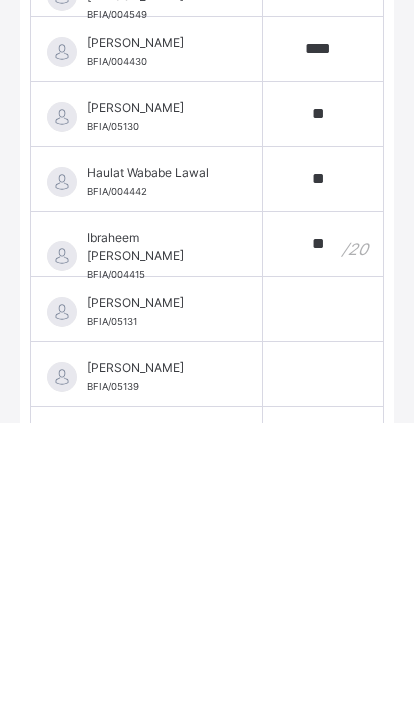 type on "**" 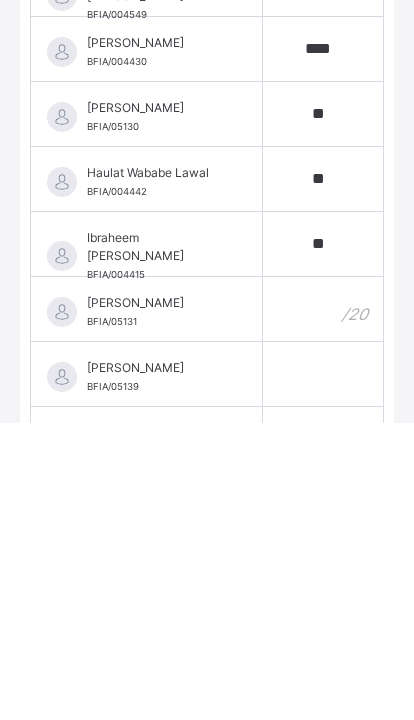click at bounding box center [323, 606] 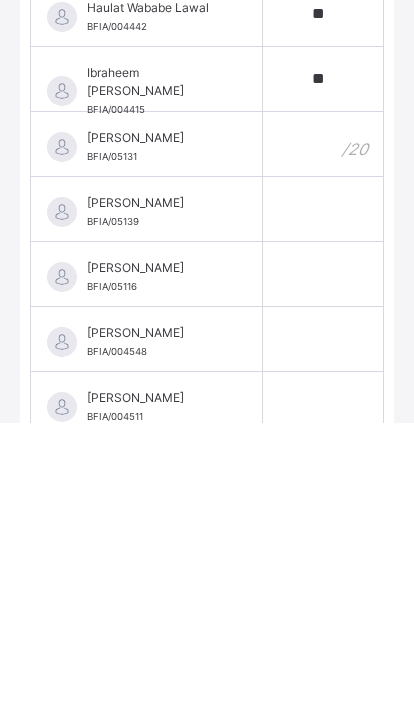 scroll, scrollTop: 1027, scrollLeft: 0, axis: vertical 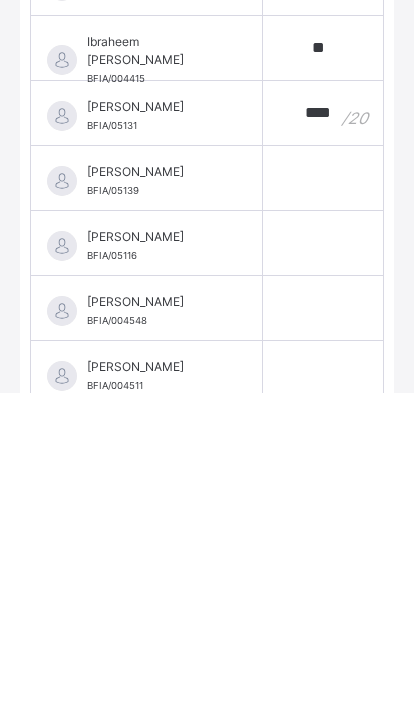 type on "****" 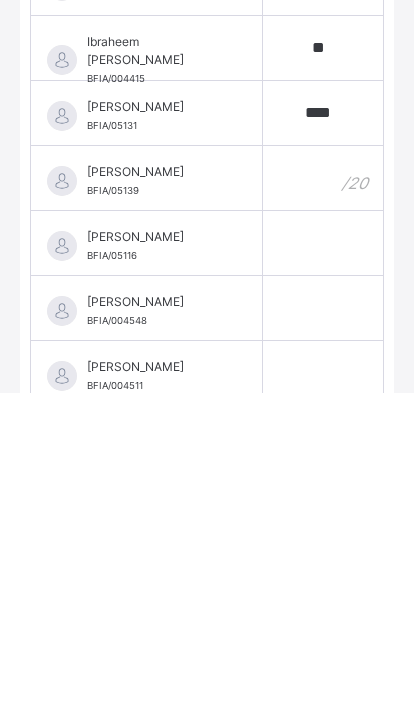 click at bounding box center [323, 505] 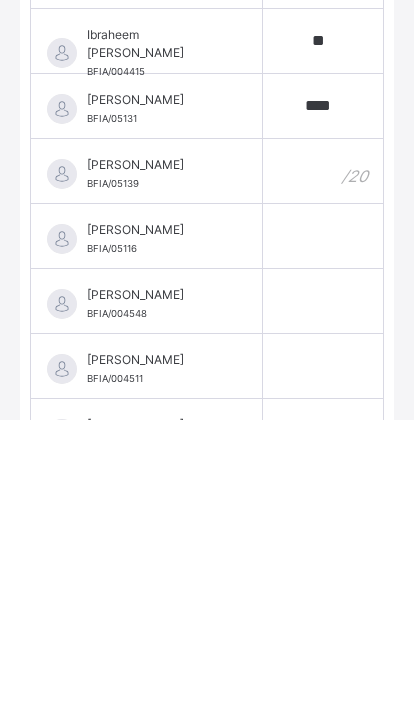 scroll, scrollTop: 1074, scrollLeft: 0, axis: vertical 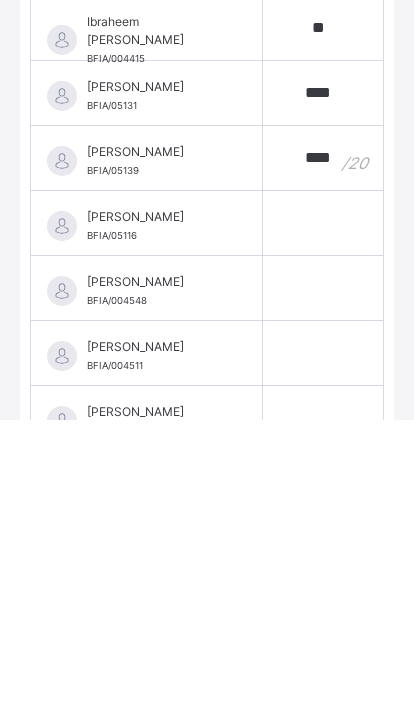 type on "****" 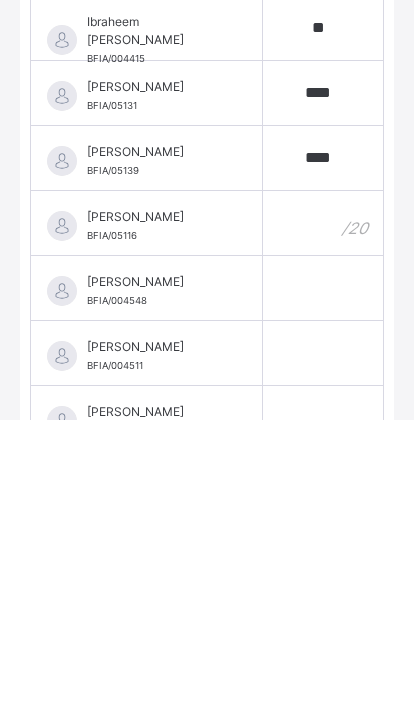 click at bounding box center [323, 523] 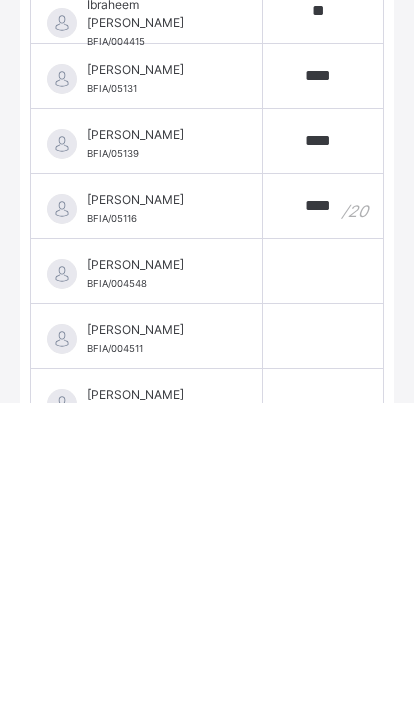 type on "****" 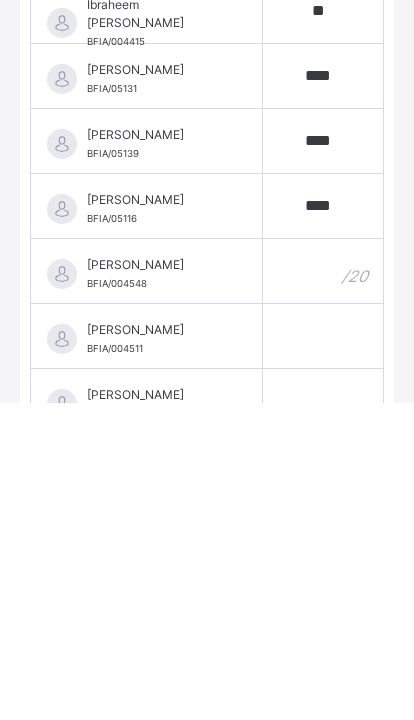 click at bounding box center [323, 588] 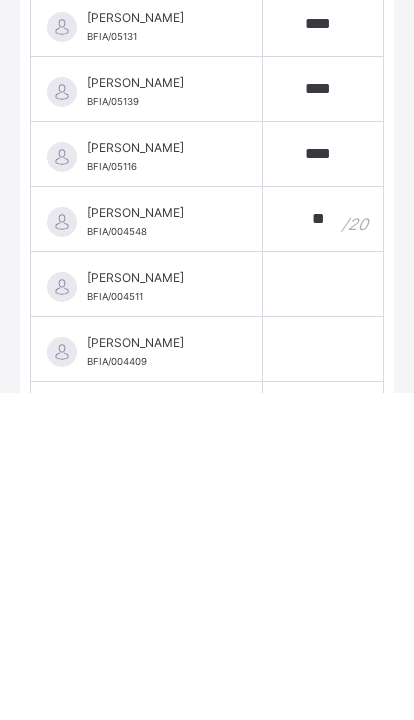scroll, scrollTop: 1135, scrollLeft: 0, axis: vertical 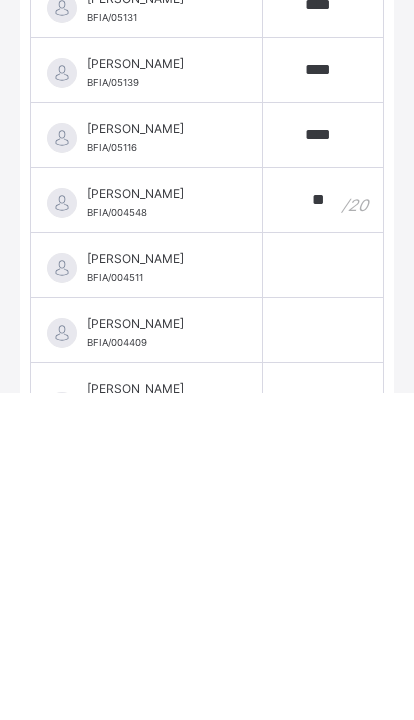 type on "**" 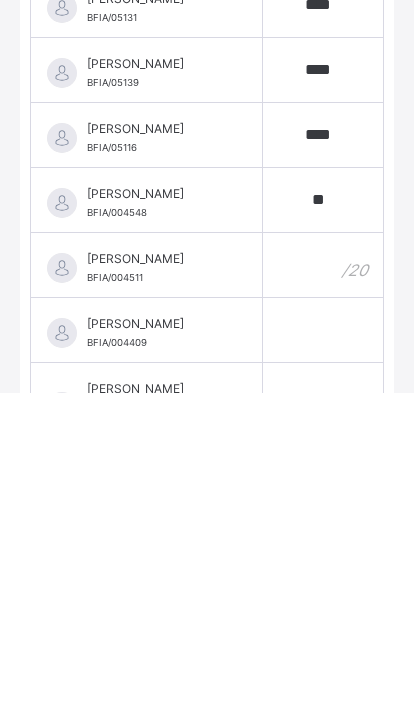 click at bounding box center (323, 592) 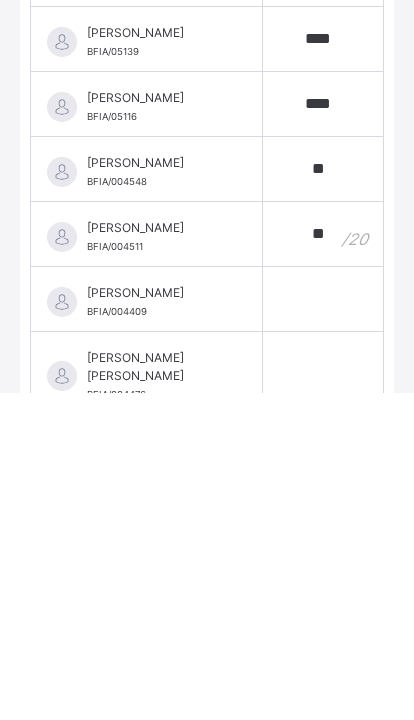scroll, scrollTop: 1181, scrollLeft: 0, axis: vertical 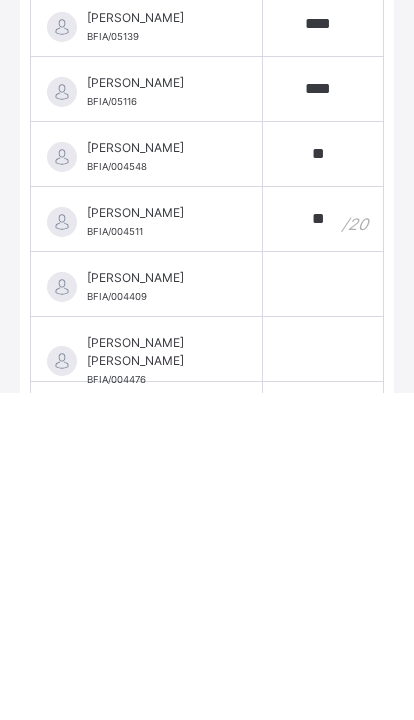 type on "**" 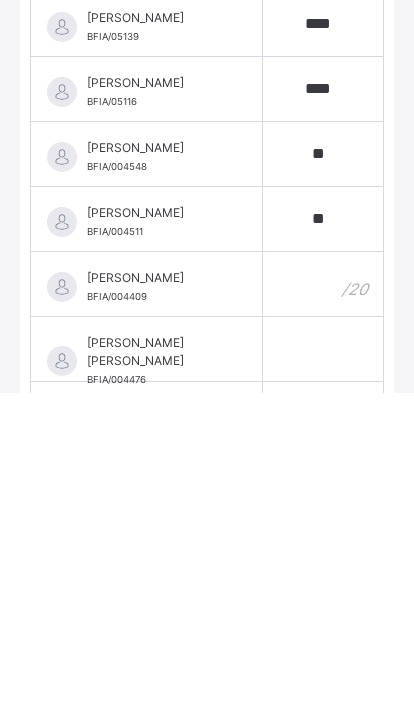 click at bounding box center (323, 611) 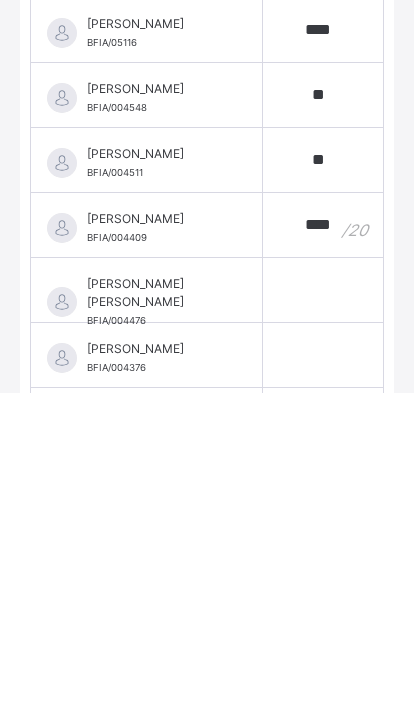 scroll, scrollTop: 1241, scrollLeft: 0, axis: vertical 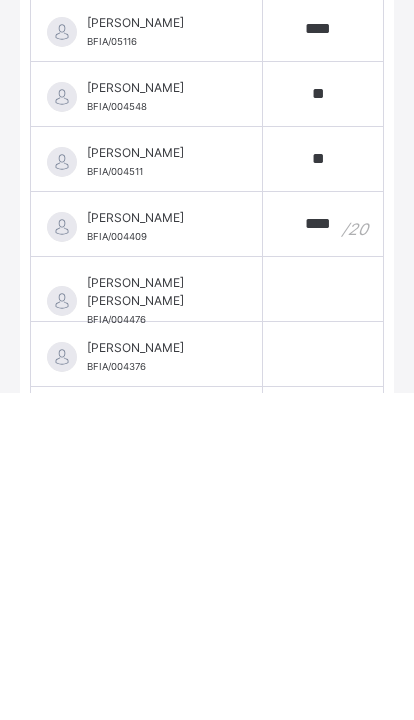 type on "****" 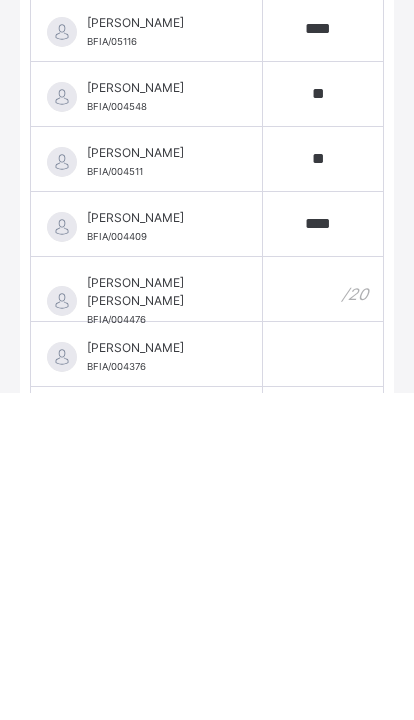 click at bounding box center [323, 616] 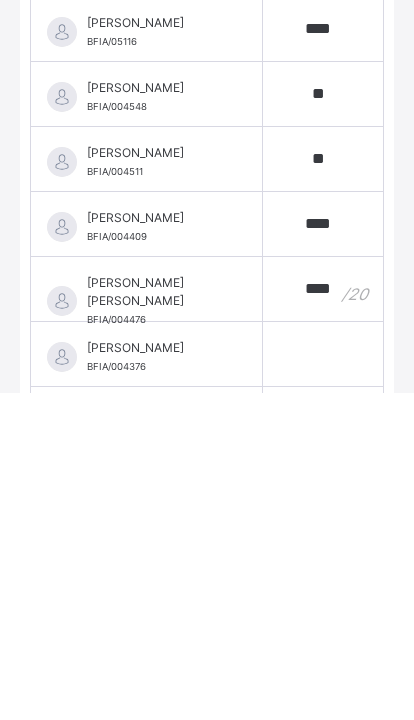 scroll, scrollTop: 1248, scrollLeft: 0, axis: vertical 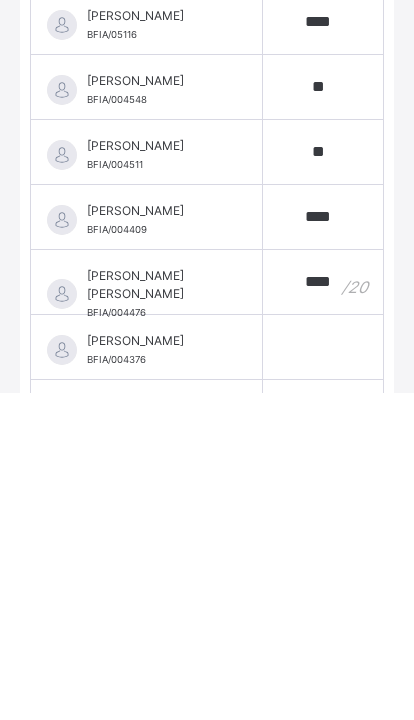 type on "****" 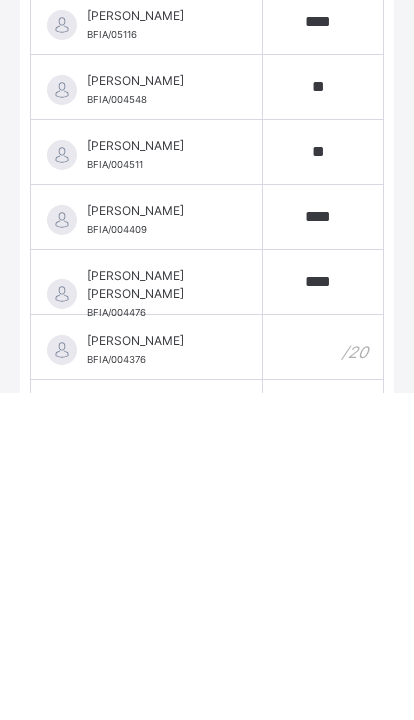 click at bounding box center (323, 674) 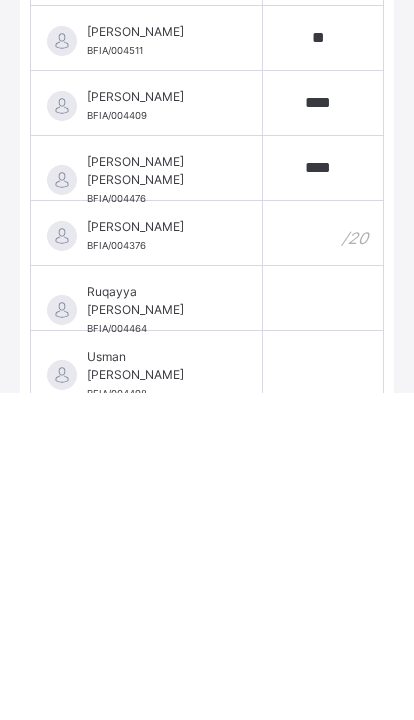 scroll, scrollTop: 1374, scrollLeft: 0, axis: vertical 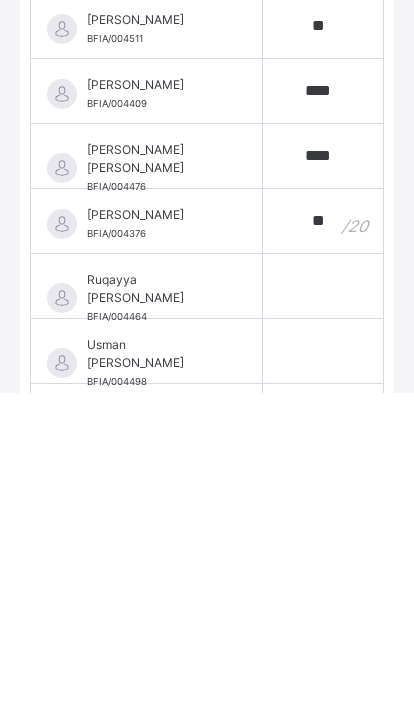 type on "**" 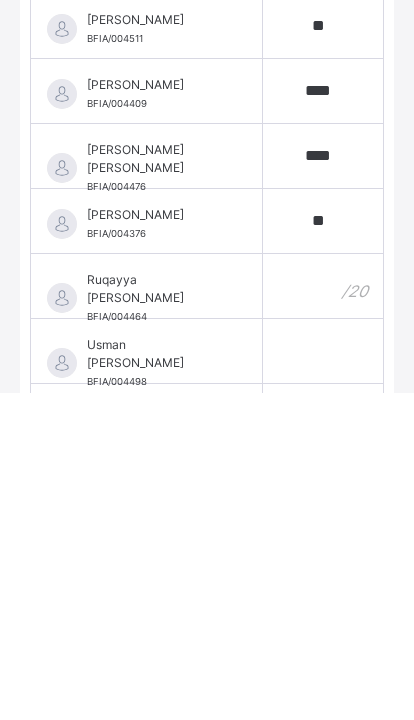 click at bounding box center (323, 613) 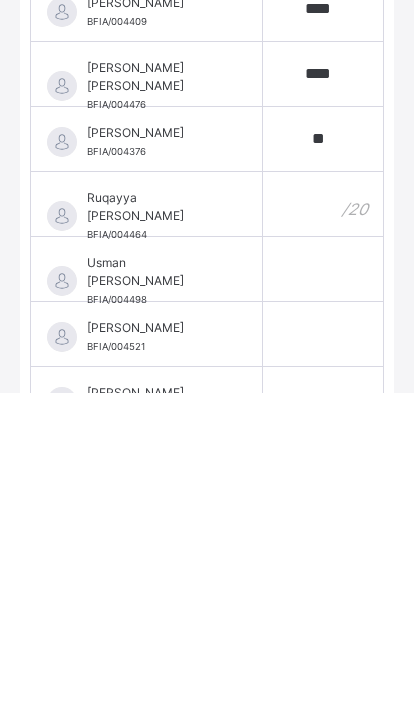 scroll, scrollTop: 1459, scrollLeft: 0, axis: vertical 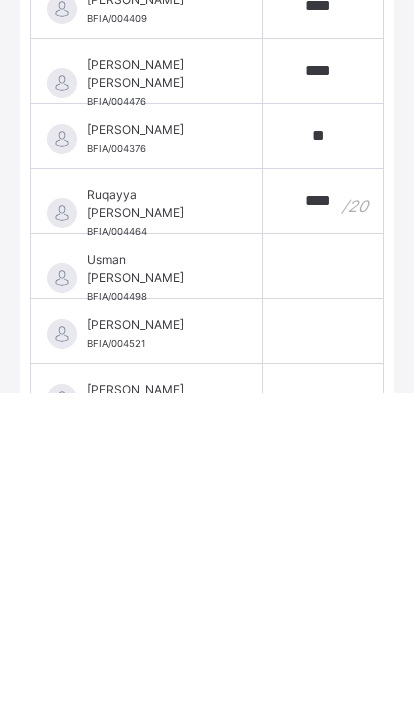 type on "****" 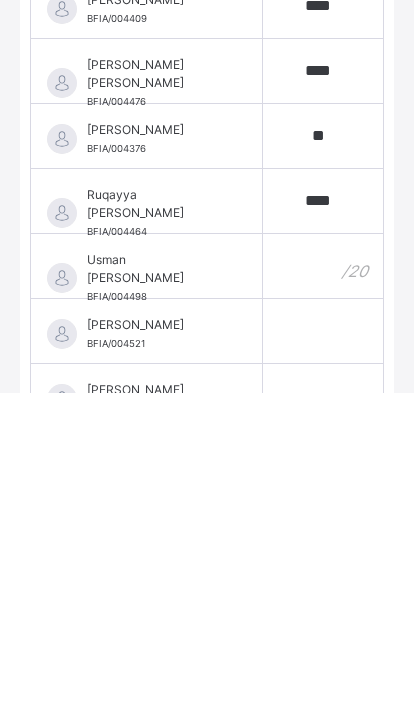 click at bounding box center (323, 593) 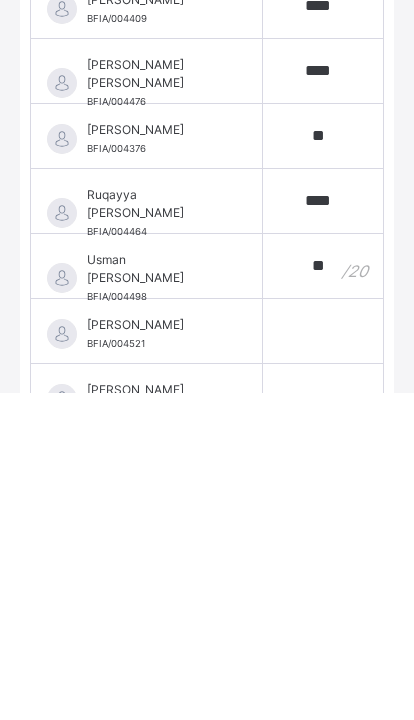 scroll, scrollTop: 1509, scrollLeft: 0, axis: vertical 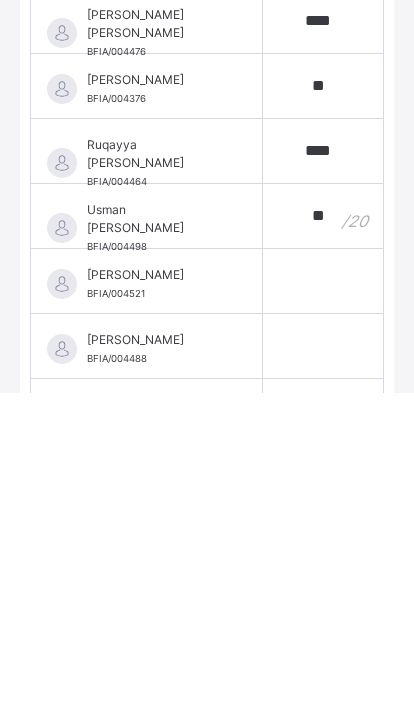 type on "**" 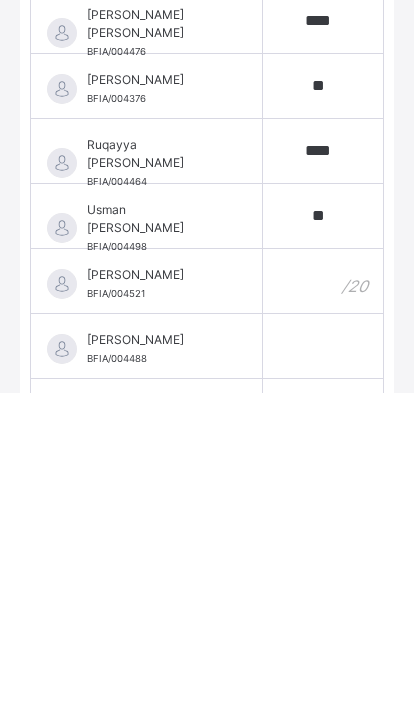 click at bounding box center [323, 608] 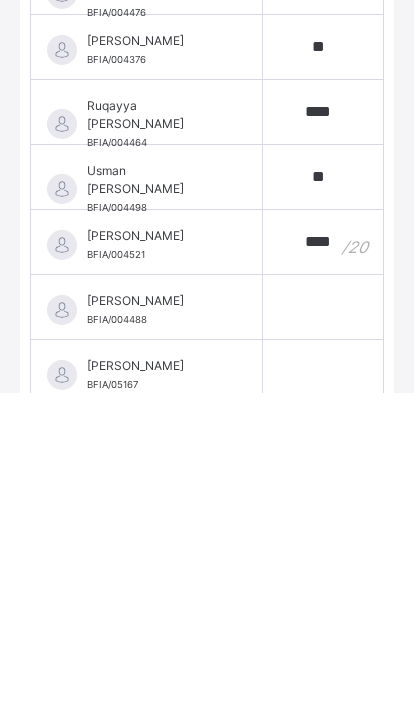 scroll, scrollTop: 1555, scrollLeft: 0, axis: vertical 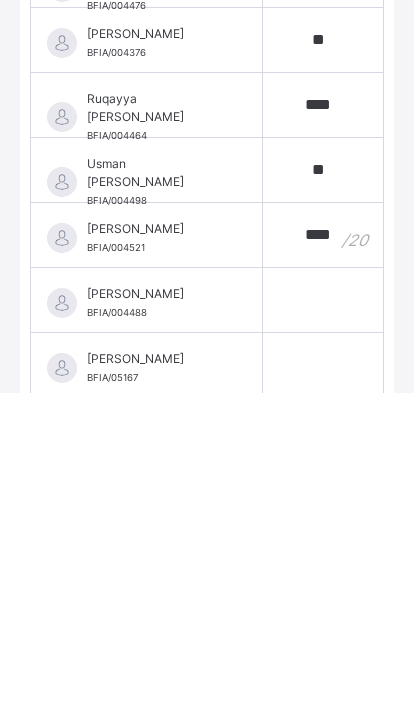 type on "****" 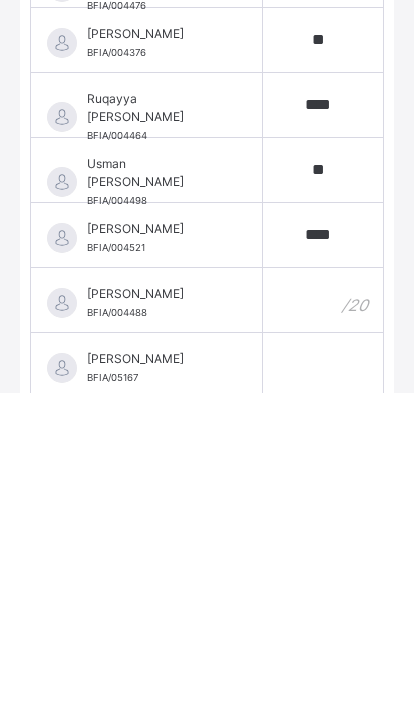 click at bounding box center [323, 627] 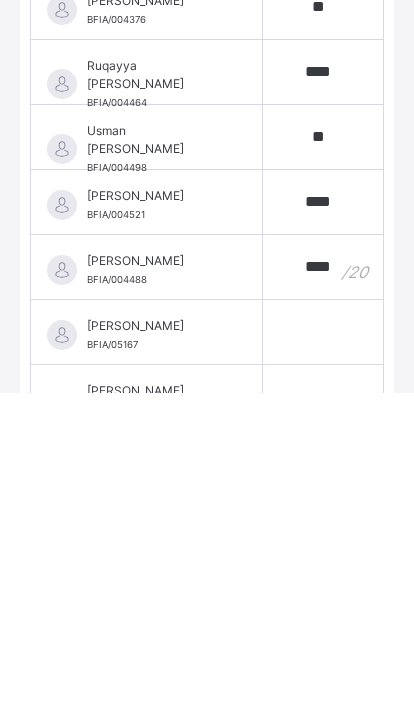 scroll, scrollTop: 1601, scrollLeft: 0, axis: vertical 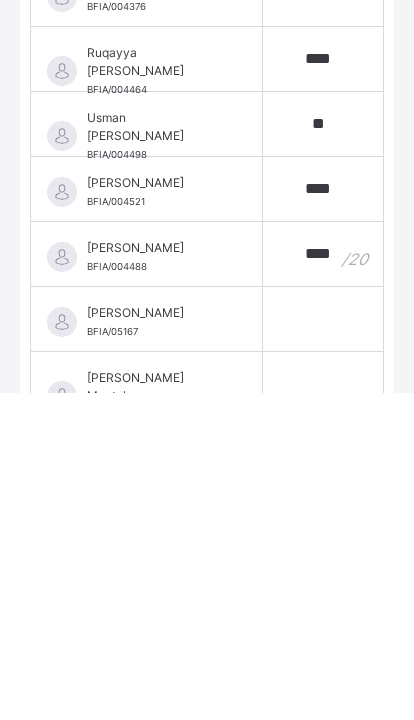 type on "****" 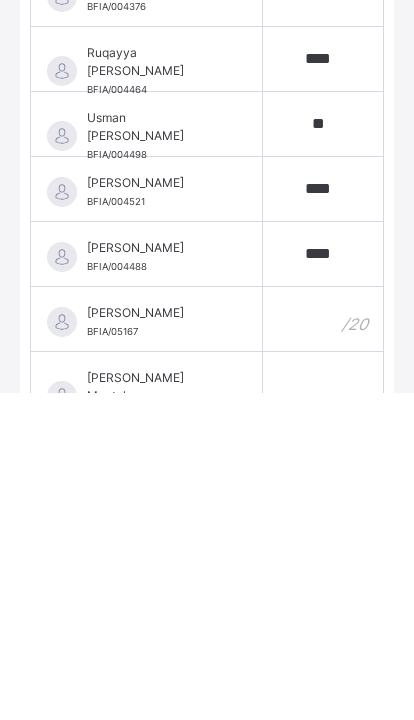 click at bounding box center (323, 646) 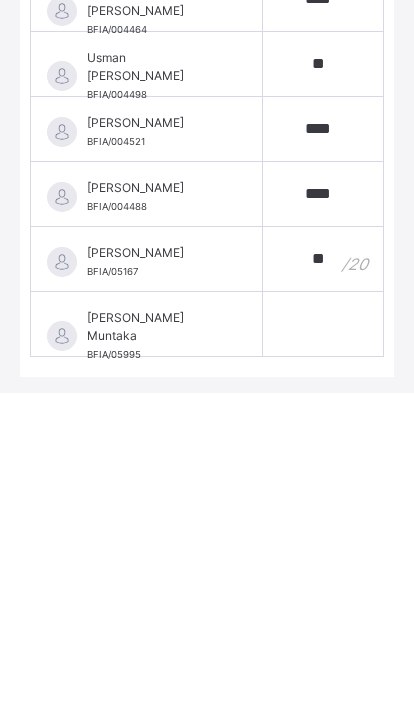 scroll, scrollTop: 1672, scrollLeft: 0, axis: vertical 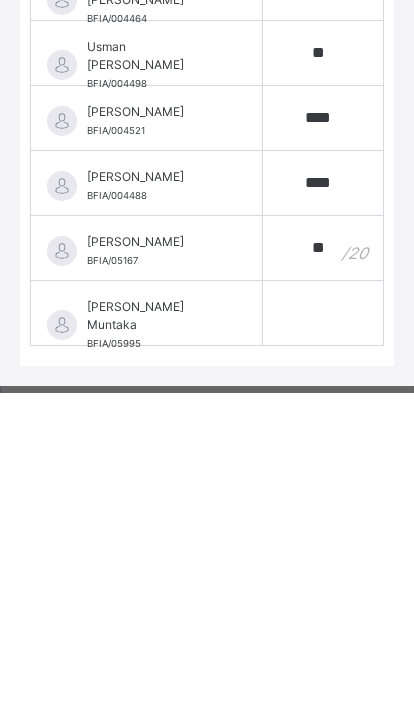 type on "**" 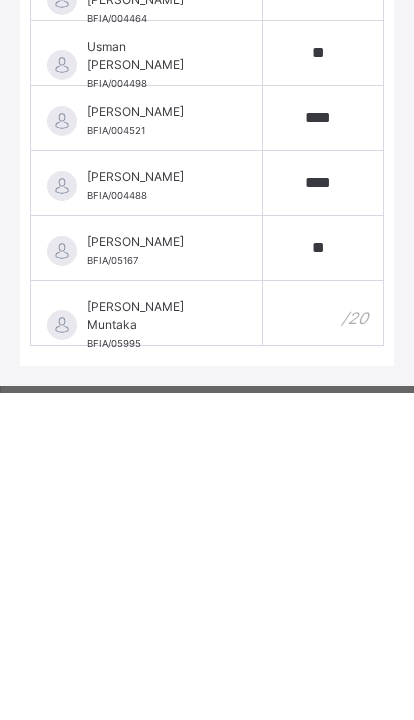 click at bounding box center (323, 640) 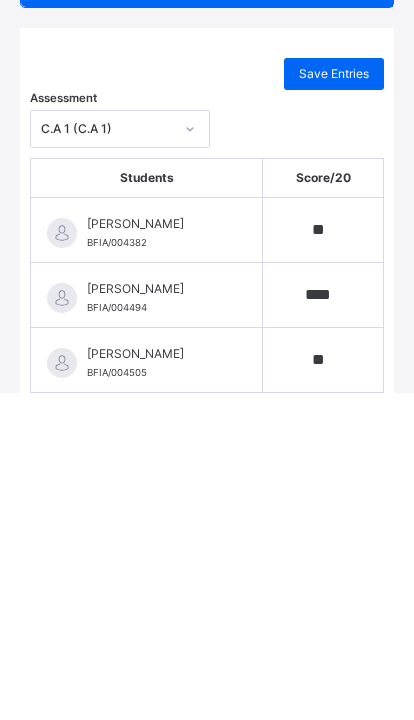 scroll, scrollTop: 0, scrollLeft: 0, axis: both 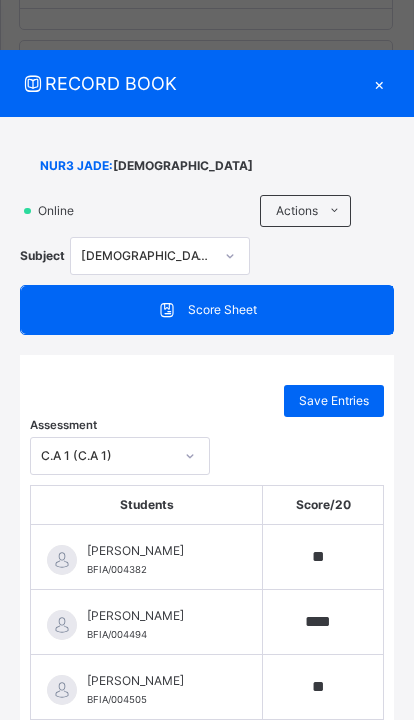 click on "Assessment C.A 1 (C.A 1)" at bounding box center (207, 456) 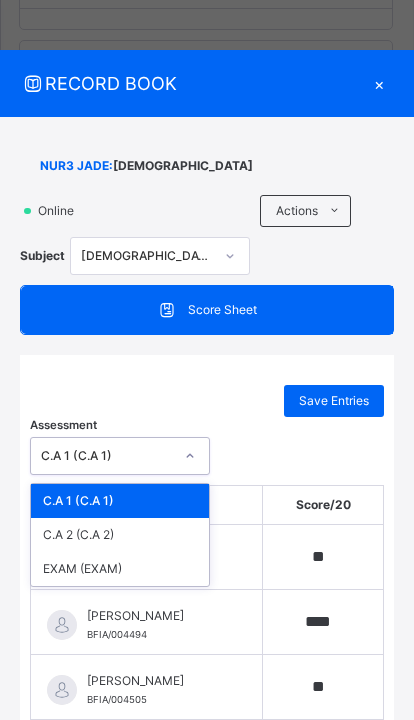 scroll, scrollTop: 1314, scrollLeft: 0, axis: vertical 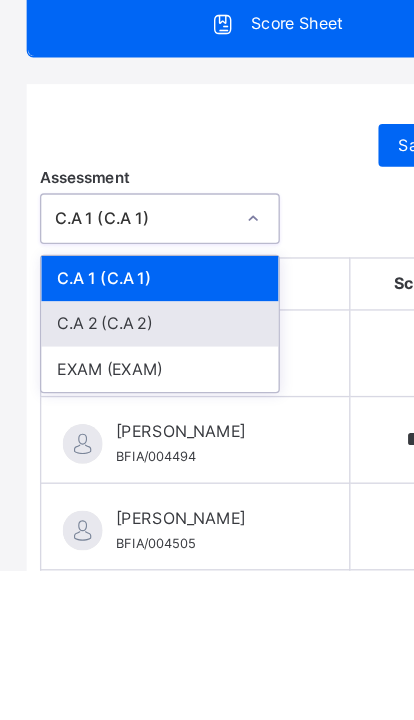 click on "C.A 2 (C.A 2)" at bounding box center [120, 535] 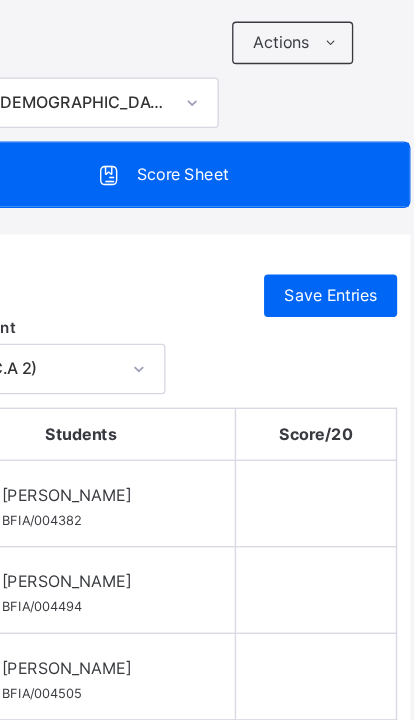scroll, scrollTop: 1314, scrollLeft: 0, axis: vertical 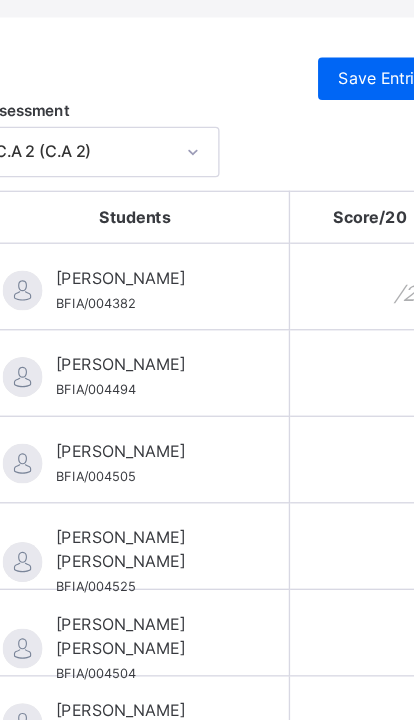 click at bounding box center [323, 394] 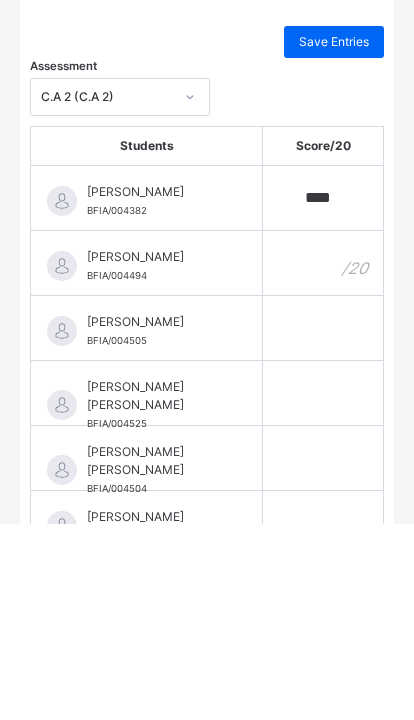 click at bounding box center (323, 459) 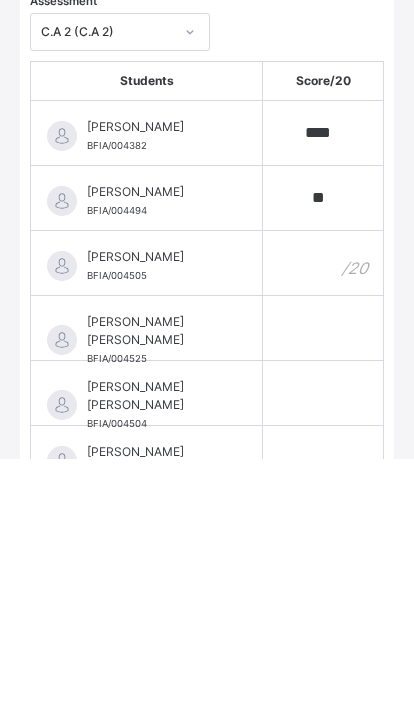 click at bounding box center (323, 524) 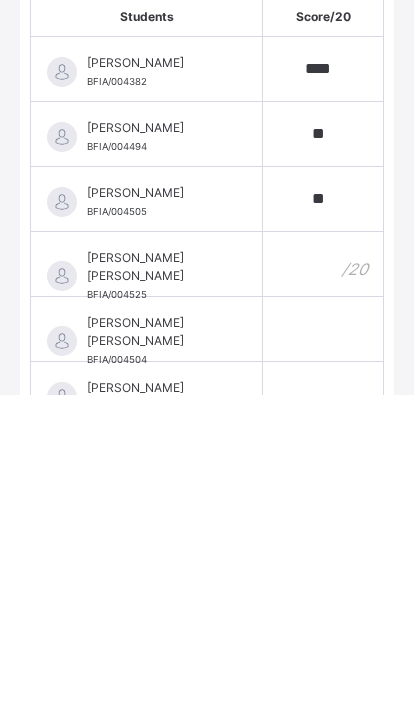 click at bounding box center (323, 589) 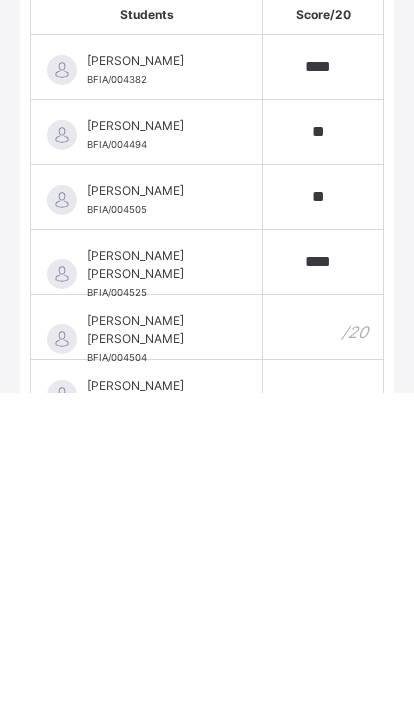 click at bounding box center (323, 654) 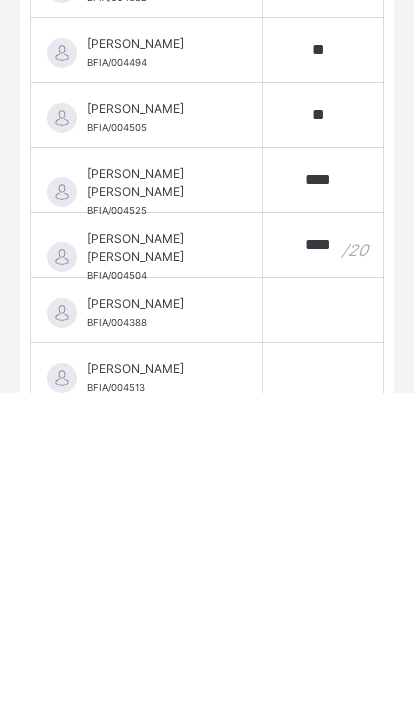 scroll, scrollTop: 247, scrollLeft: 0, axis: vertical 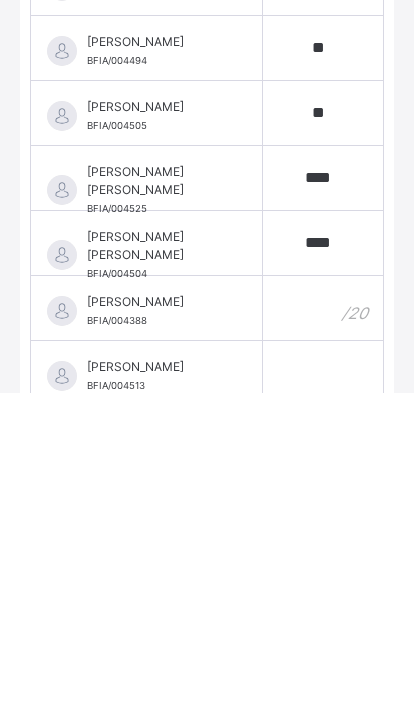 click at bounding box center [323, 635] 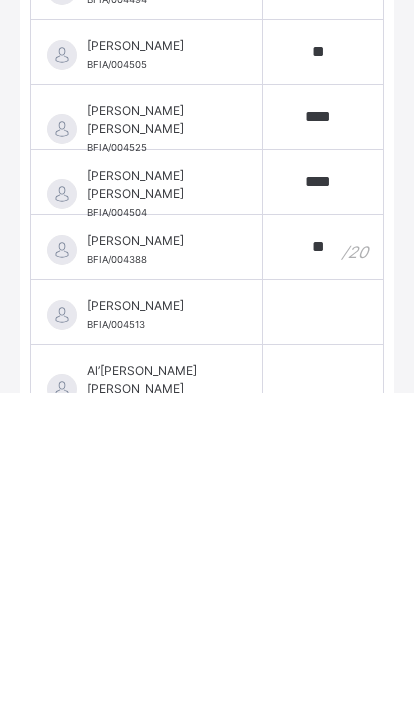 scroll, scrollTop: 317, scrollLeft: 0, axis: vertical 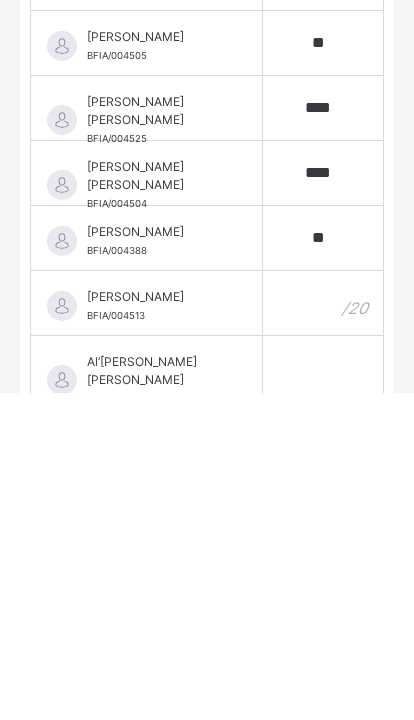 click at bounding box center (323, 630) 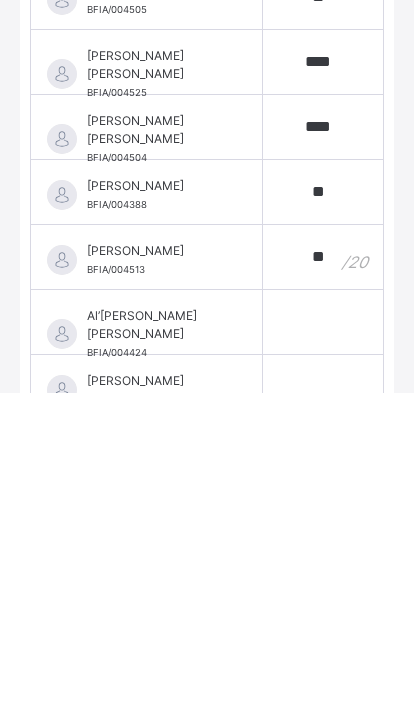 scroll, scrollTop: 367, scrollLeft: 0, axis: vertical 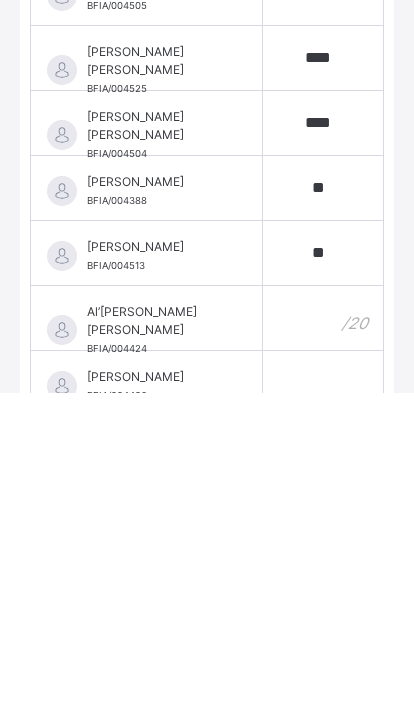 click at bounding box center [323, 645] 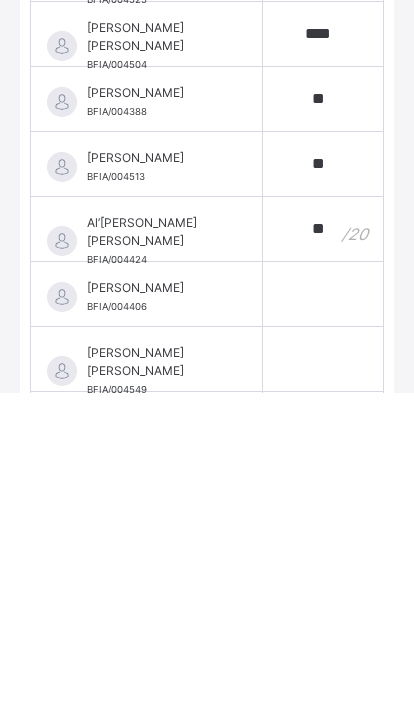 scroll, scrollTop: 460, scrollLeft: 0, axis: vertical 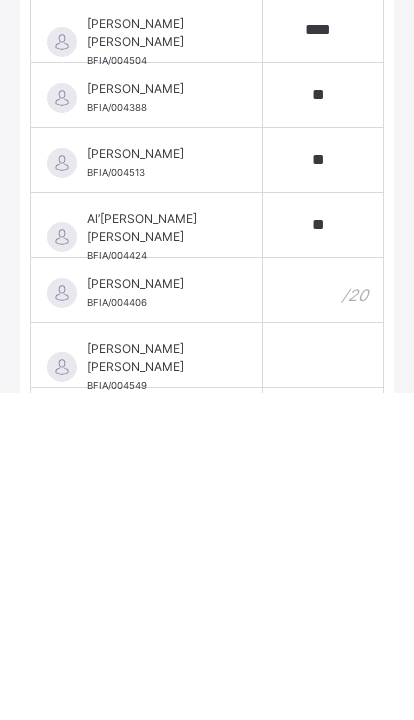 click at bounding box center (323, 617) 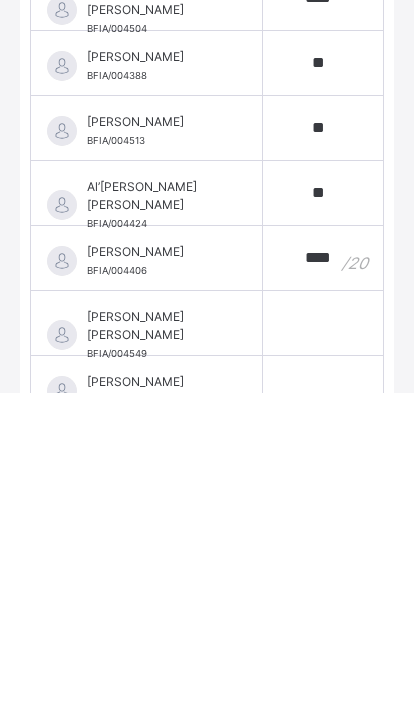 scroll, scrollTop: 493, scrollLeft: 0, axis: vertical 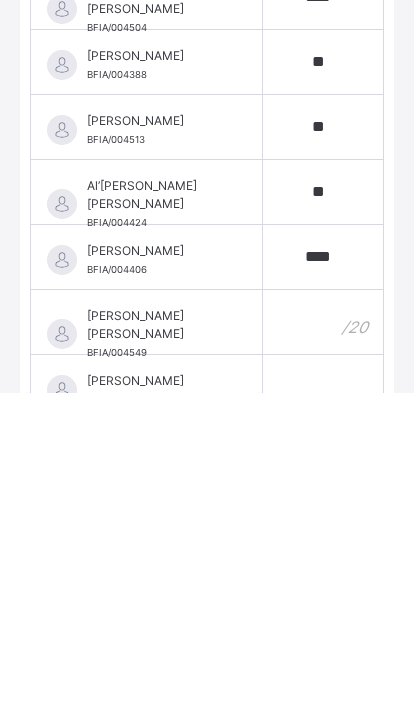 click at bounding box center [323, 649] 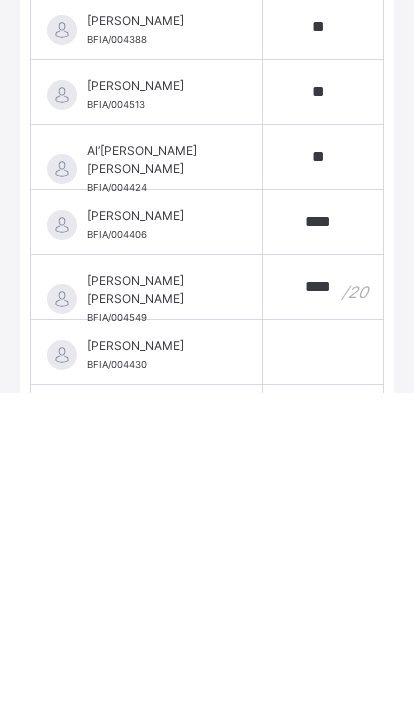 scroll, scrollTop: 533, scrollLeft: 0, axis: vertical 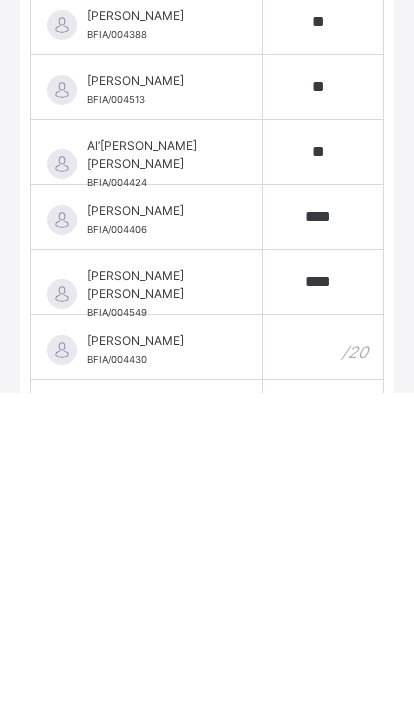 click at bounding box center (323, 674) 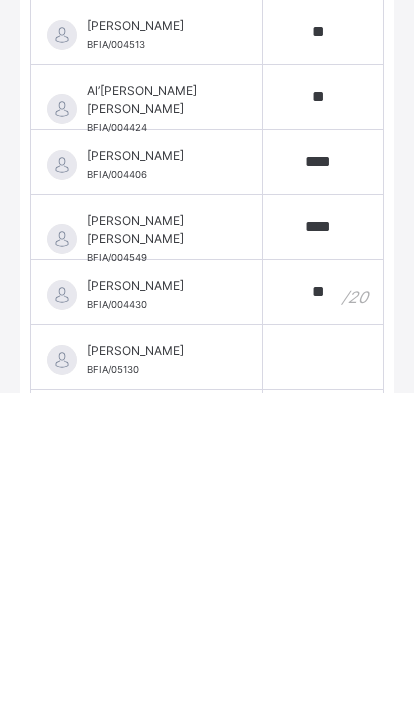 scroll, scrollTop: 590, scrollLeft: 0, axis: vertical 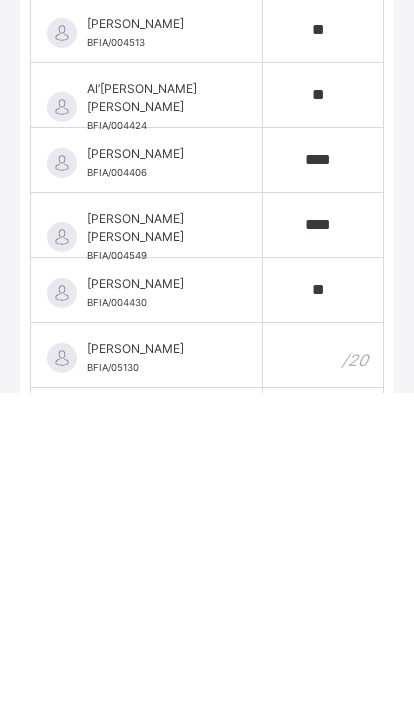 click at bounding box center (323, 682) 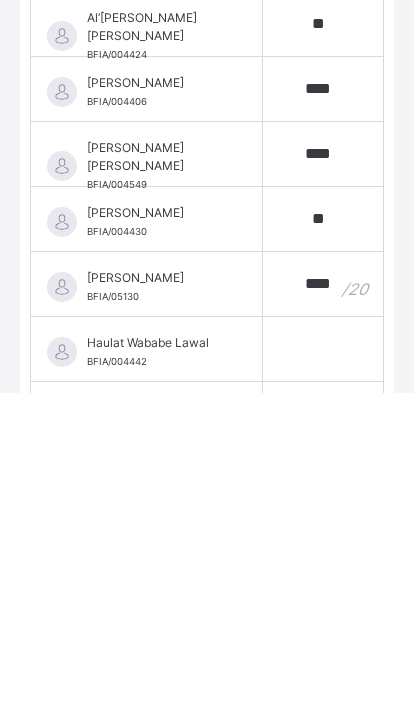 scroll, scrollTop: 700, scrollLeft: 0, axis: vertical 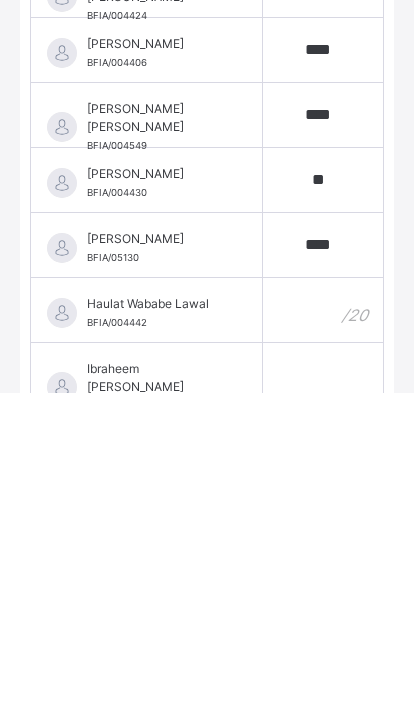 click at bounding box center [323, 637] 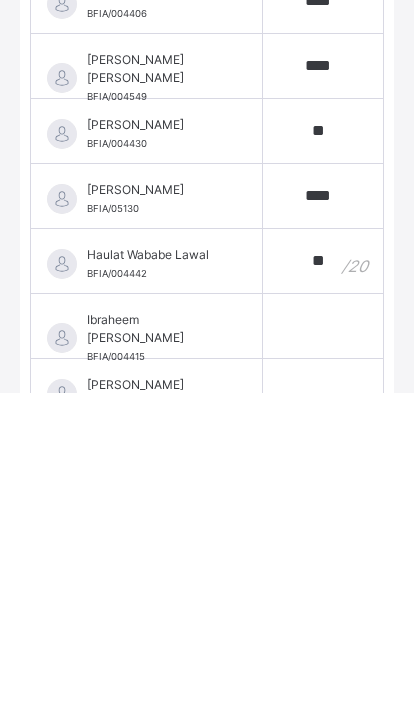 scroll, scrollTop: 755, scrollLeft: 0, axis: vertical 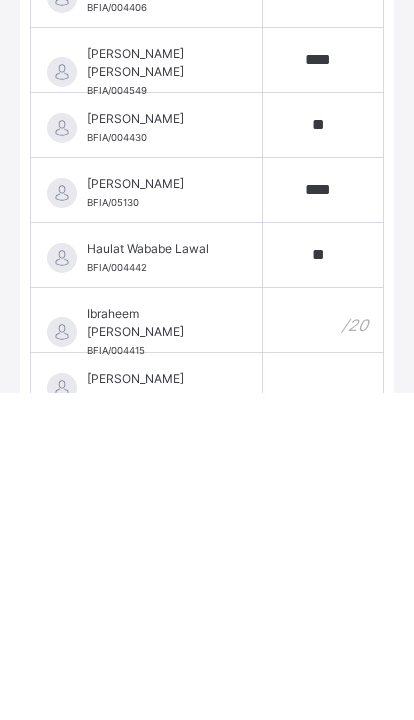 click at bounding box center (323, 647) 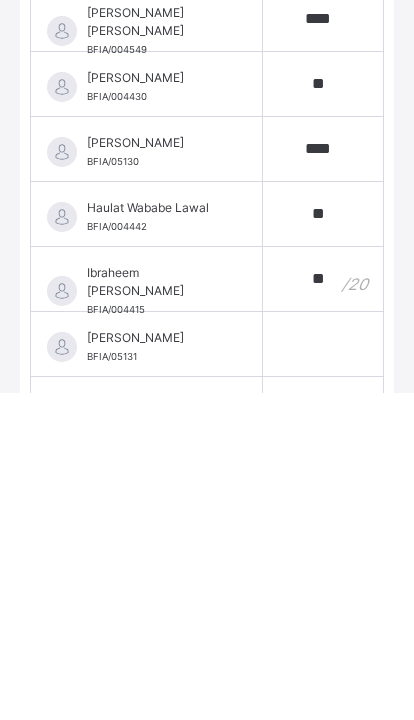 scroll, scrollTop: 829, scrollLeft: 0, axis: vertical 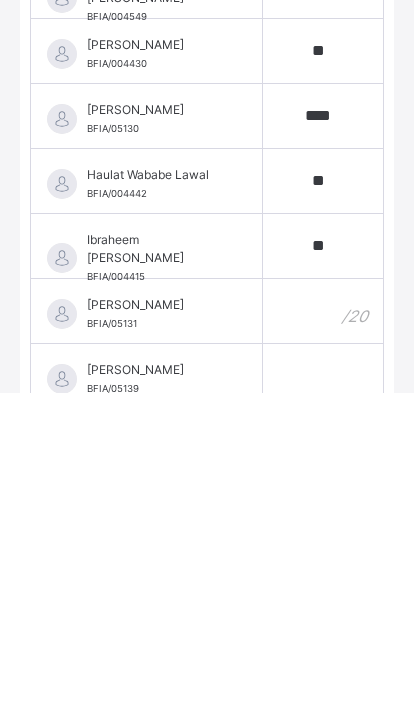 click at bounding box center [323, 638] 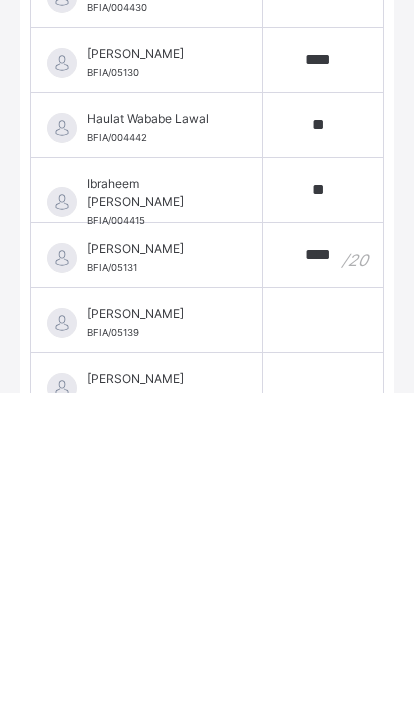scroll, scrollTop: 886, scrollLeft: 0, axis: vertical 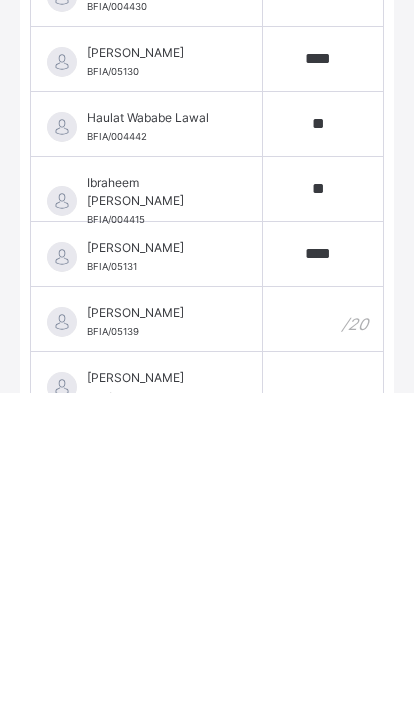 click at bounding box center (323, 646) 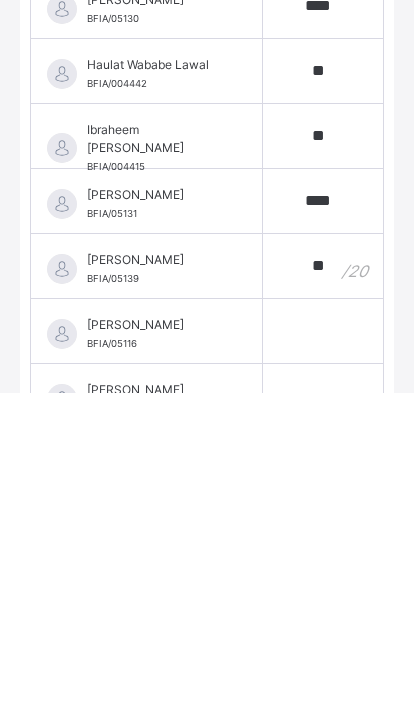 scroll, scrollTop: 949, scrollLeft: 0, axis: vertical 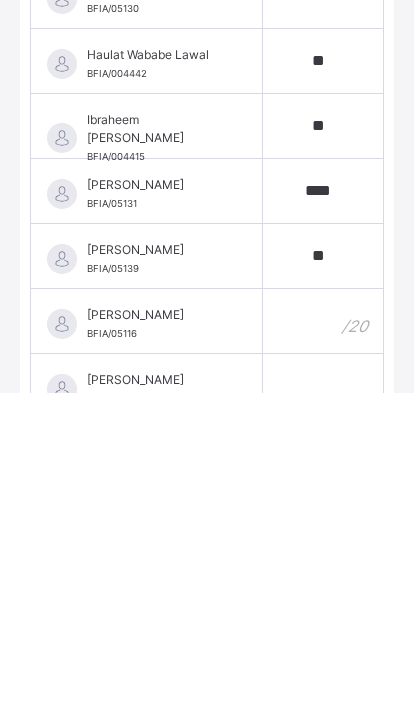 click at bounding box center (323, 648) 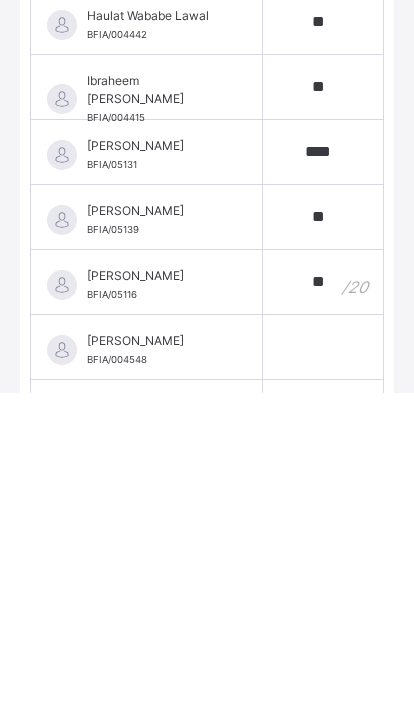 scroll, scrollTop: 1013, scrollLeft: 0, axis: vertical 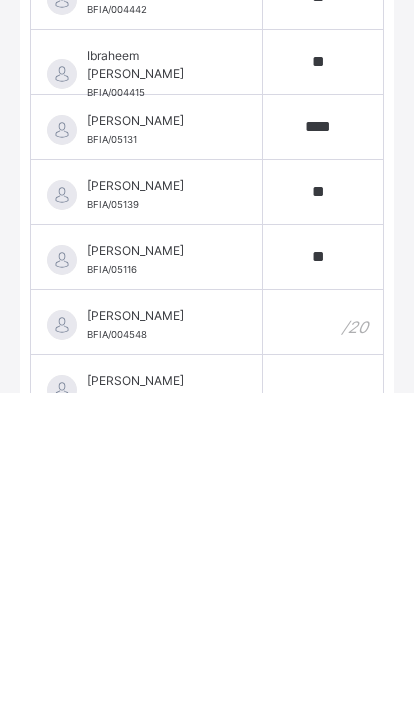 click at bounding box center [323, 649] 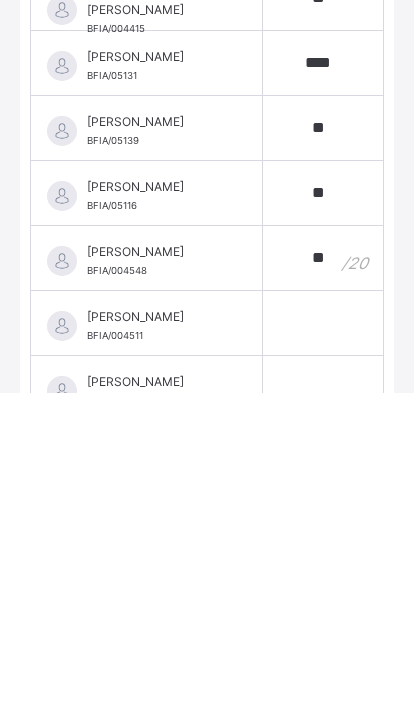 scroll, scrollTop: 1079, scrollLeft: 0, axis: vertical 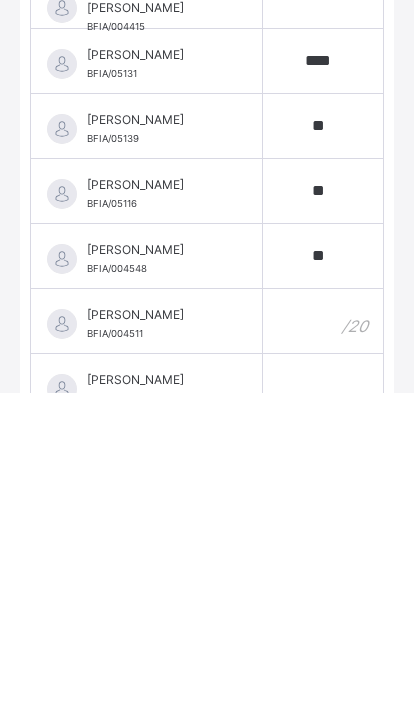 click at bounding box center [323, 648] 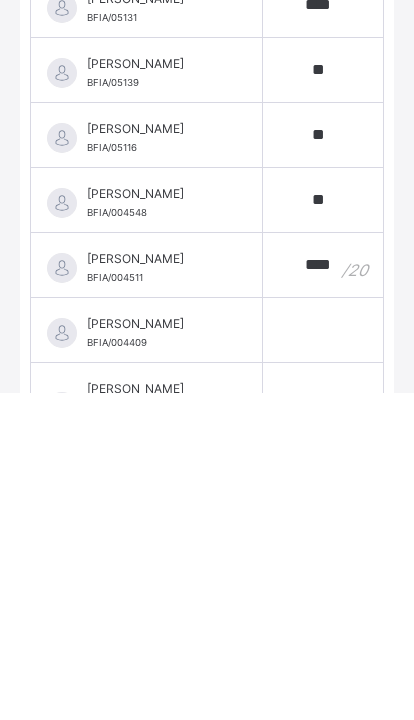 scroll, scrollTop: 1140, scrollLeft: 0, axis: vertical 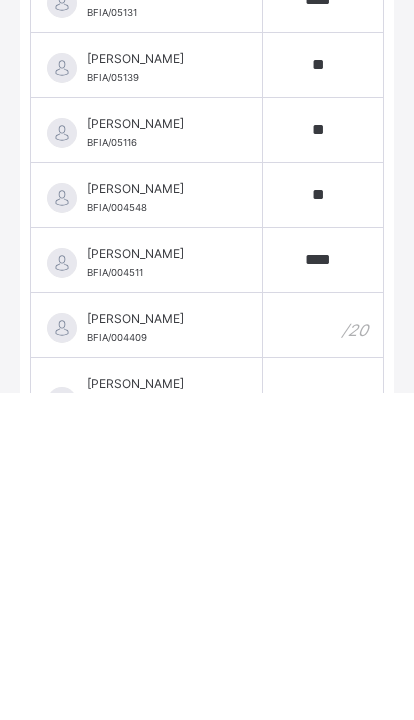 click at bounding box center [323, 652] 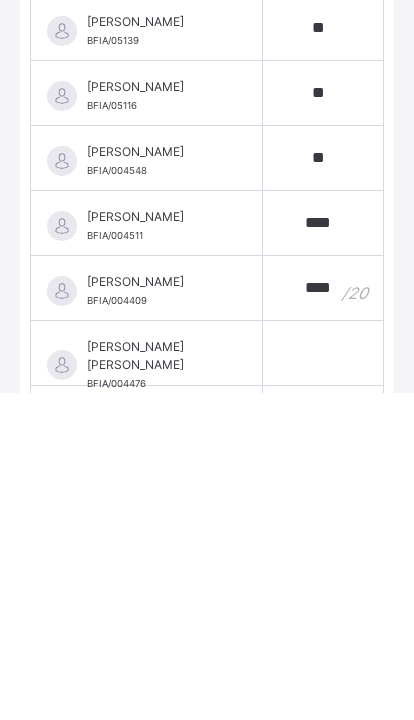 scroll, scrollTop: 1183, scrollLeft: 0, axis: vertical 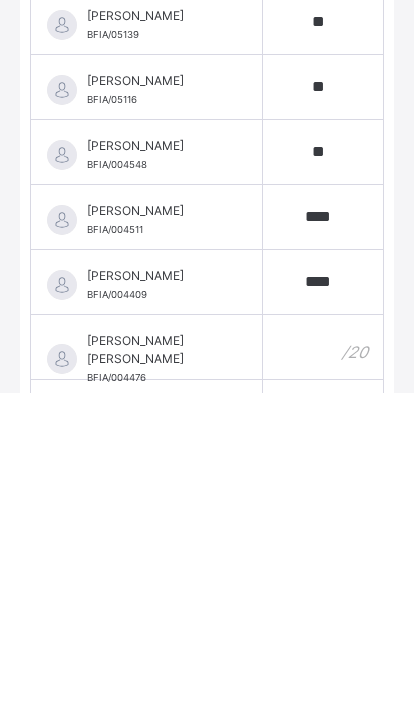 click at bounding box center [323, 674] 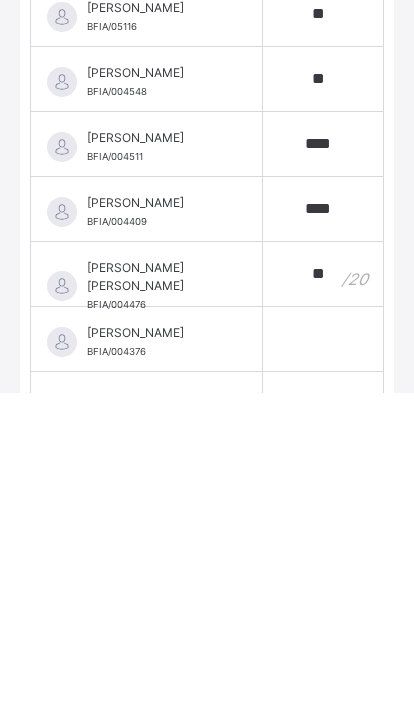 scroll, scrollTop: 1257, scrollLeft: 0, axis: vertical 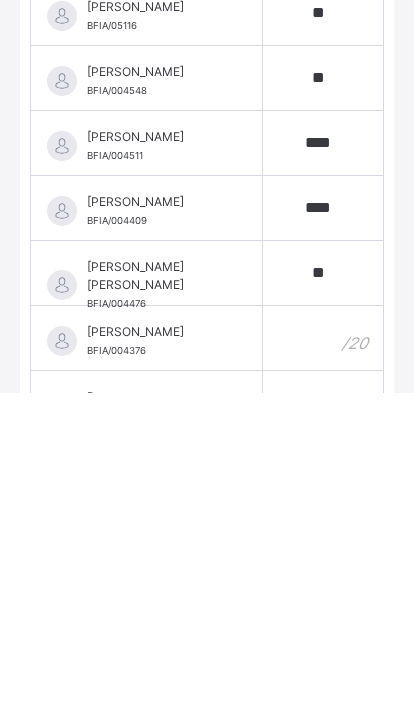 click at bounding box center (323, 665) 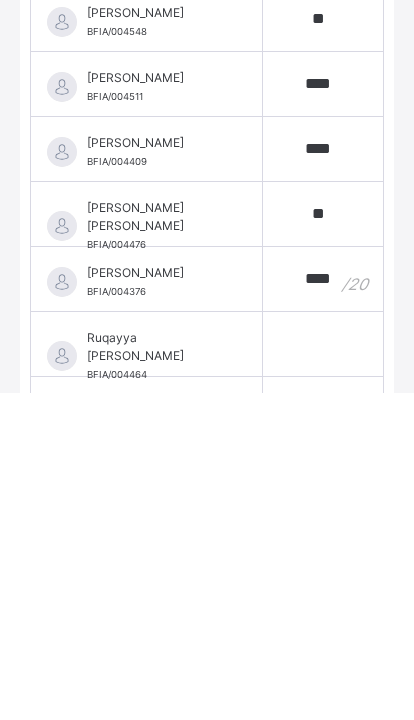scroll, scrollTop: 1324, scrollLeft: 0, axis: vertical 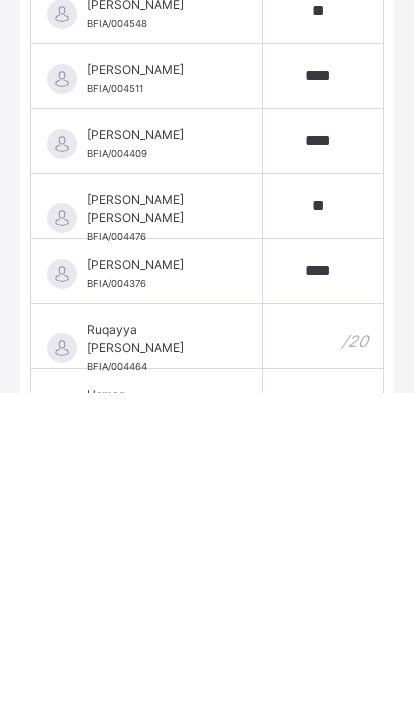 click at bounding box center [323, 663] 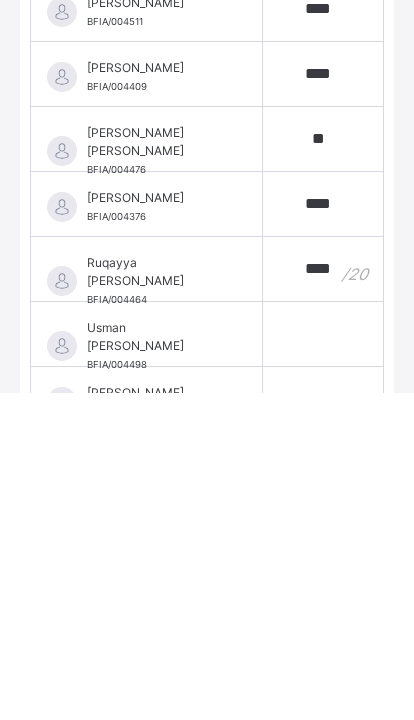 scroll, scrollTop: 1403, scrollLeft: 0, axis: vertical 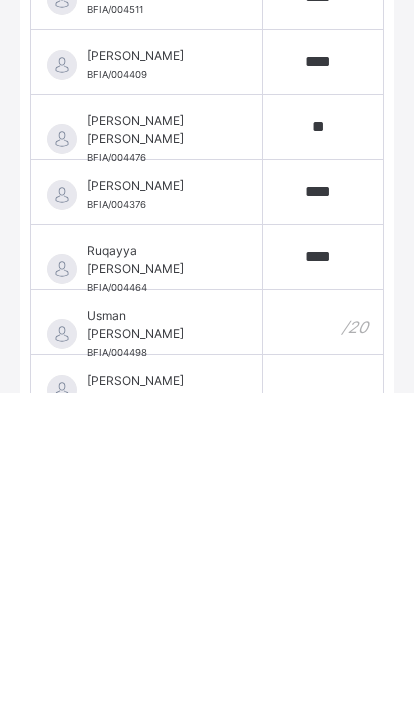 click at bounding box center (323, 649) 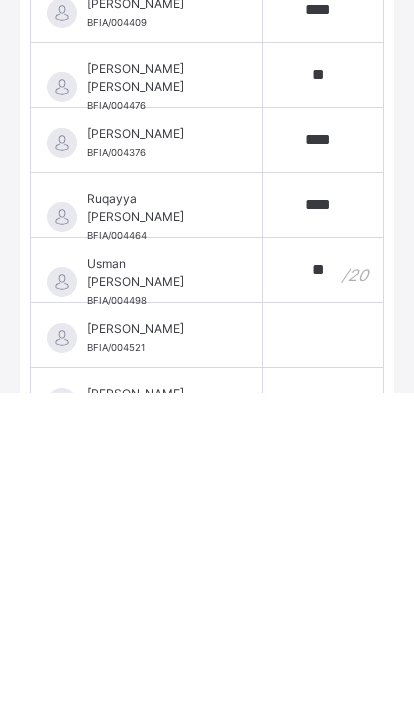 scroll, scrollTop: 1456, scrollLeft: 0, axis: vertical 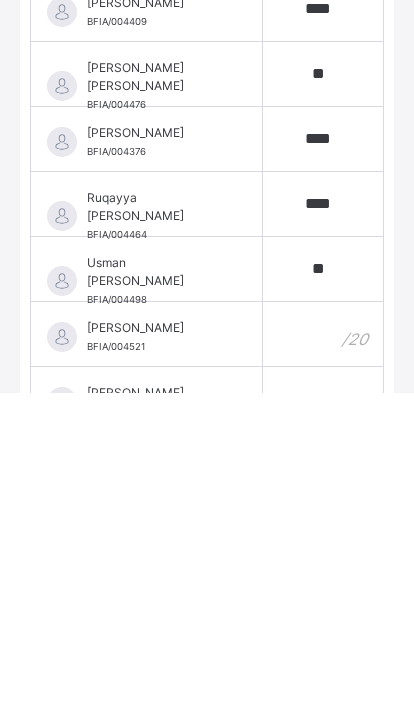 click at bounding box center [323, 661] 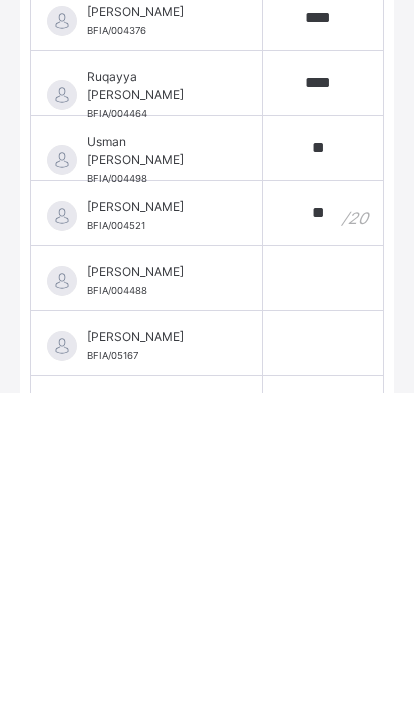scroll, scrollTop: 1578, scrollLeft: 0, axis: vertical 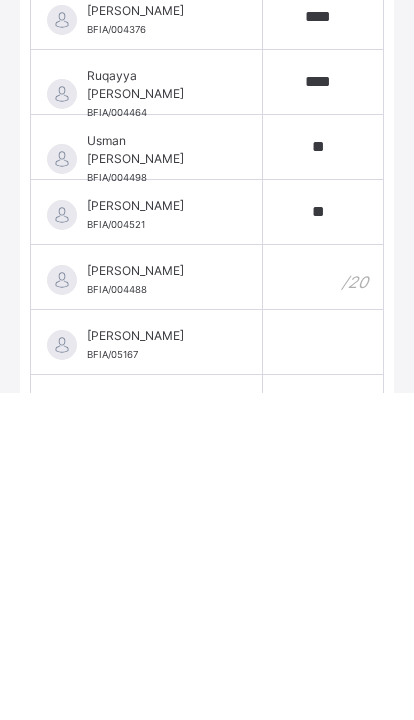 click at bounding box center [323, 604] 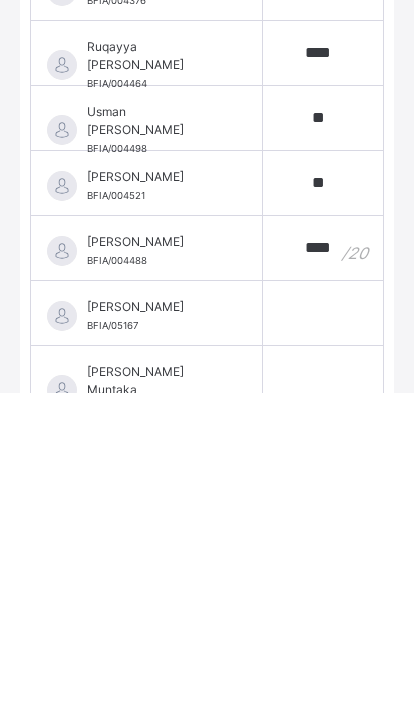 scroll, scrollTop: 1621, scrollLeft: 0, axis: vertical 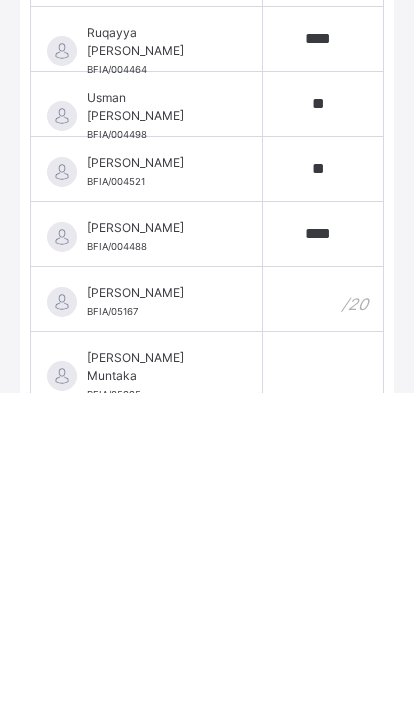 click at bounding box center (323, 626) 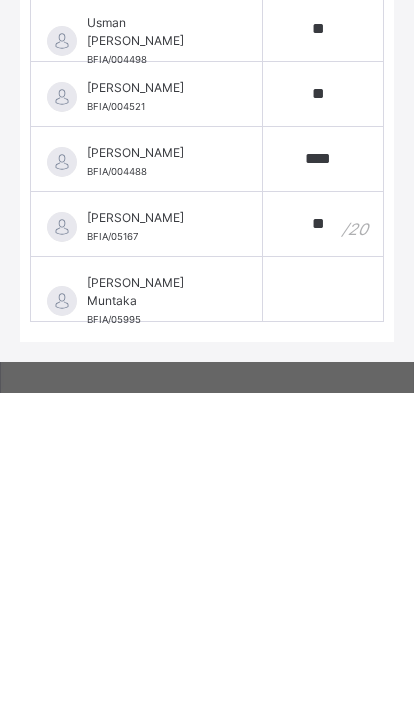 scroll, scrollTop: 1697, scrollLeft: 0, axis: vertical 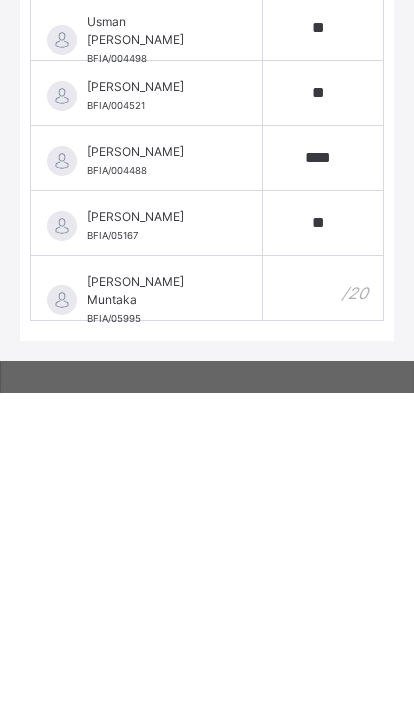 click at bounding box center (323, 615) 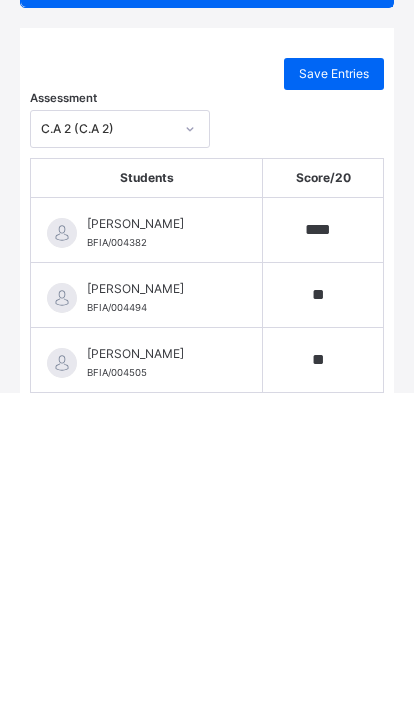scroll, scrollTop: 0, scrollLeft: 0, axis: both 